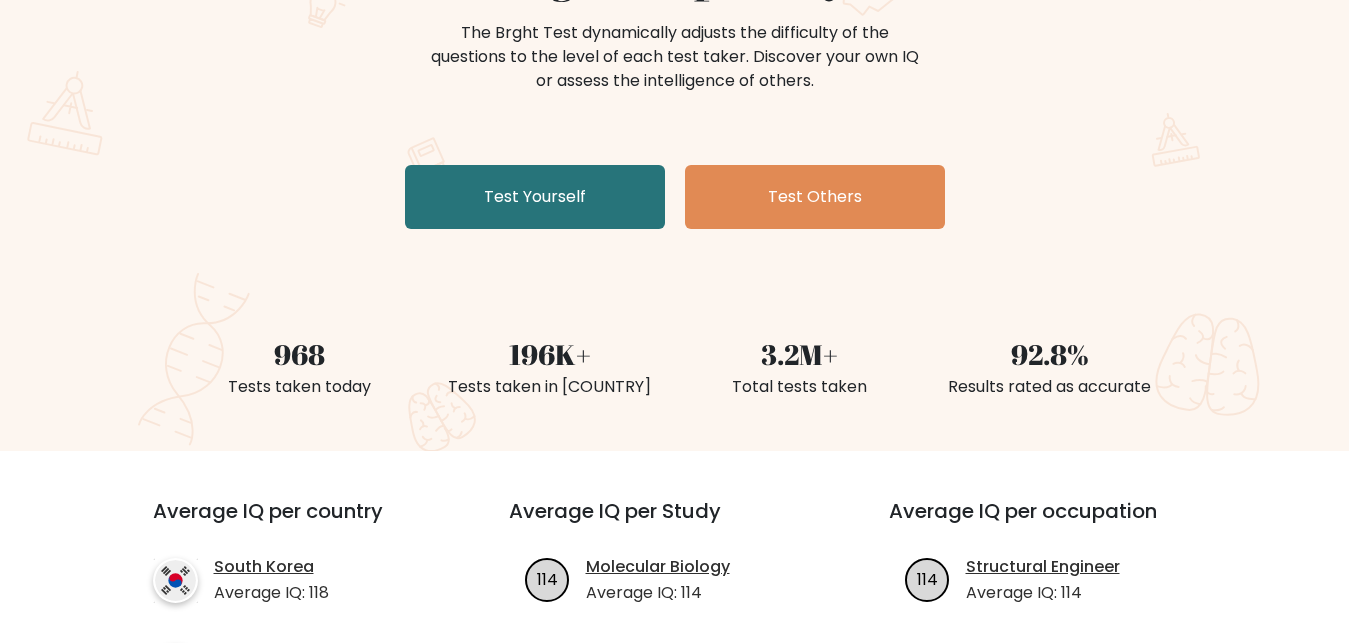 scroll, scrollTop: 0, scrollLeft: 0, axis: both 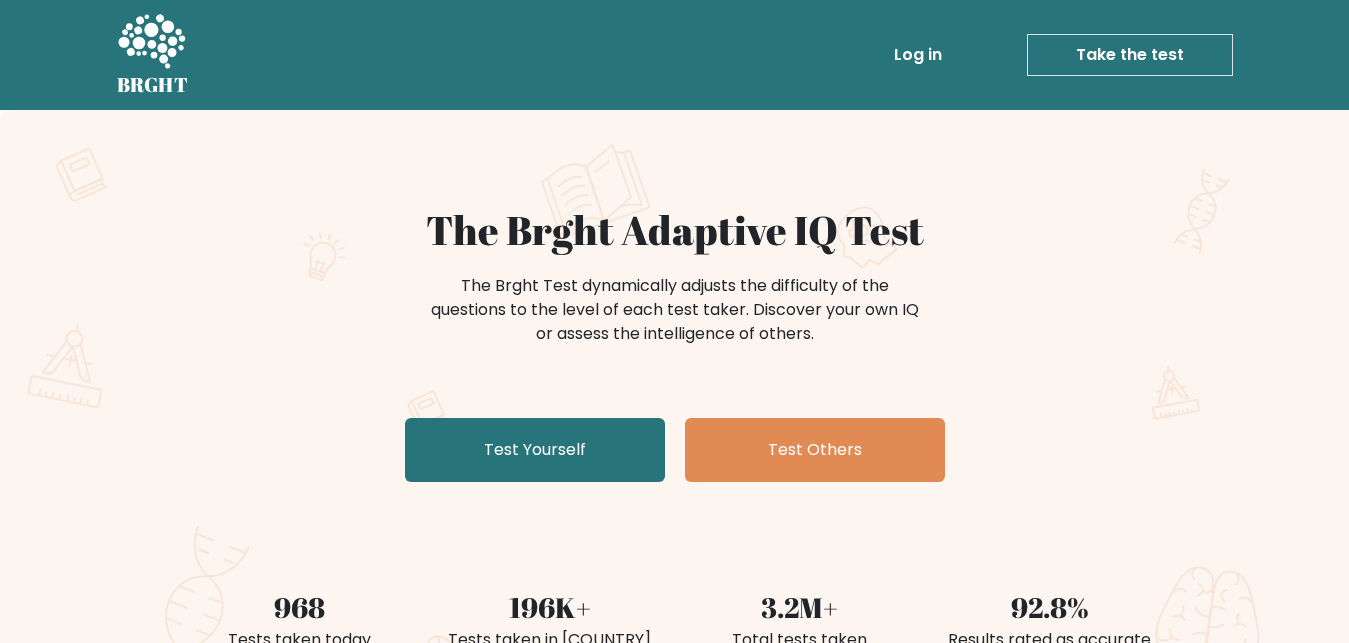 click on "Take the test" at bounding box center [1130, 55] 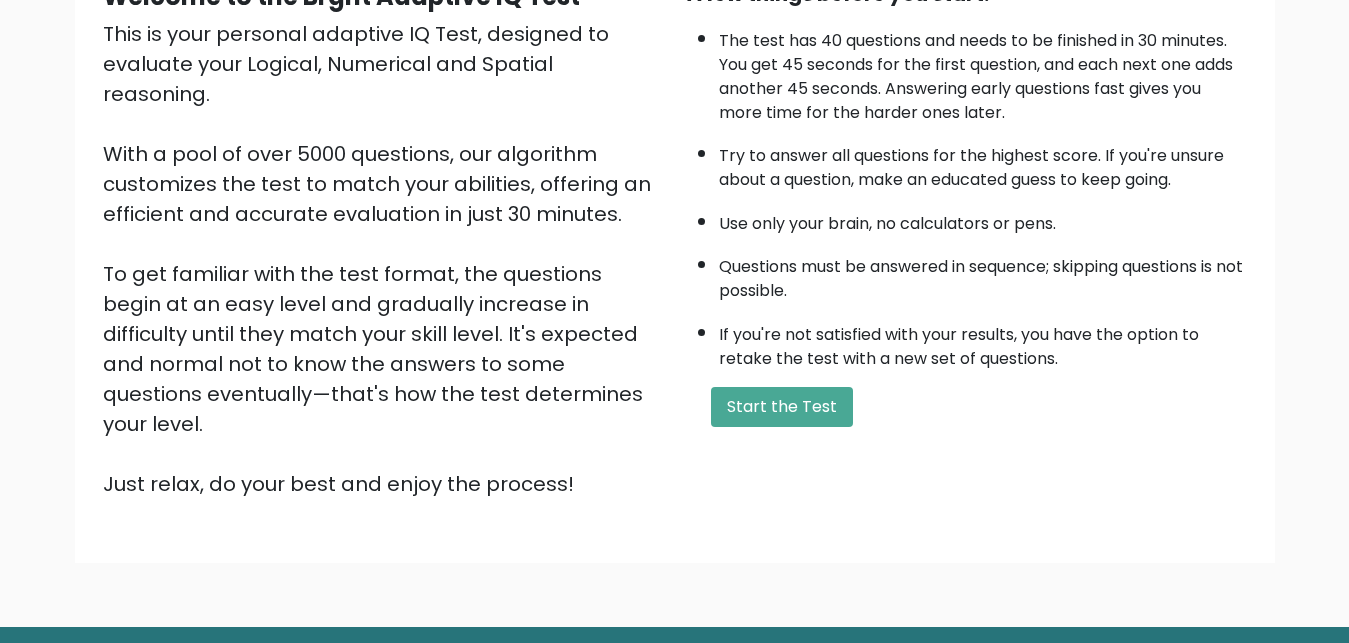 scroll, scrollTop: 291, scrollLeft: 0, axis: vertical 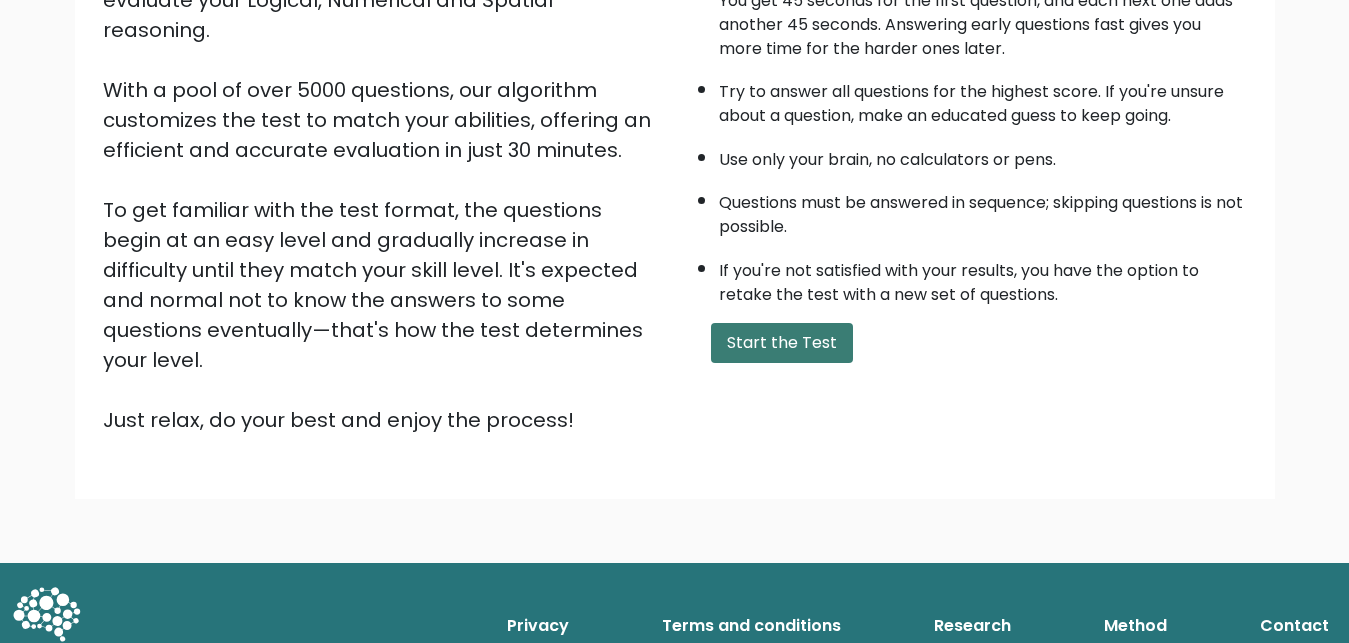 click on "Start the Test" at bounding box center [782, 343] 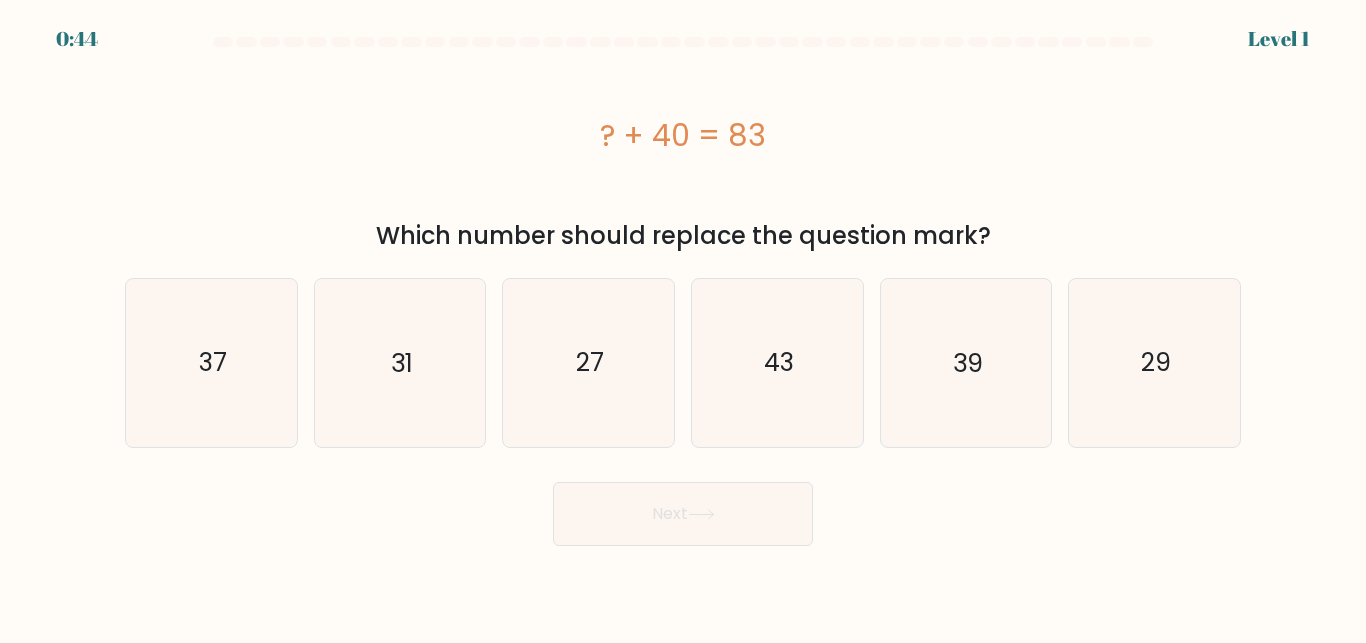 scroll, scrollTop: 0, scrollLeft: 0, axis: both 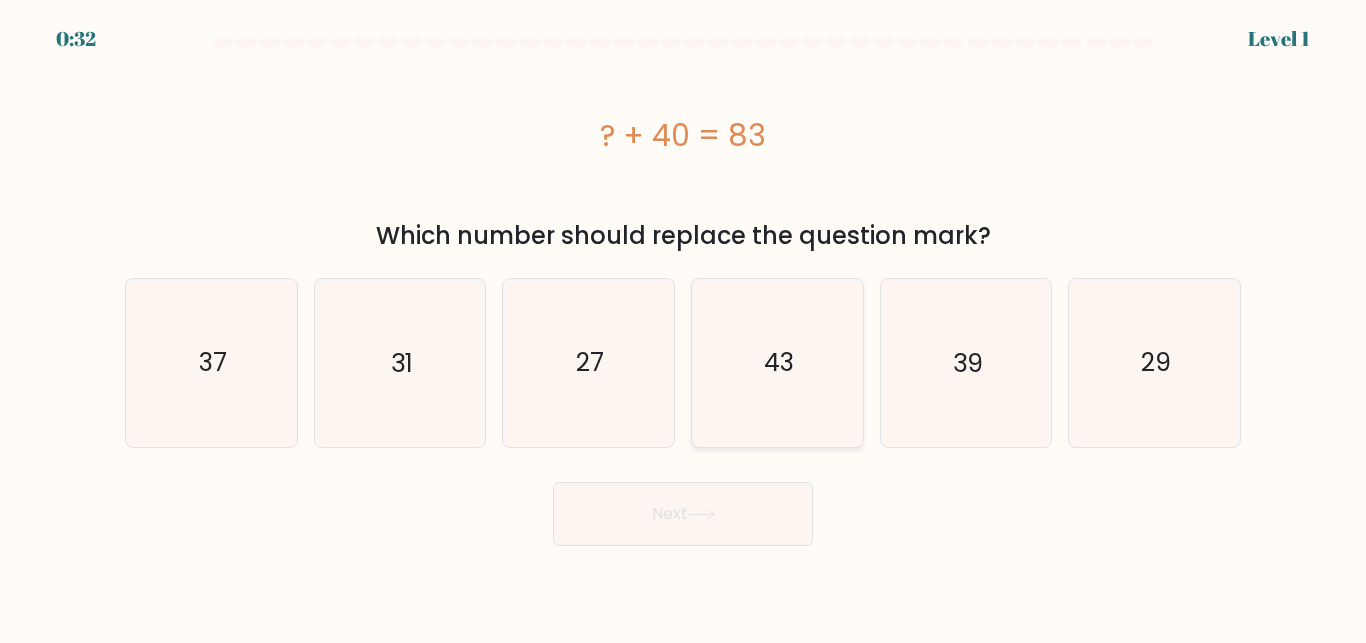 click on "43" 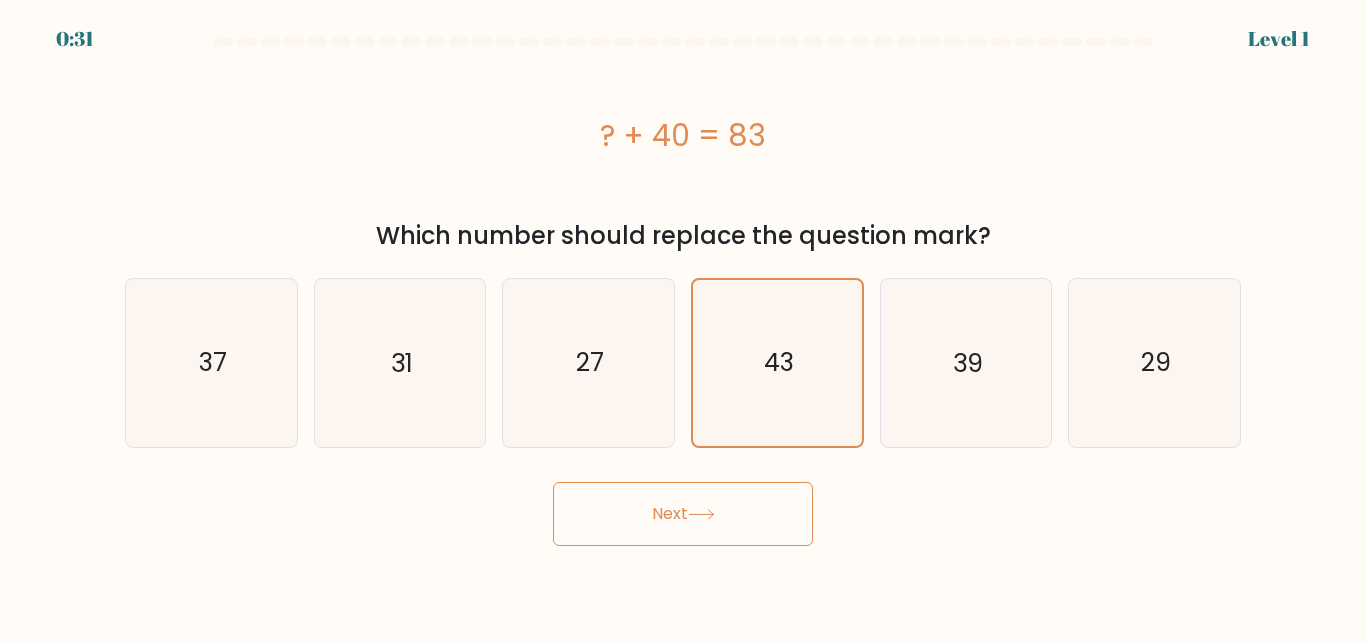 click on "Next" at bounding box center [683, 514] 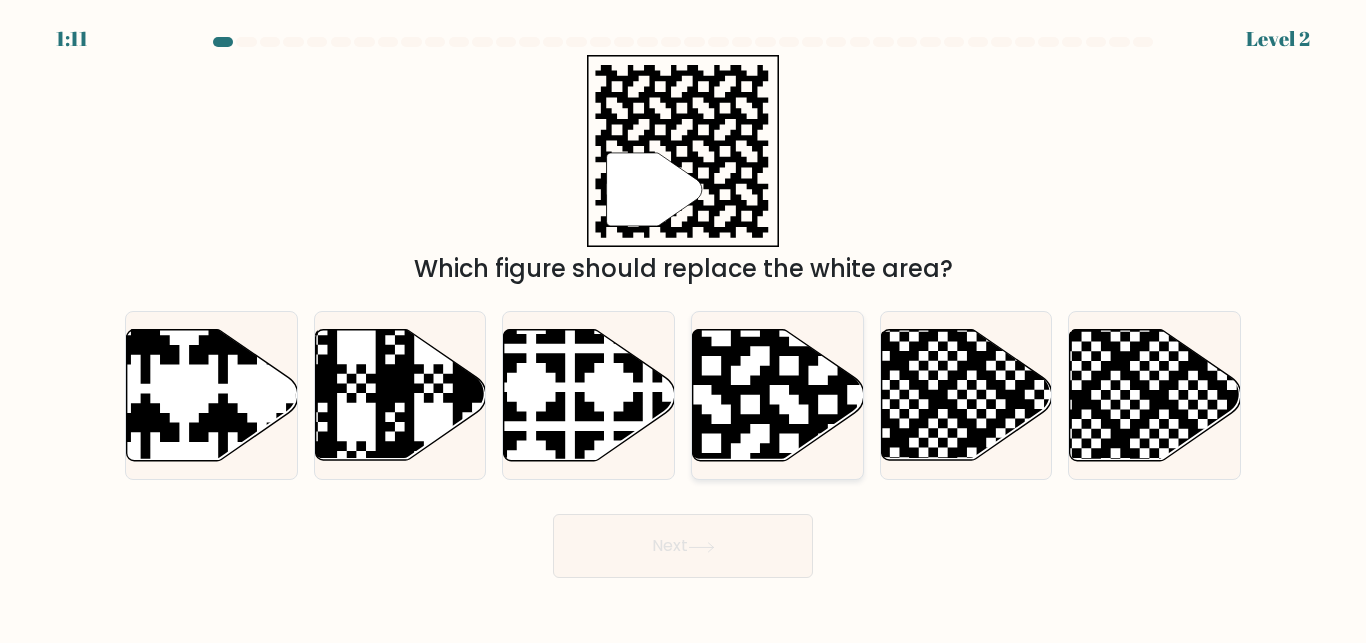 click 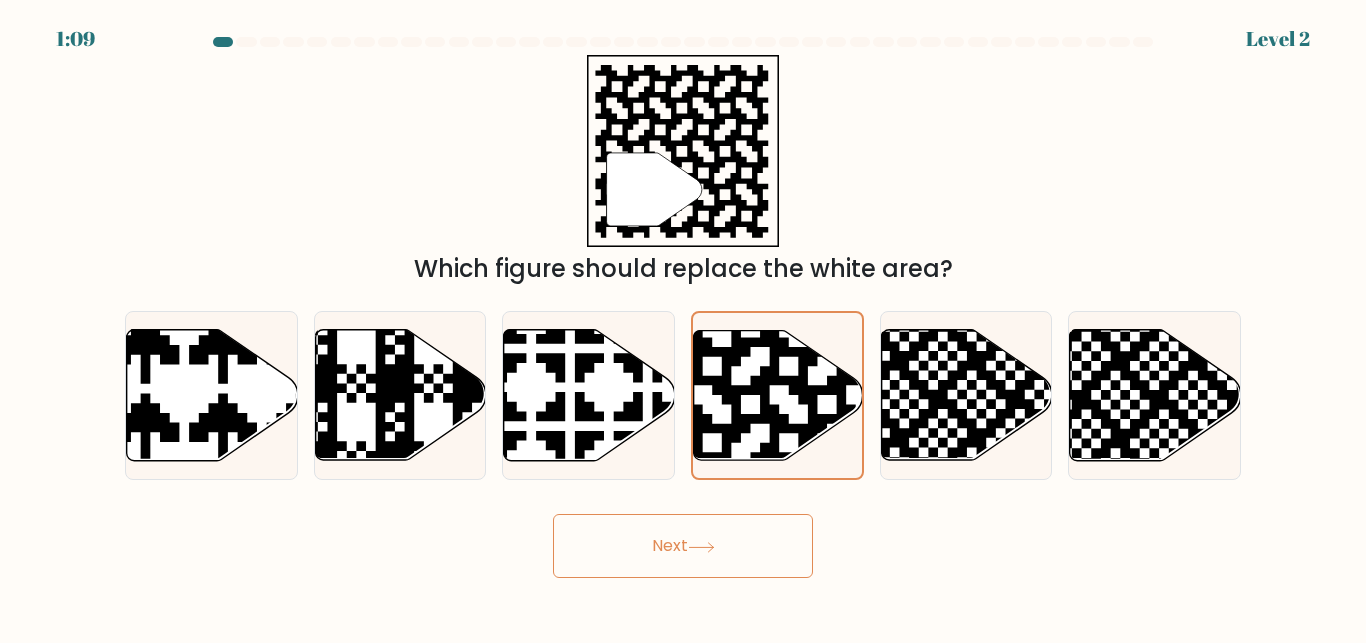 click on "Next" at bounding box center [683, 546] 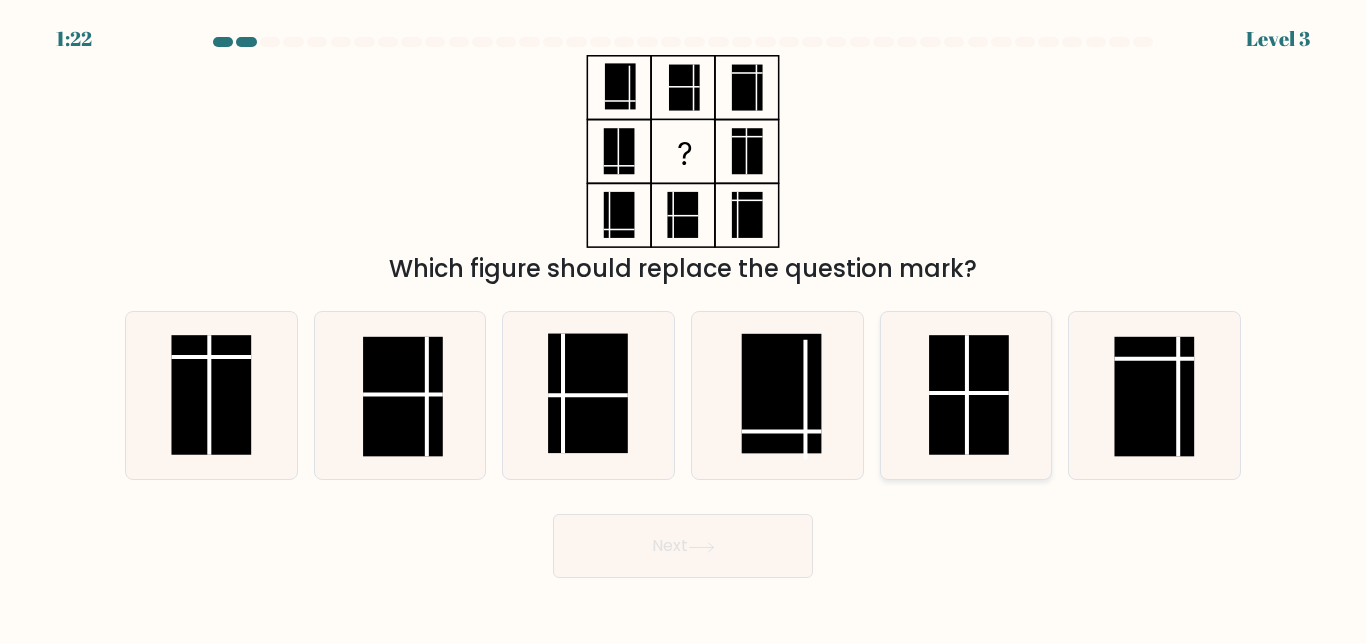 click 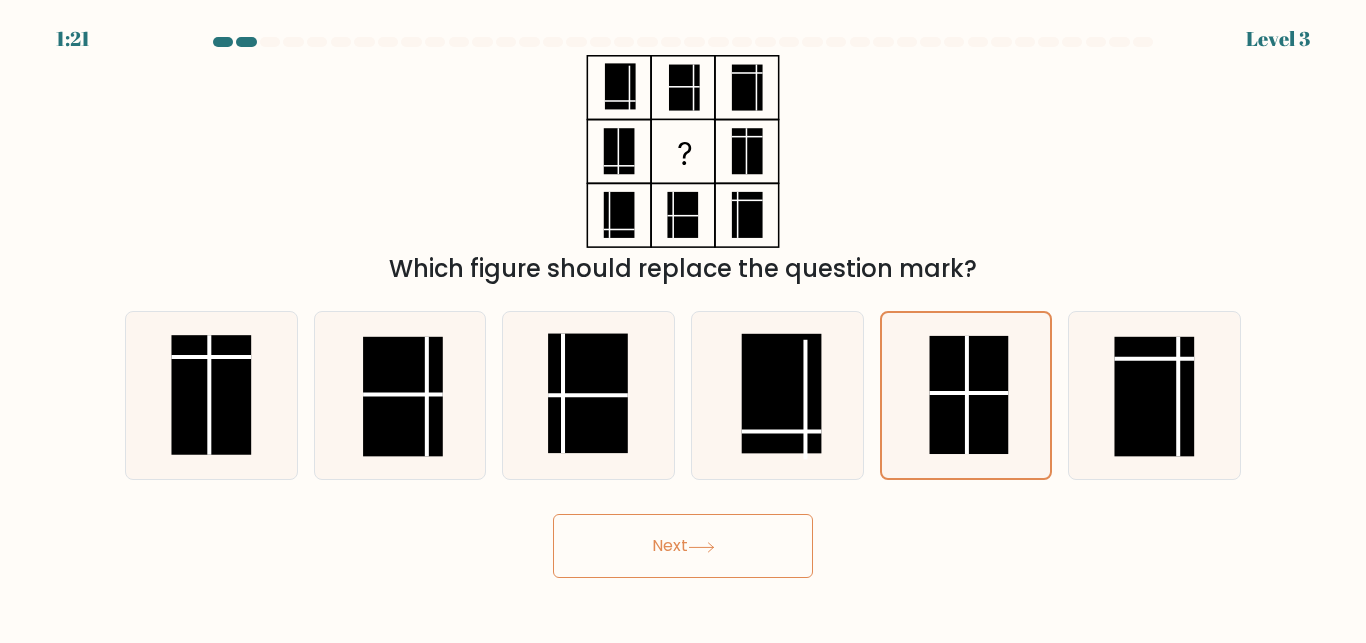 click on "Next" at bounding box center [683, 546] 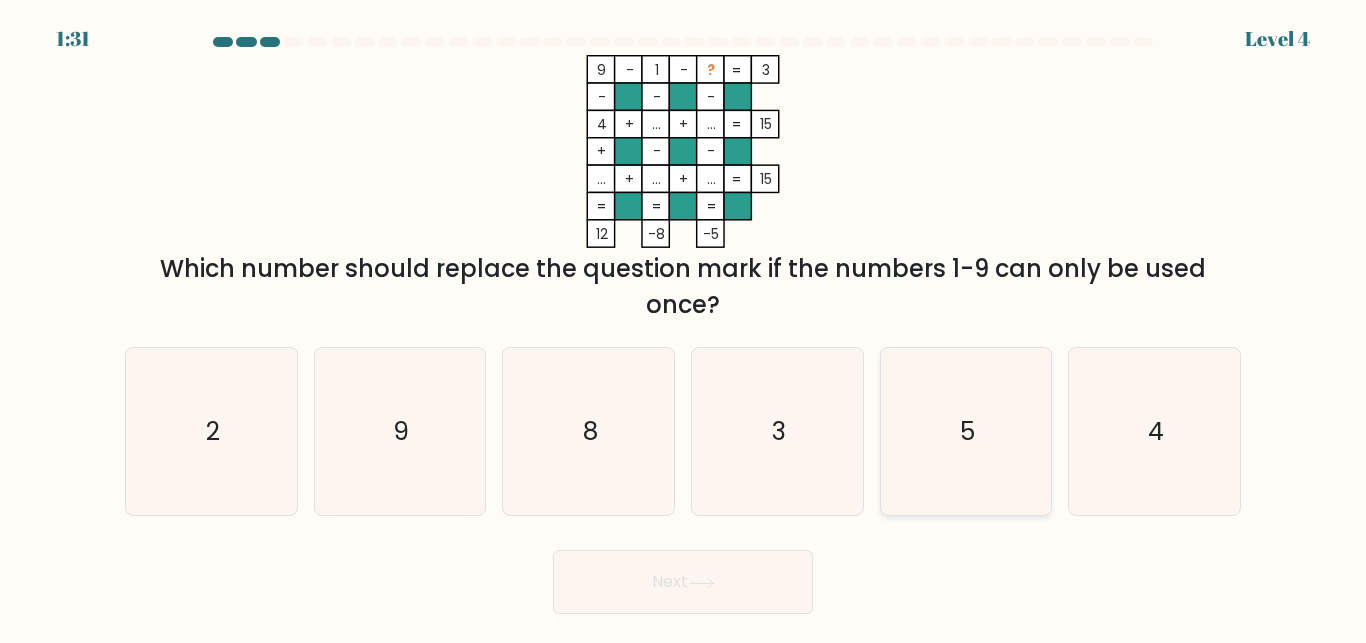 click on "5" 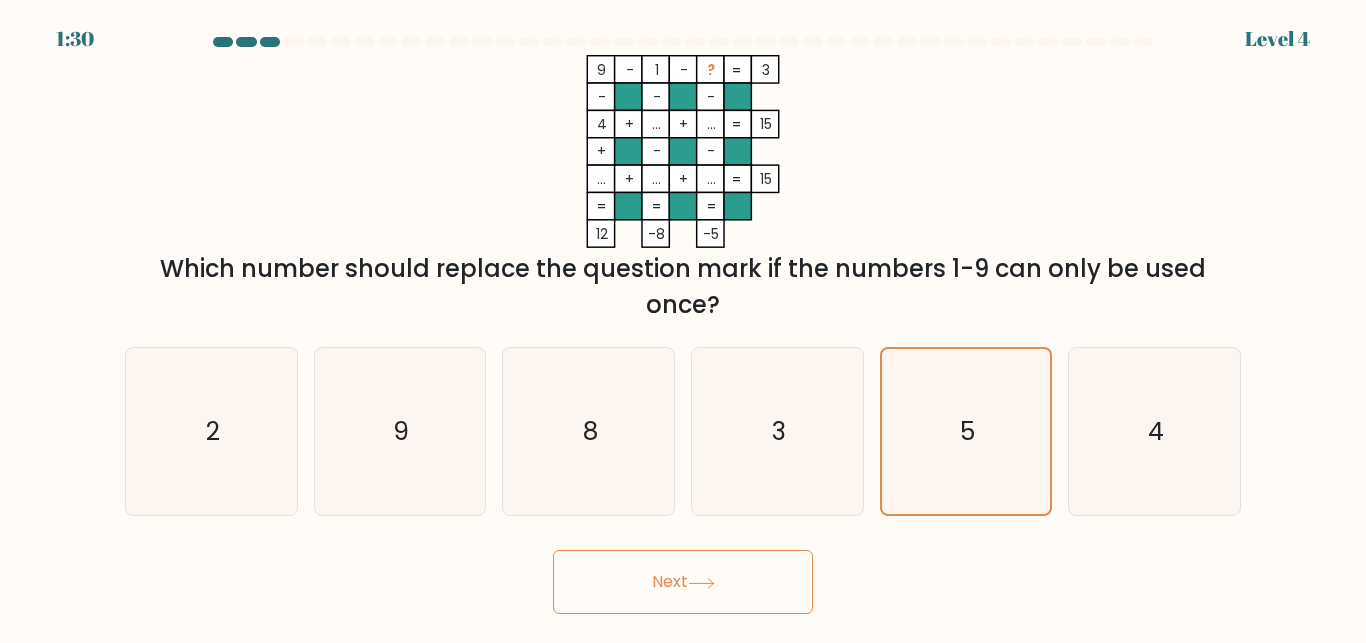 click on "1:30
Level 4" at bounding box center (683, 321) 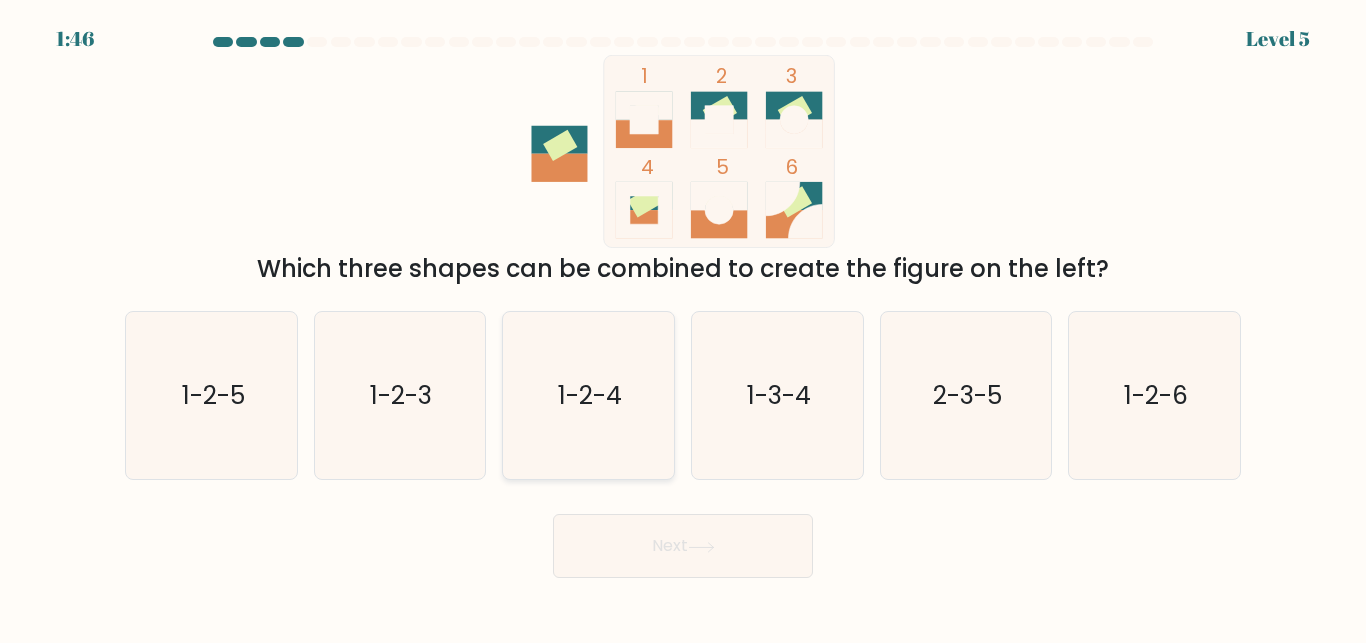 click on "1-2-4" 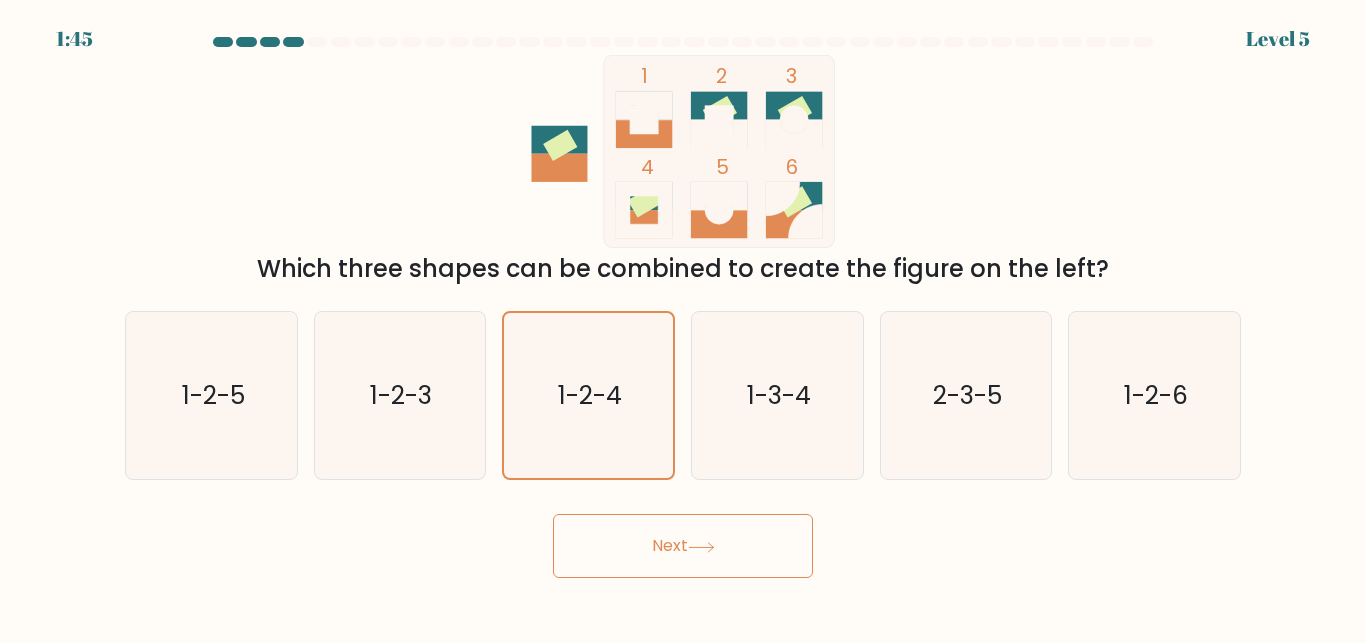 click on "Next" at bounding box center (683, 546) 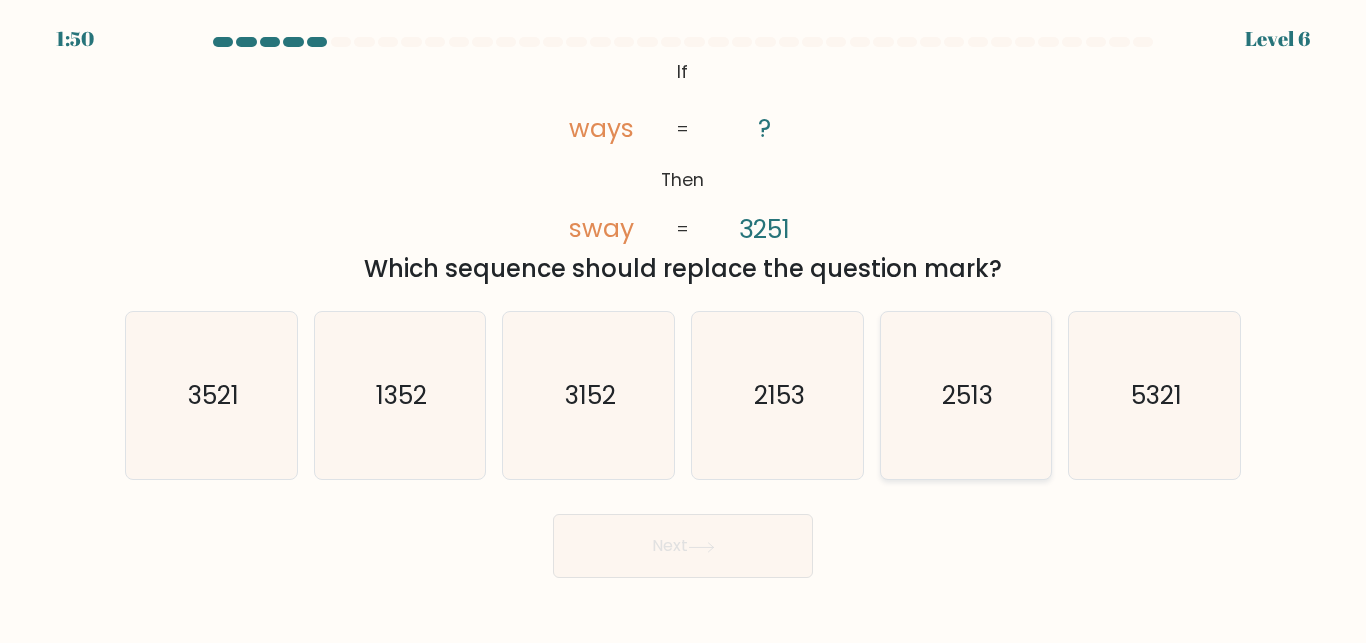 click on "2513" 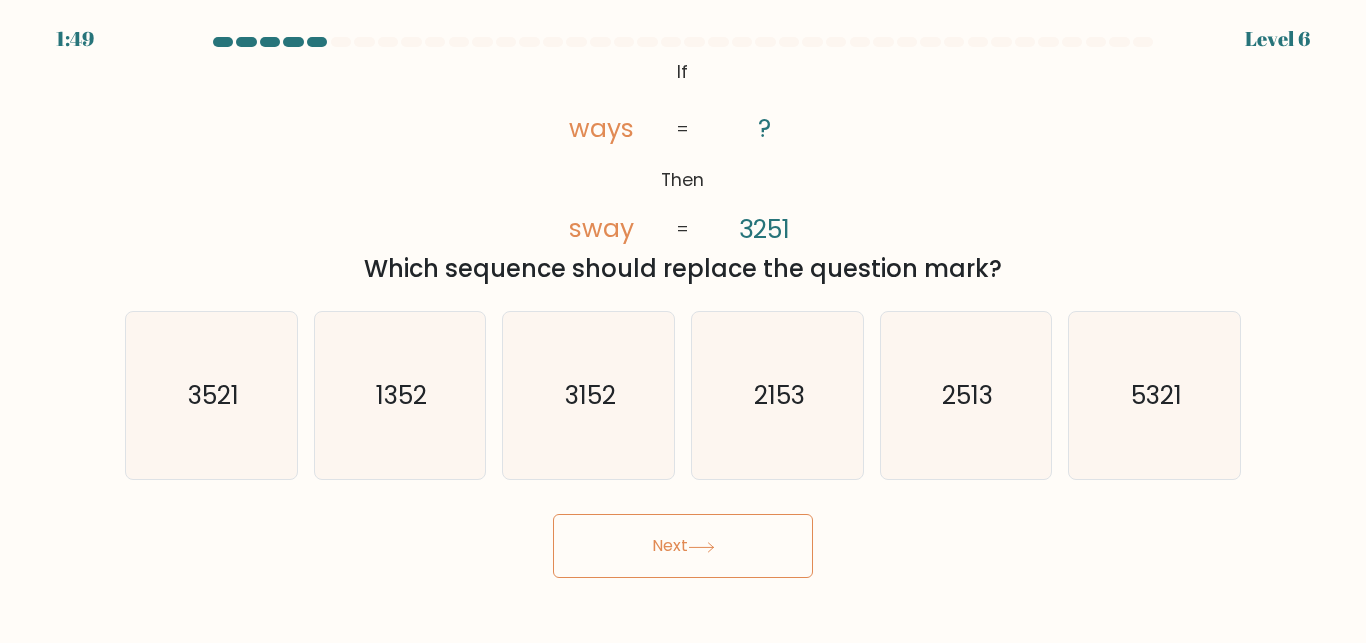 click on "Next" at bounding box center [683, 546] 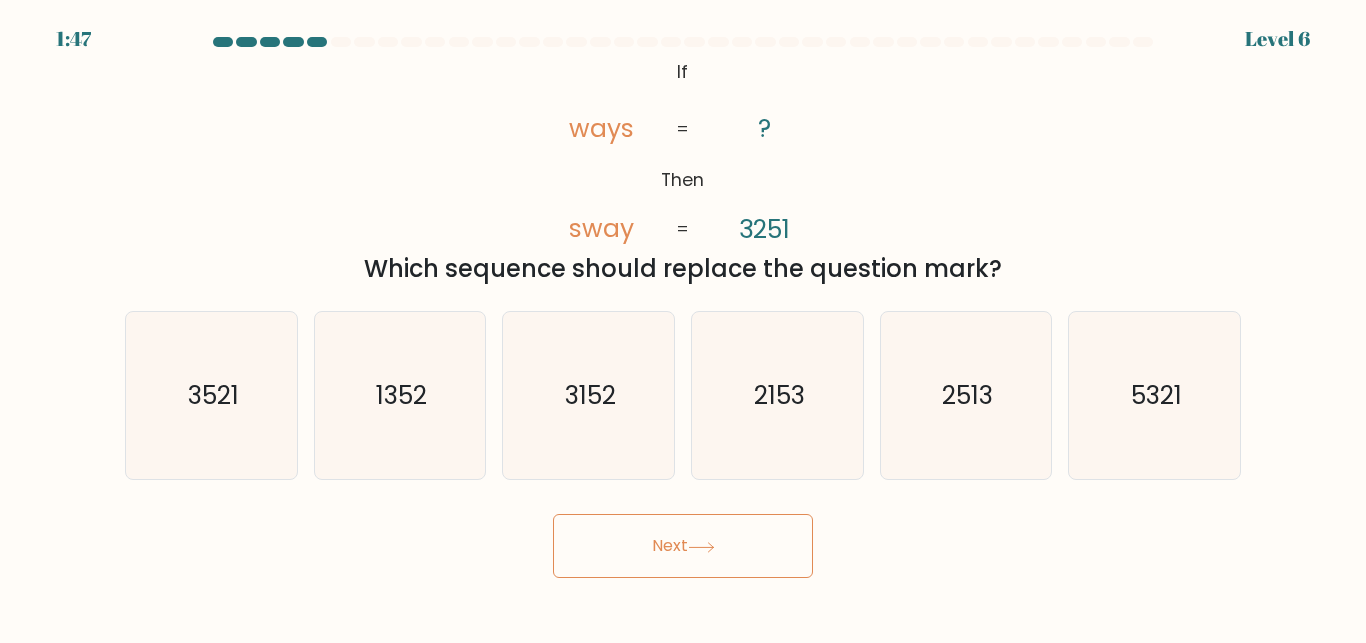 click on "Next" at bounding box center (683, 546) 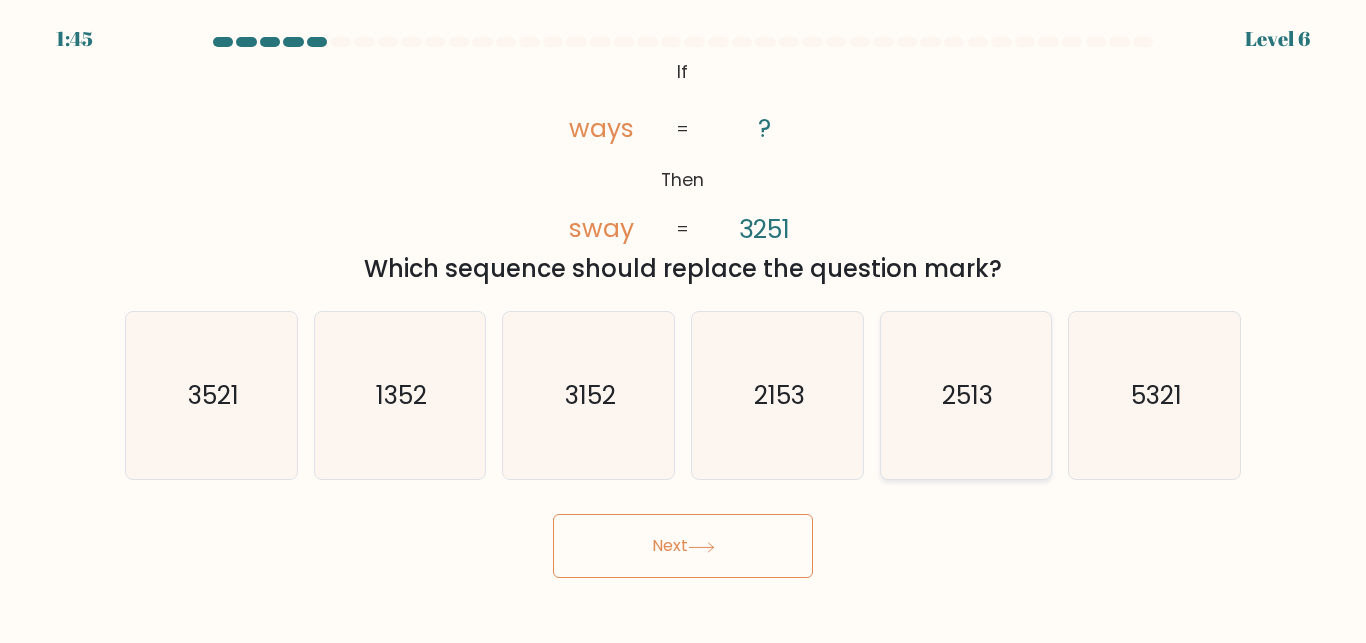 click on "2513" 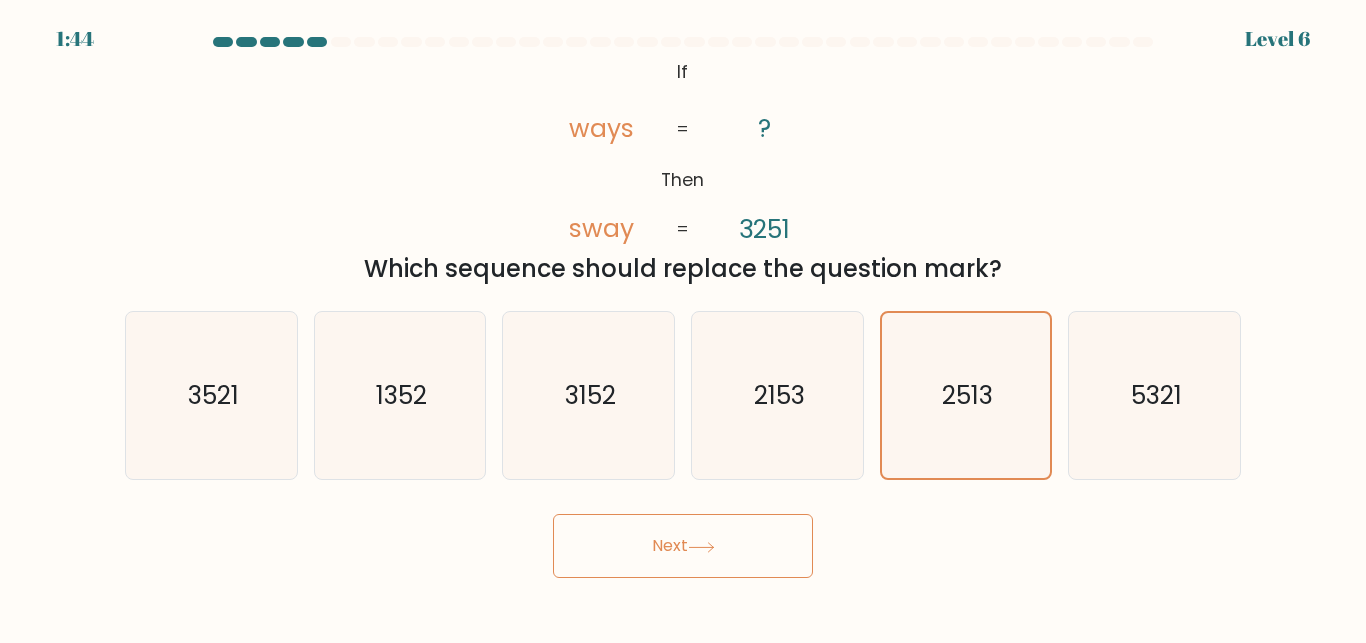 click on "Next" at bounding box center [683, 546] 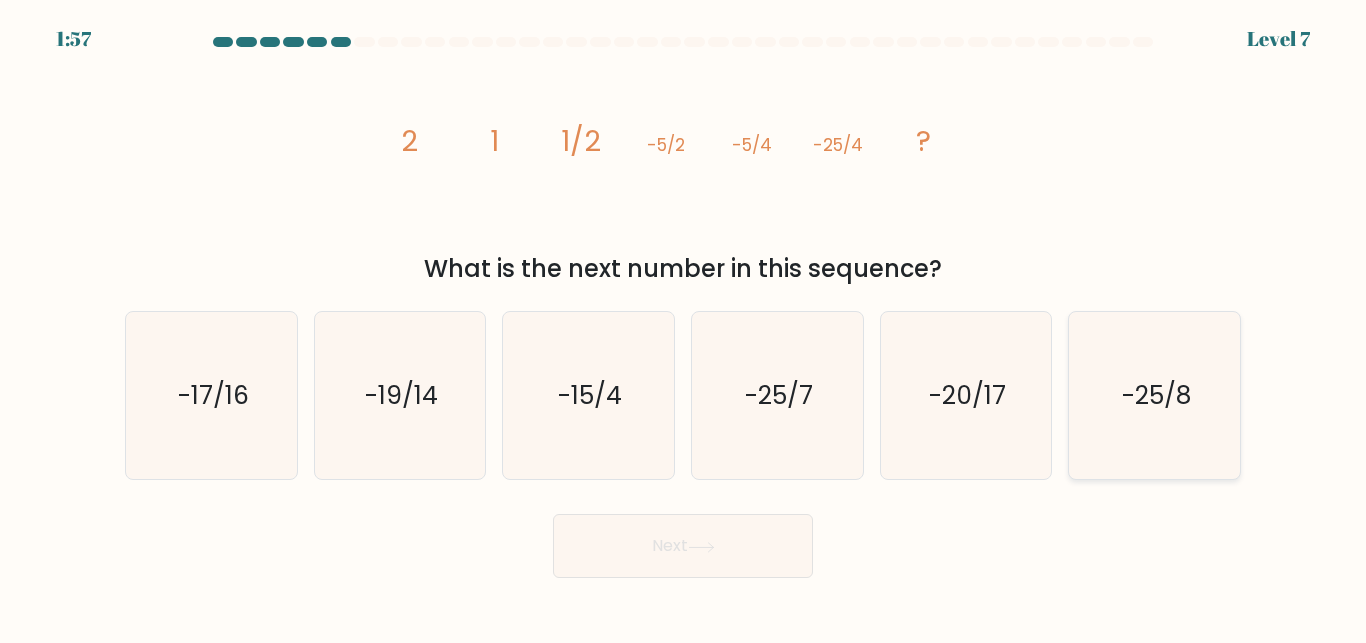 click on "-25/8" 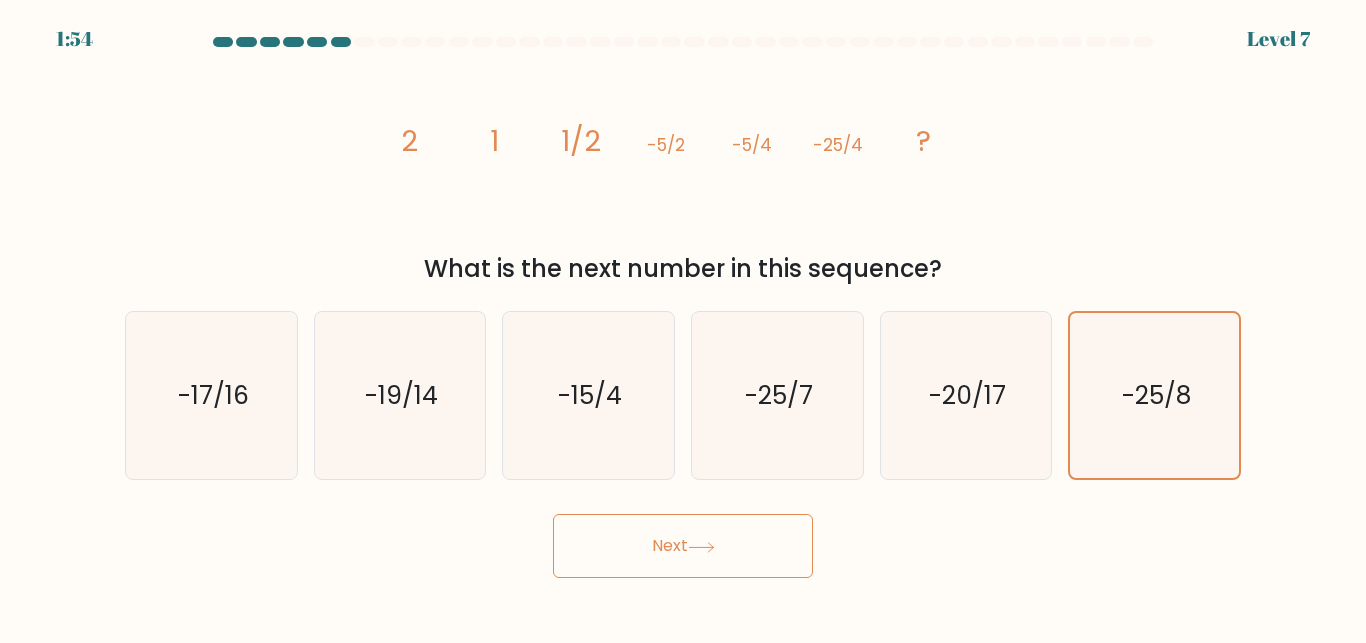 click 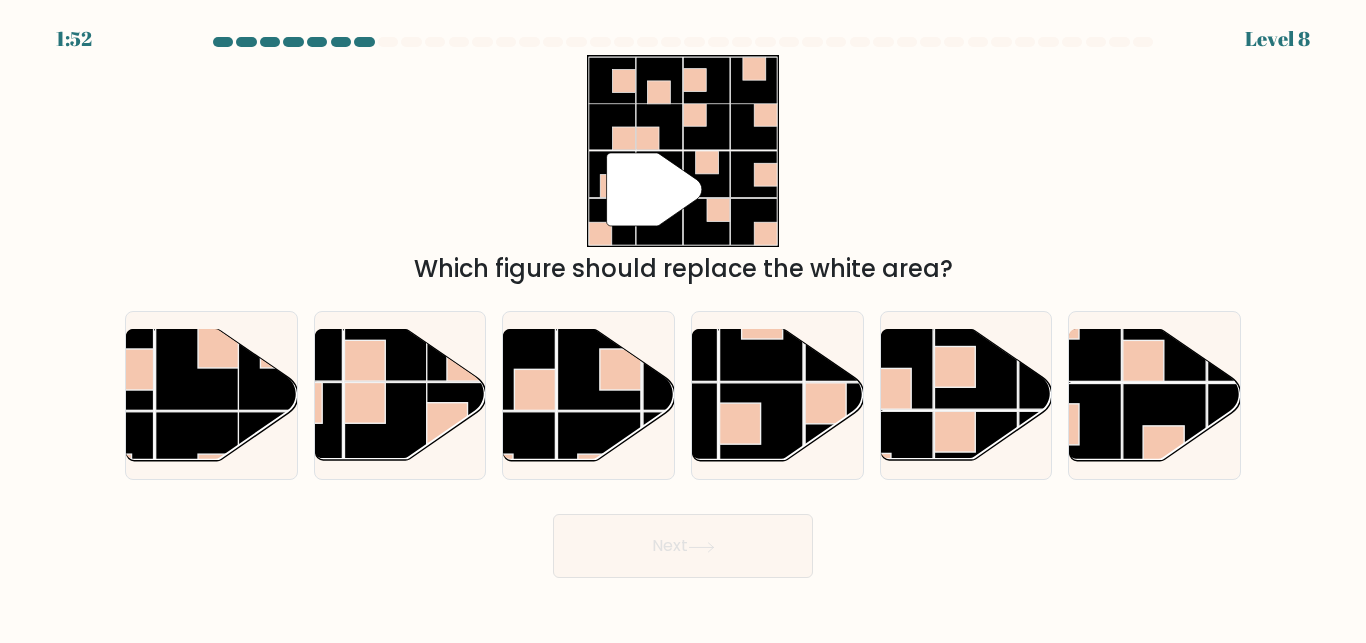 click on "Next" at bounding box center [683, 546] 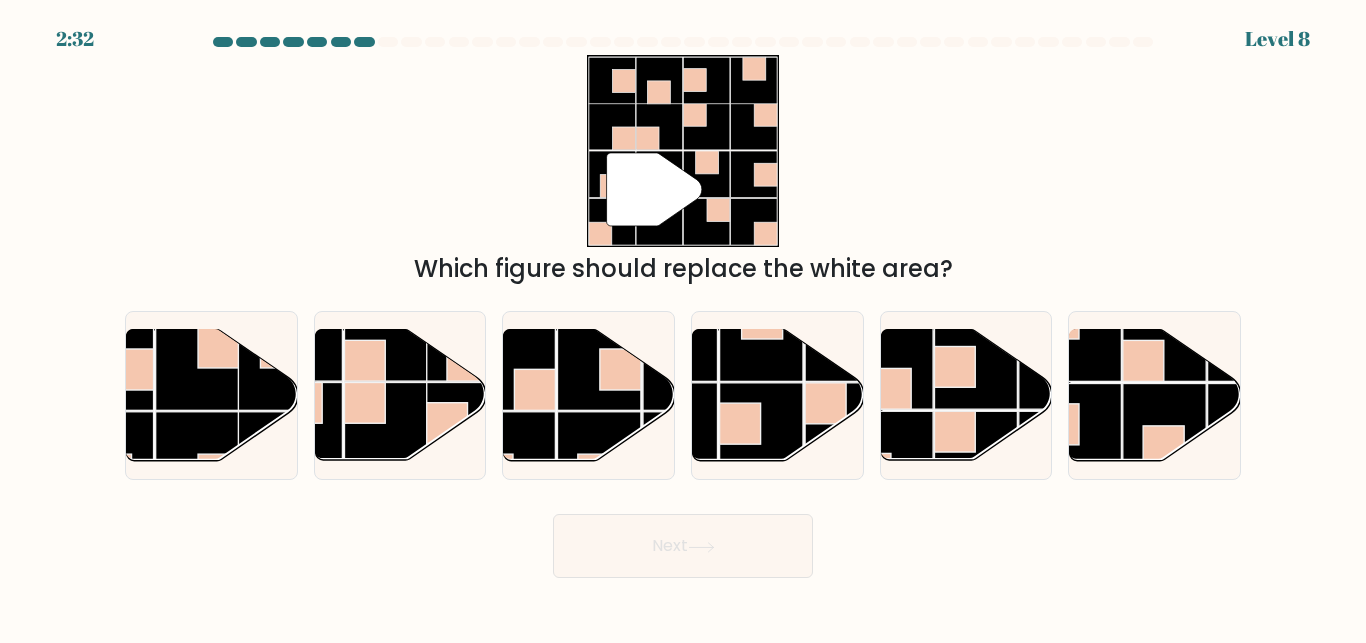 click on "Next" at bounding box center [683, 541] 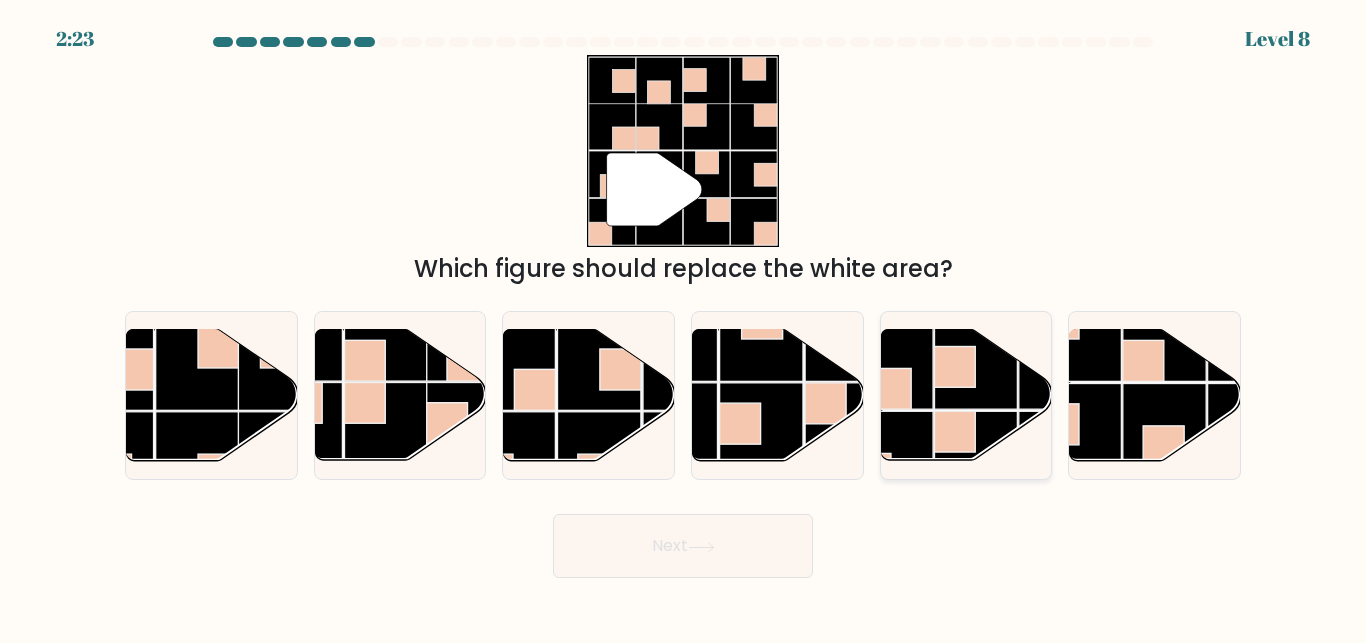 click 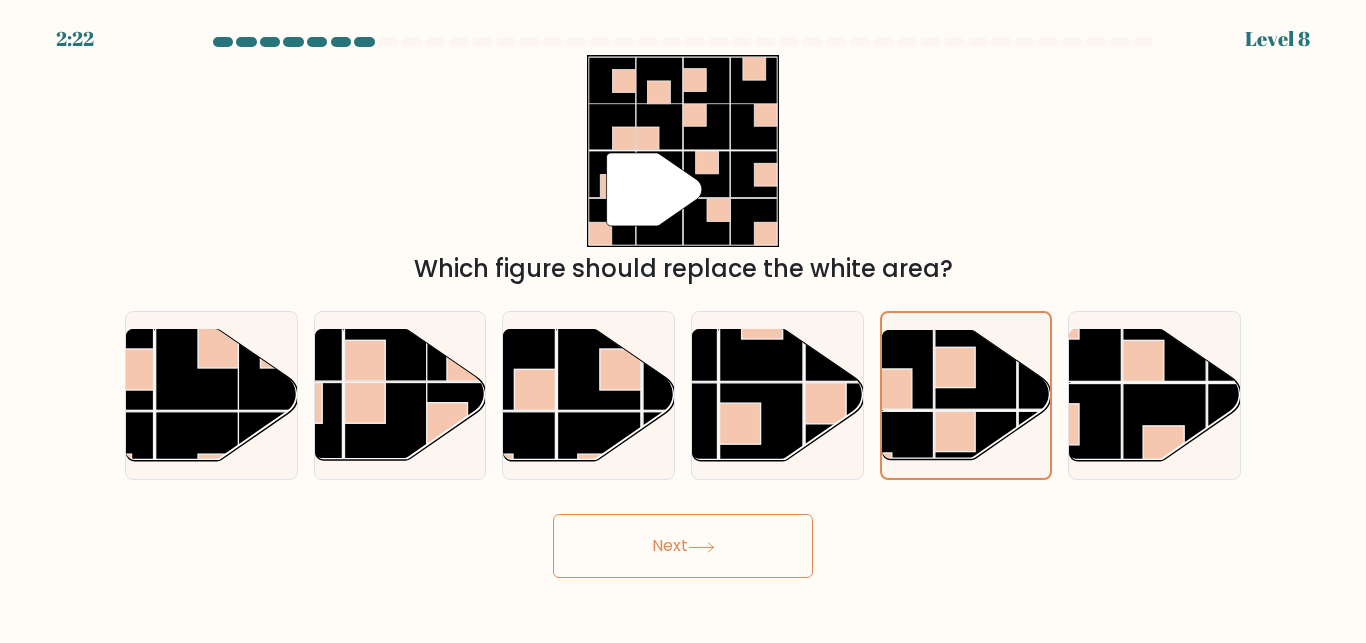 click on "Next" at bounding box center [683, 546] 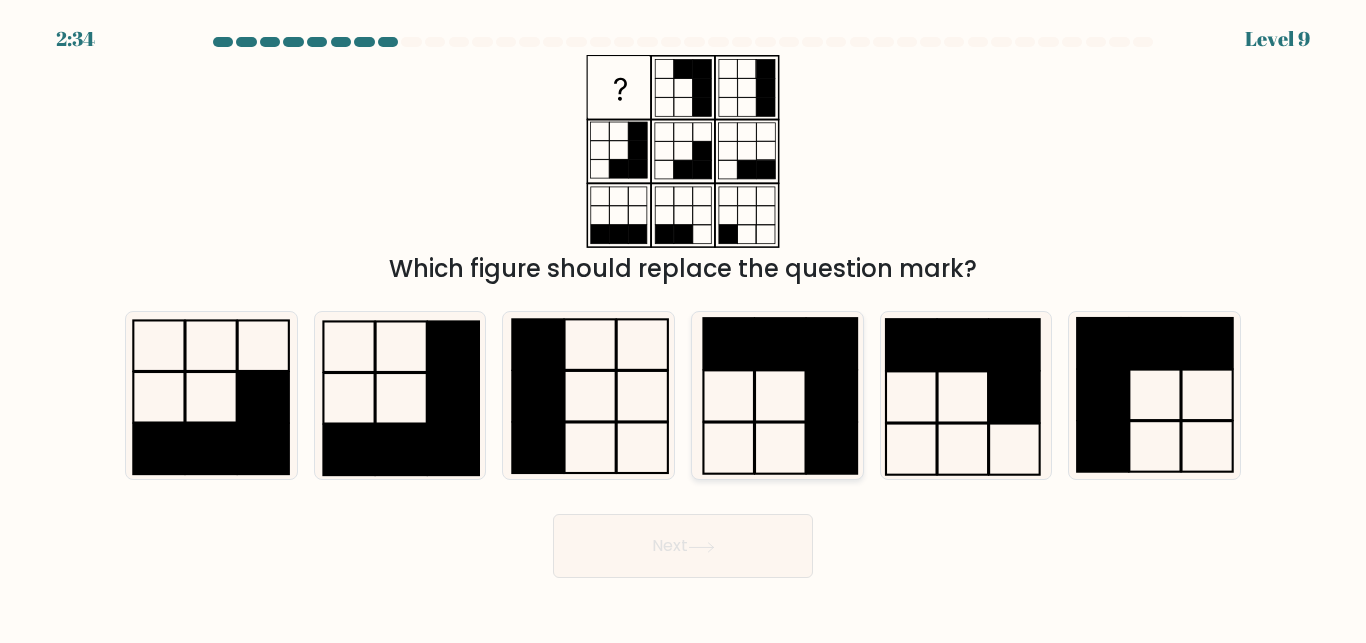 click 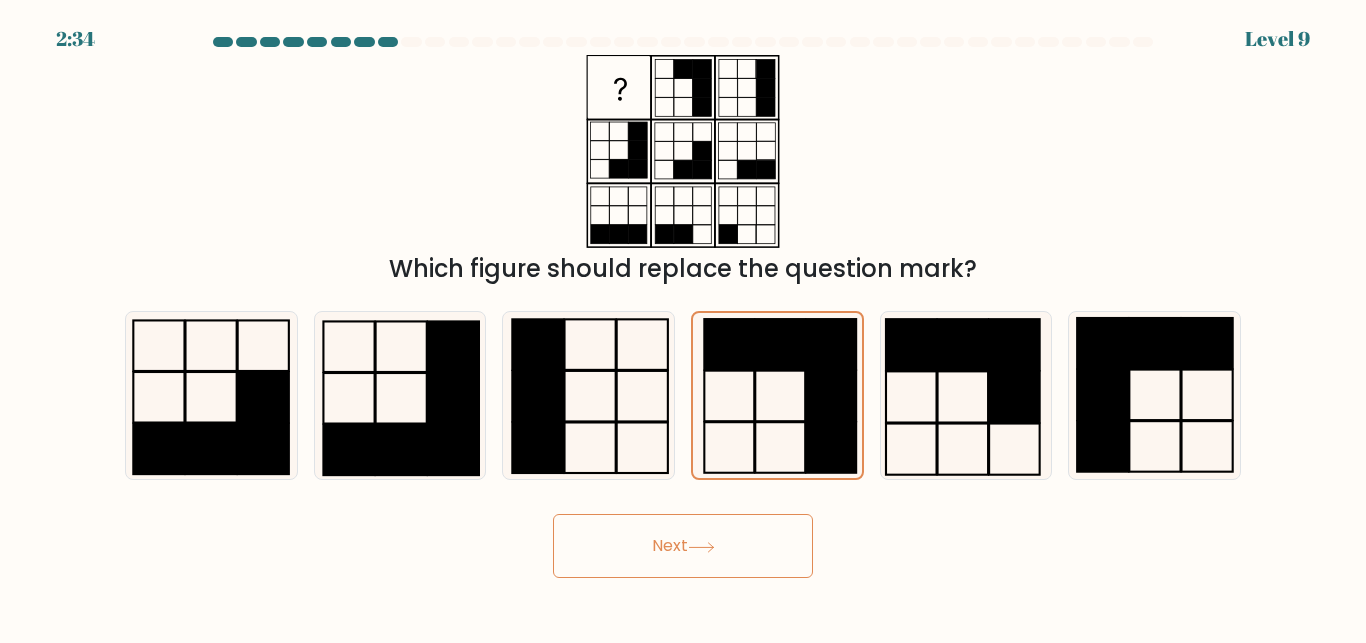 click 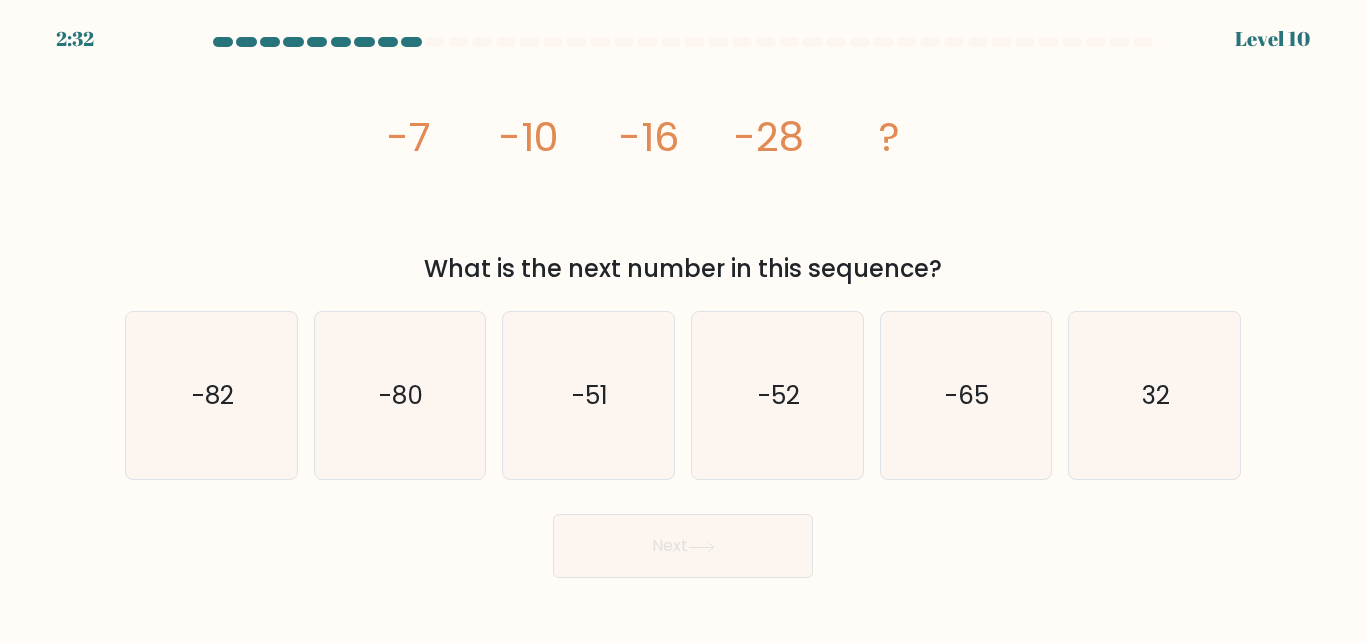 click on "Next" at bounding box center [683, 546] 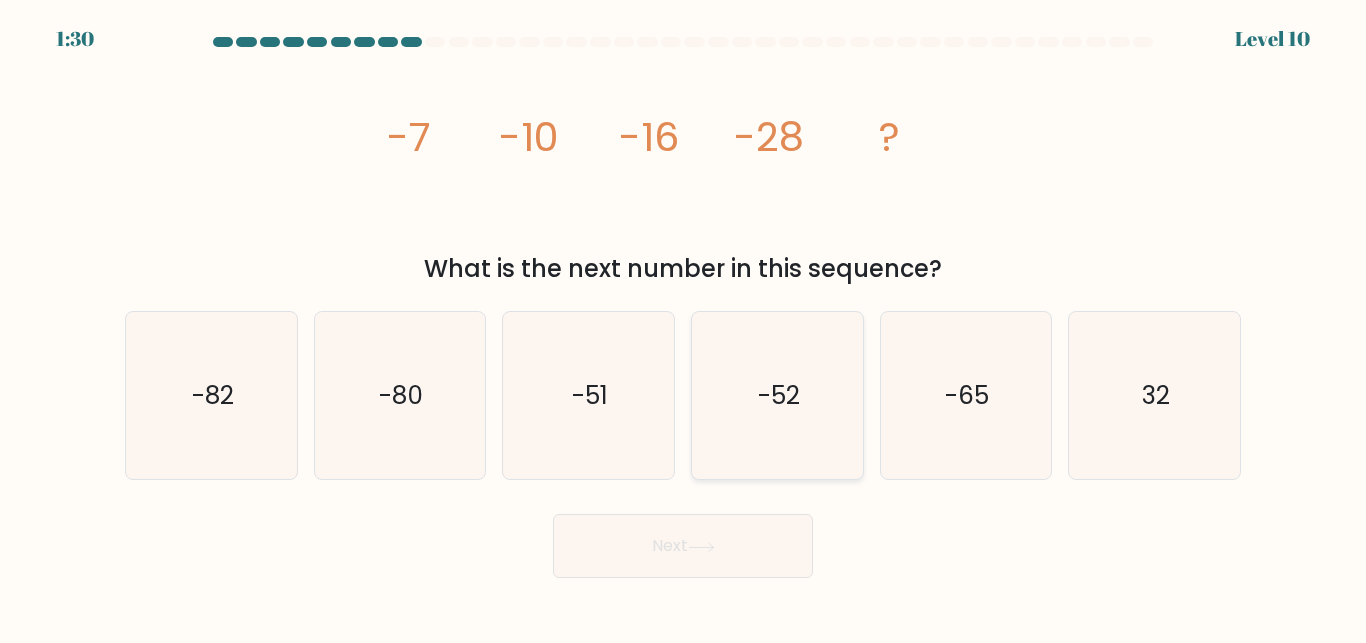 click on "-52" 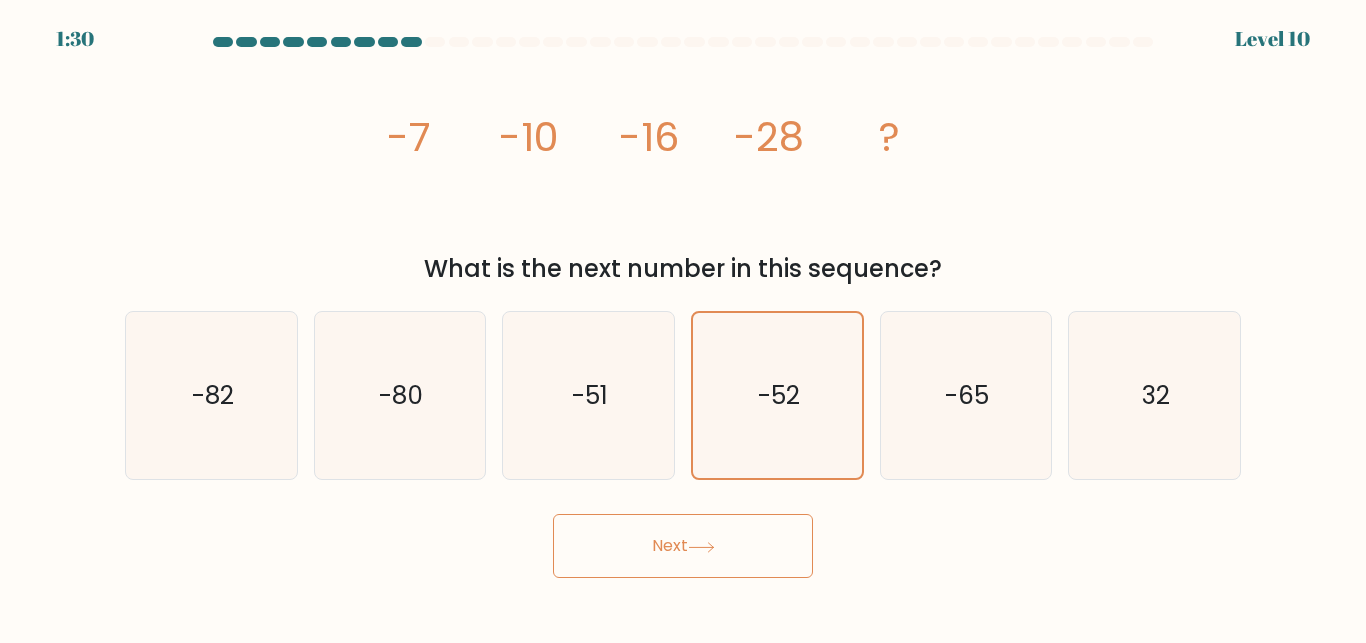 click on "Next" at bounding box center (683, 546) 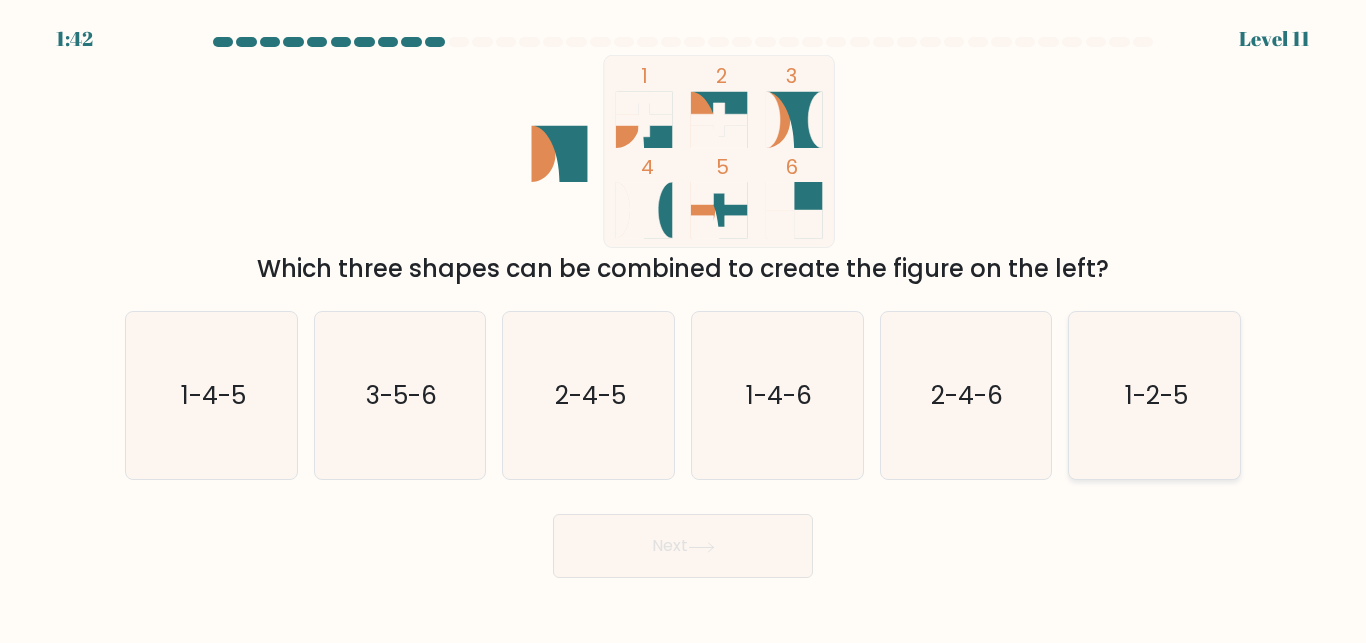 click on "1-2-5" 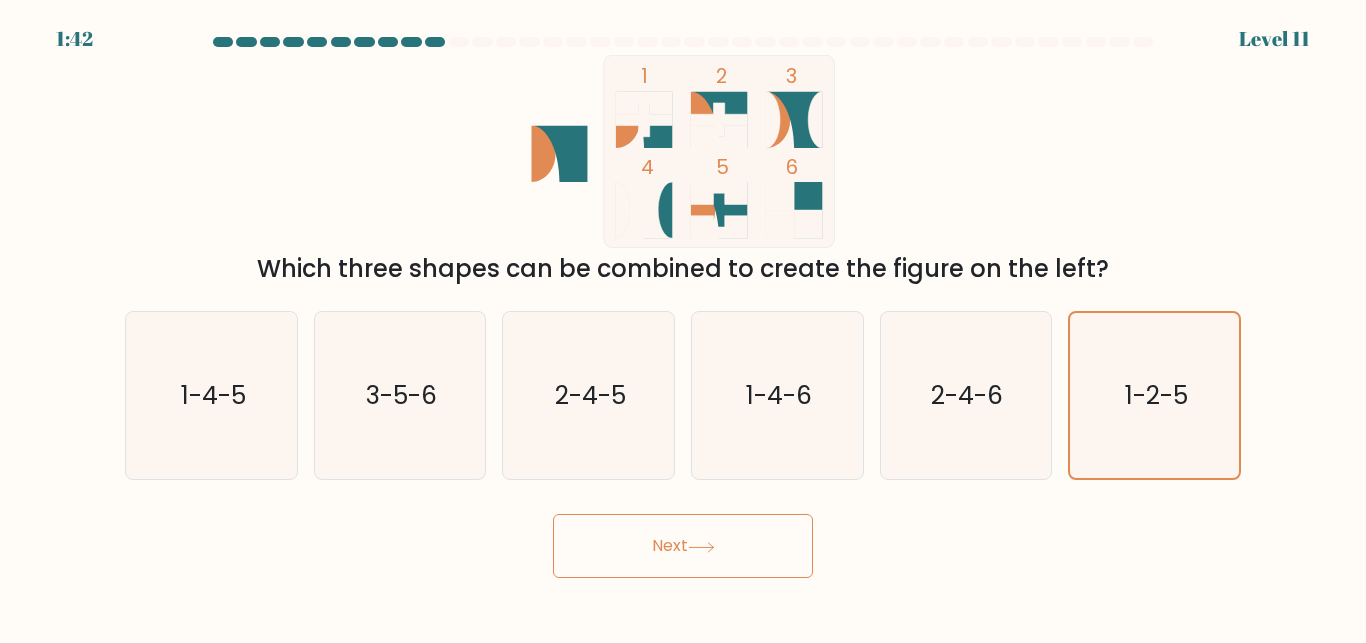 click on "Next" at bounding box center [683, 546] 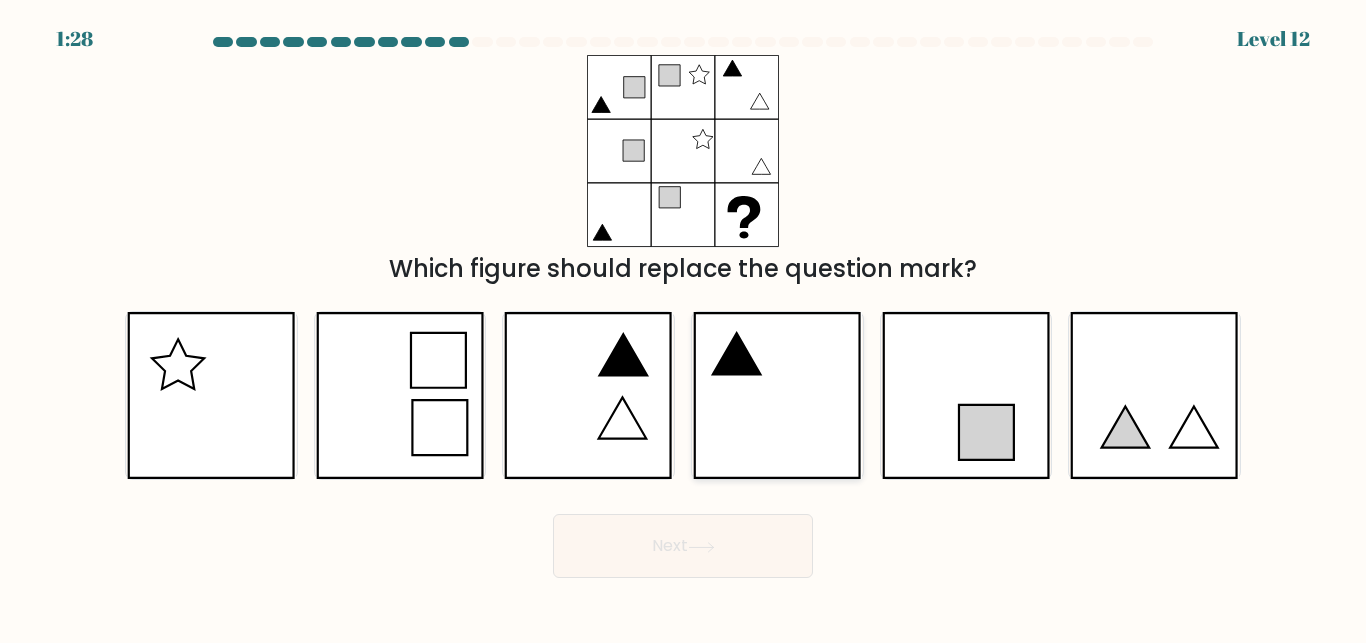 click 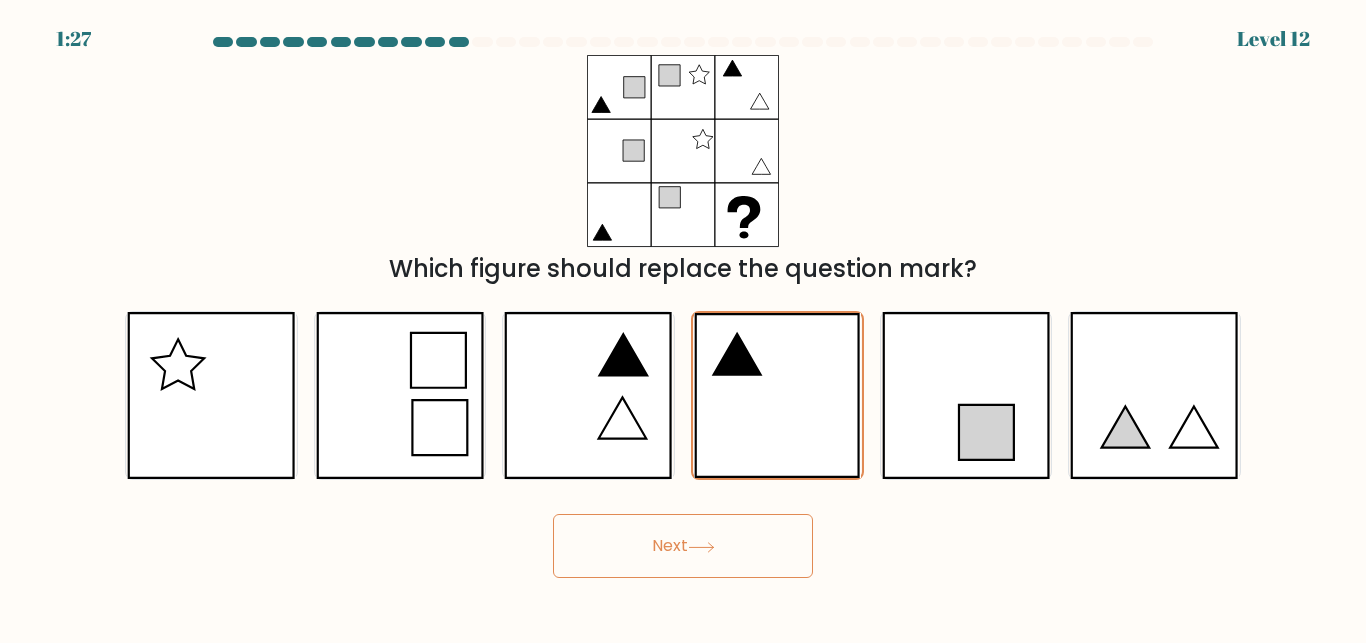 click on "Next" at bounding box center [683, 546] 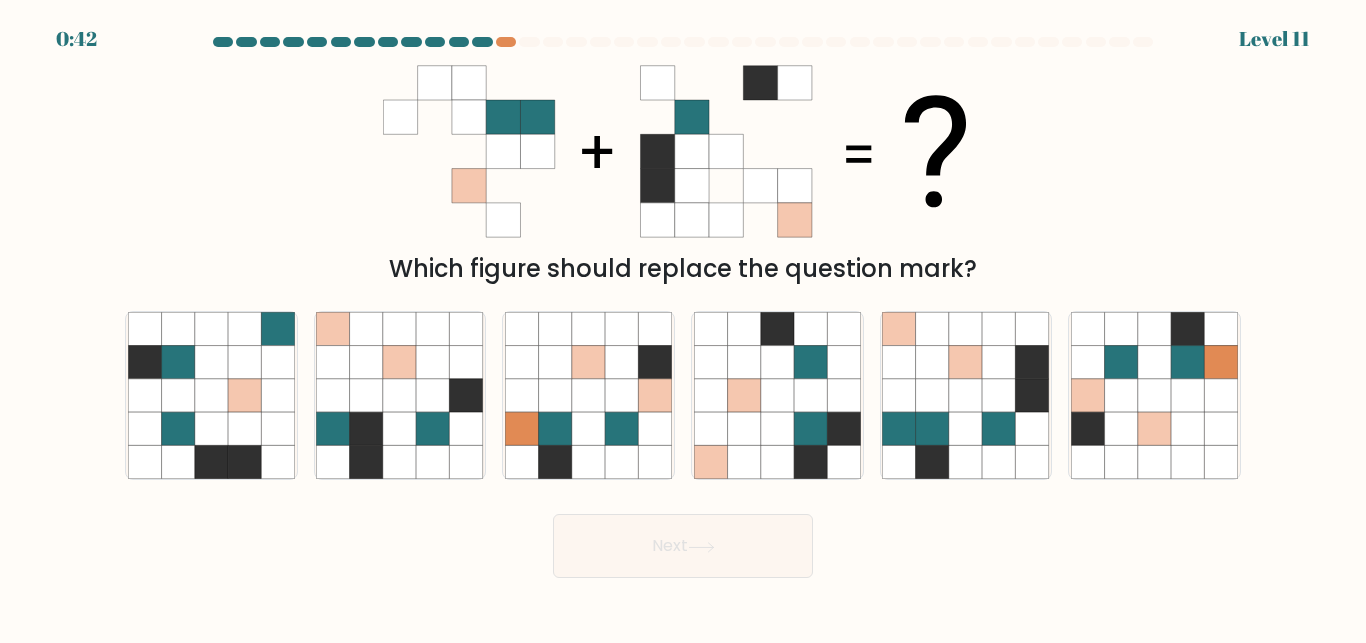 scroll, scrollTop: 0, scrollLeft: 0, axis: both 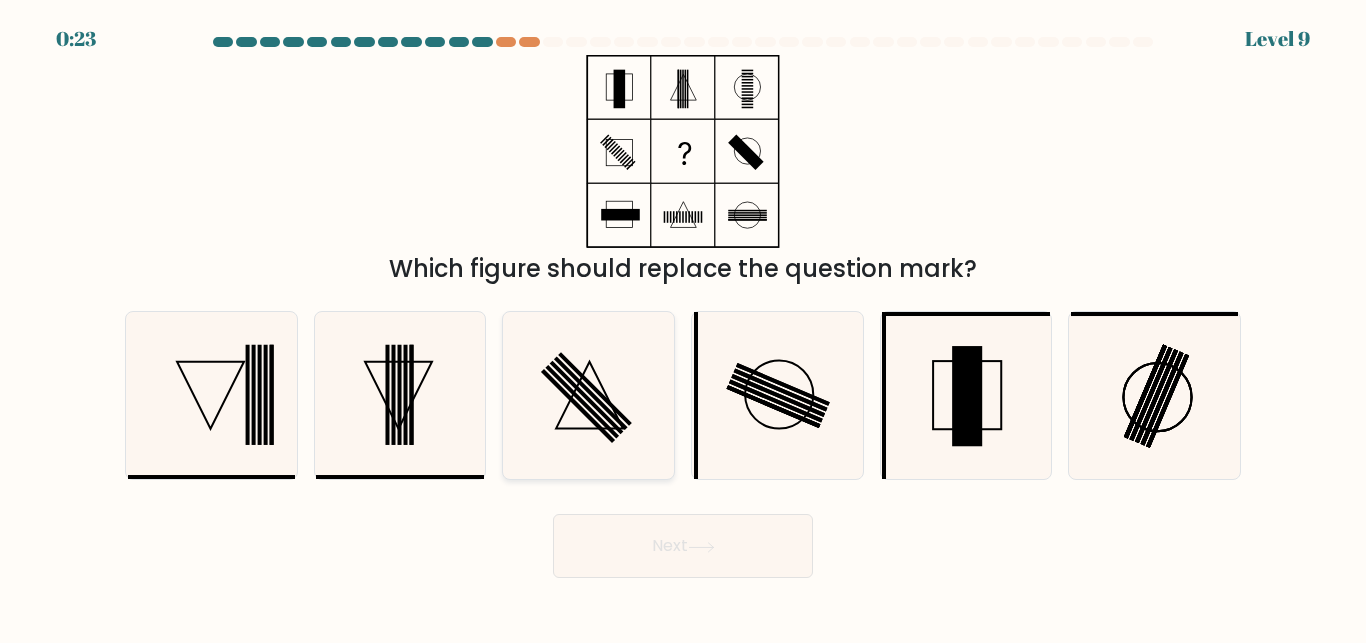 click 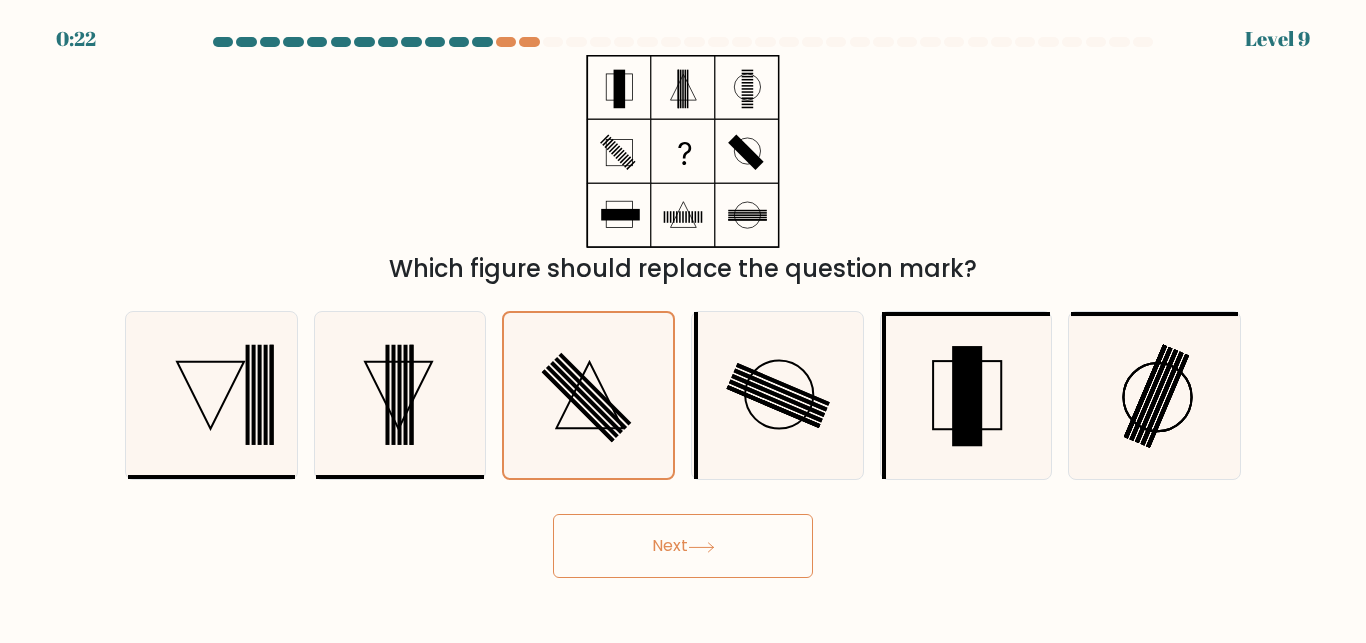 click on "Next" at bounding box center (683, 546) 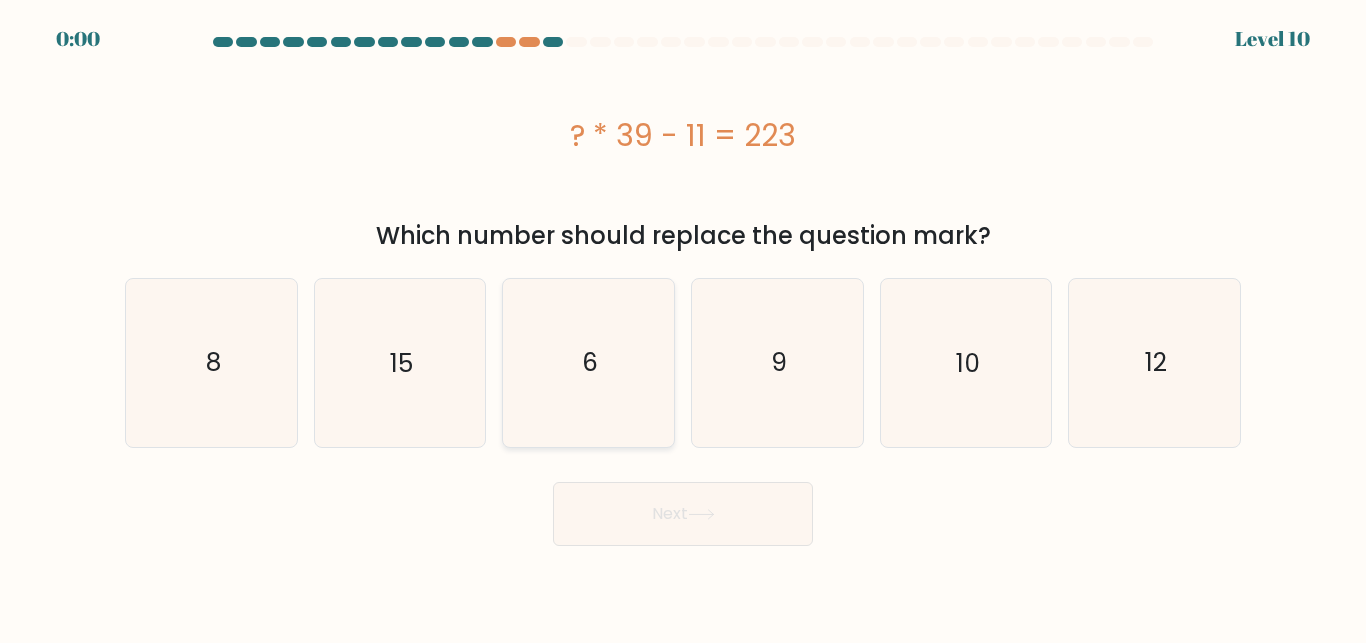 click on "6" 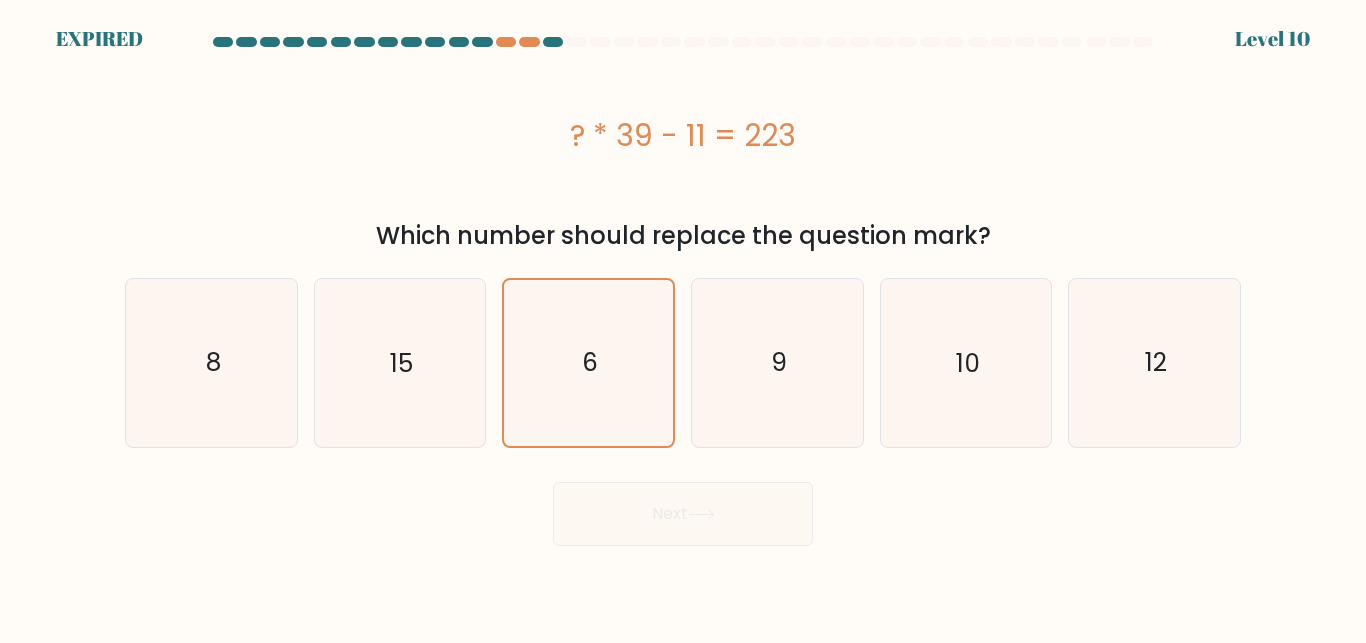 click on "Next" at bounding box center [683, 509] 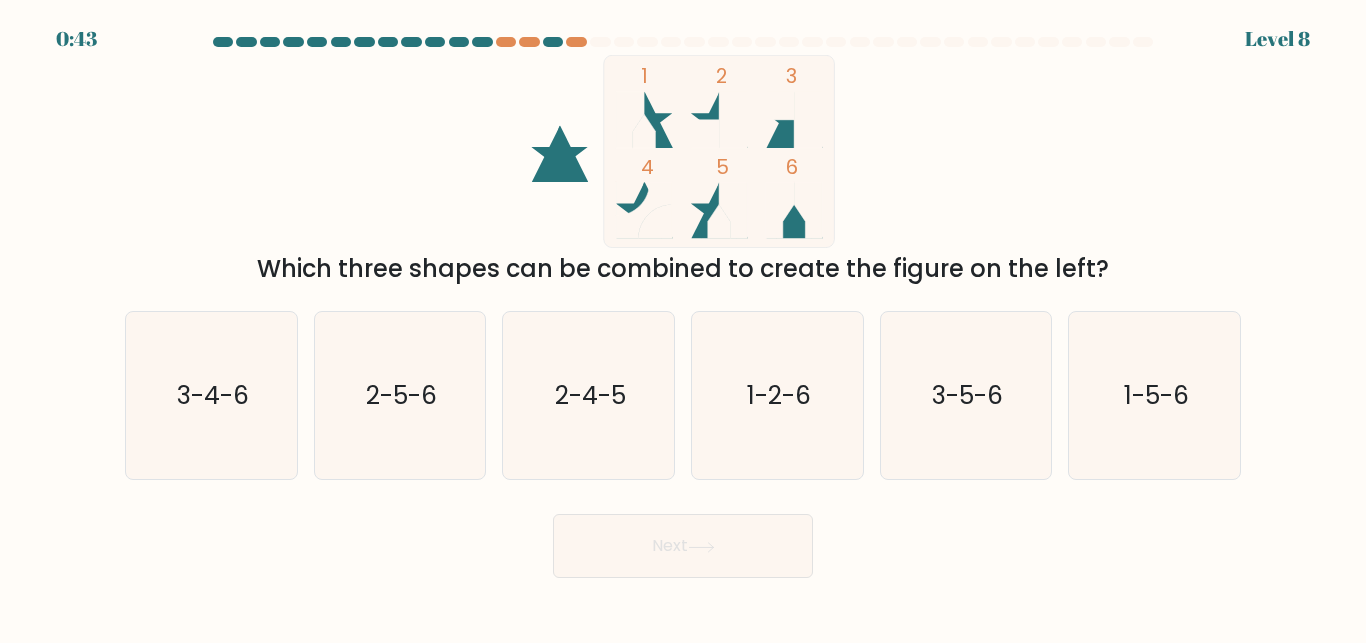 scroll, scrollTop: 0, scrollLeft: 0, axis: both 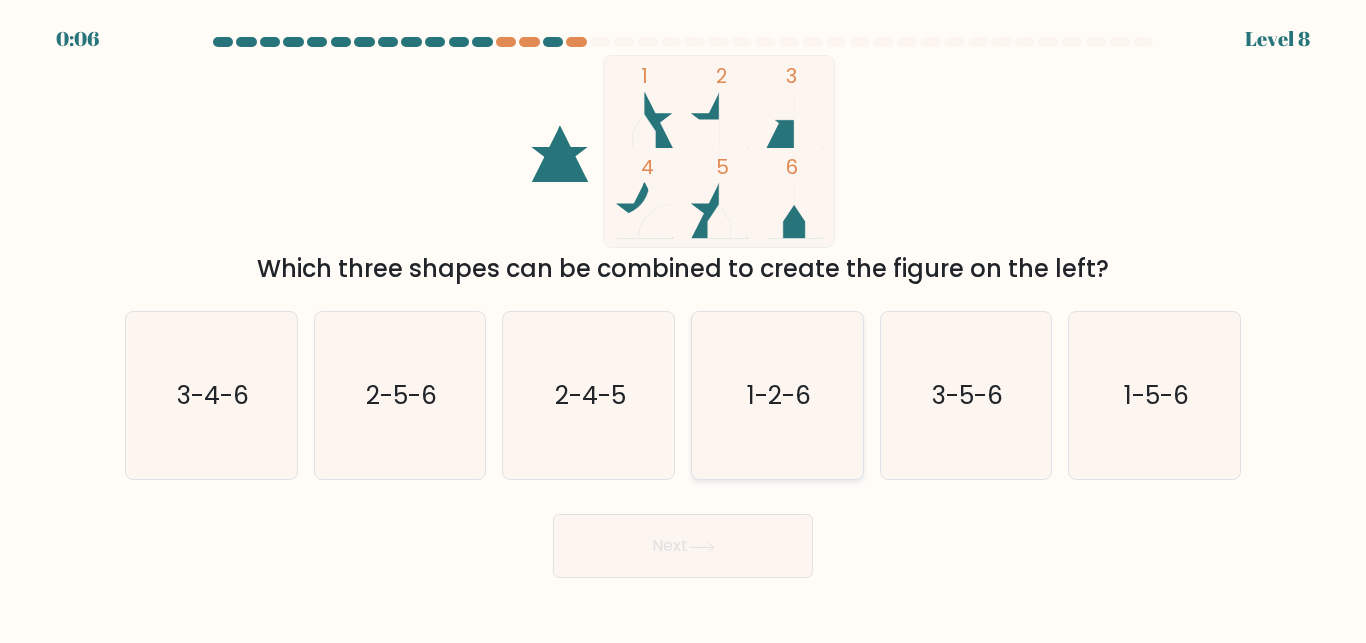 click on "1-2-6" 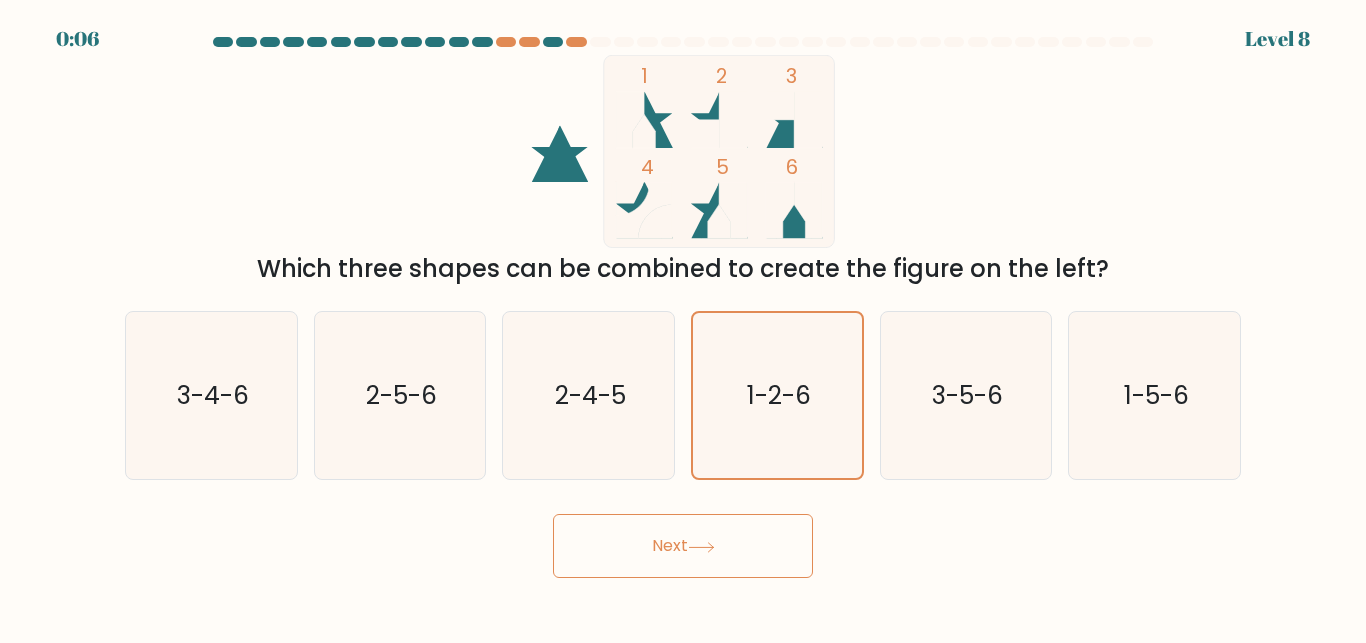 click on "Next" at bounding box center (683, 546) 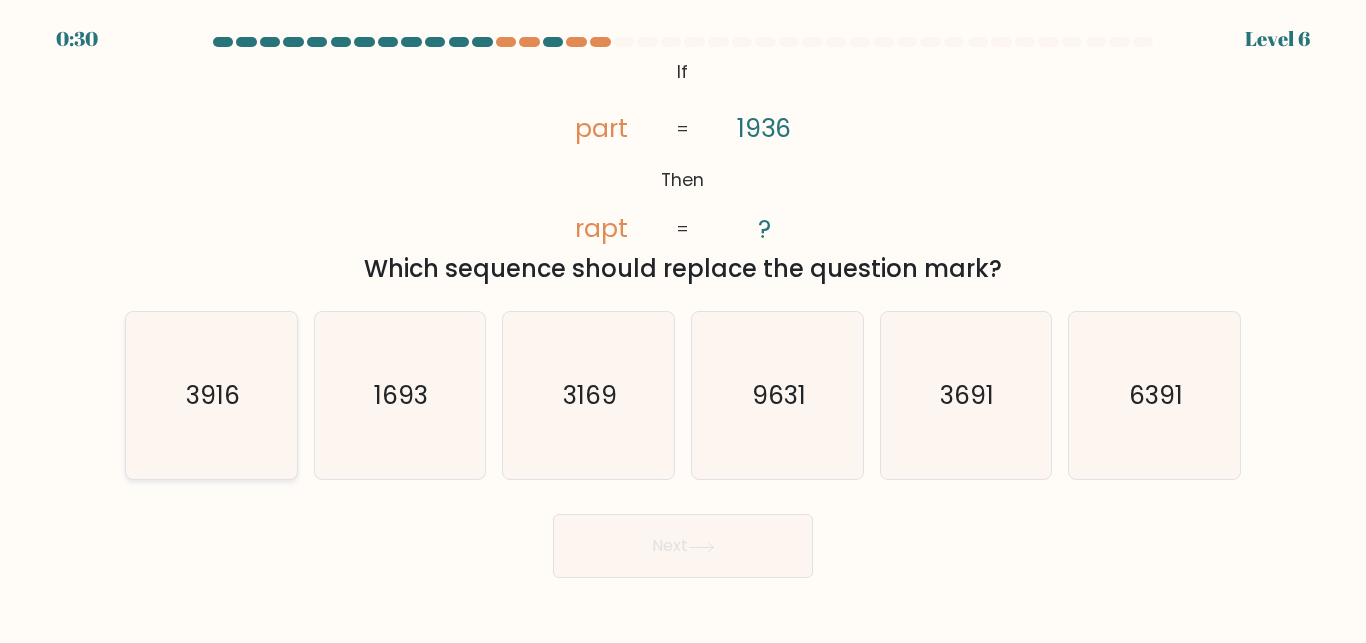 click on "3916" 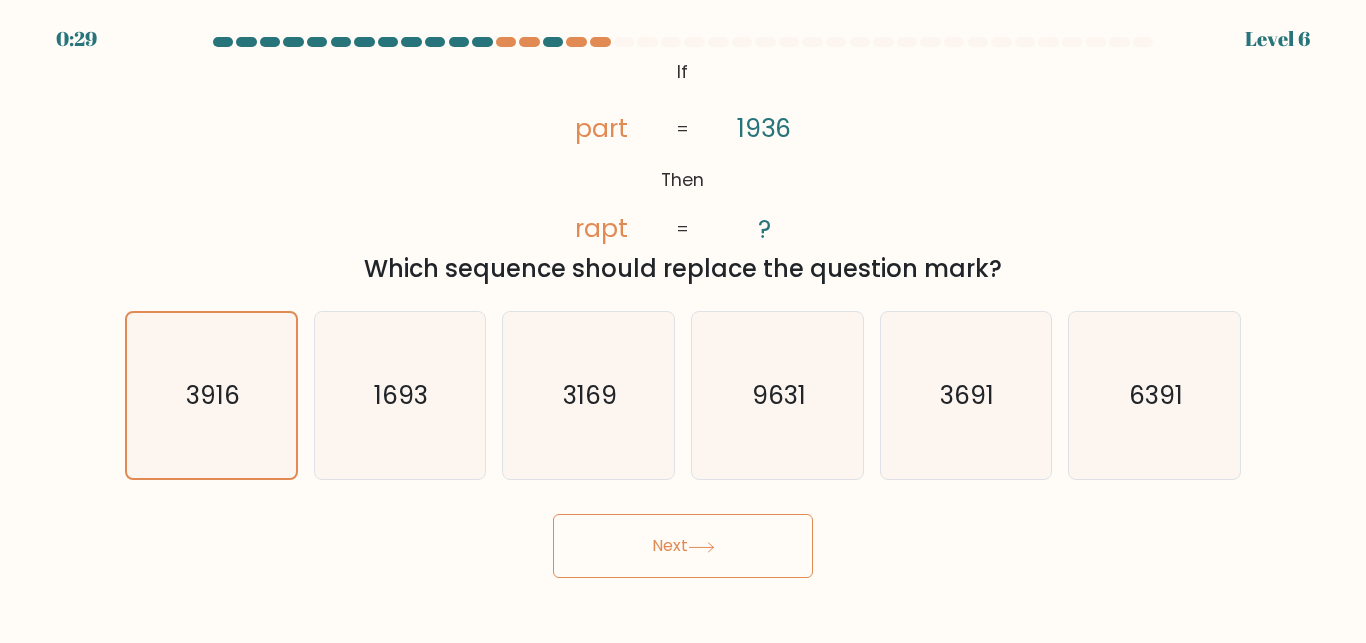 click on "Next" at bounding box center (683, 546) 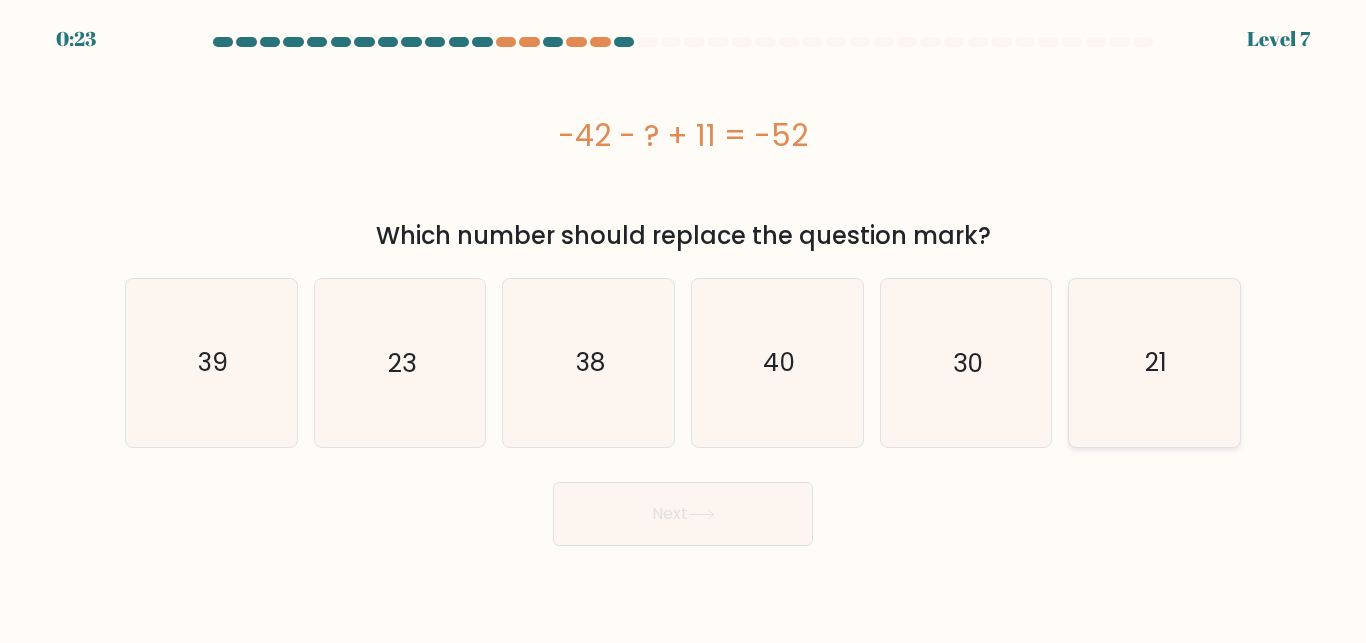click on "21" 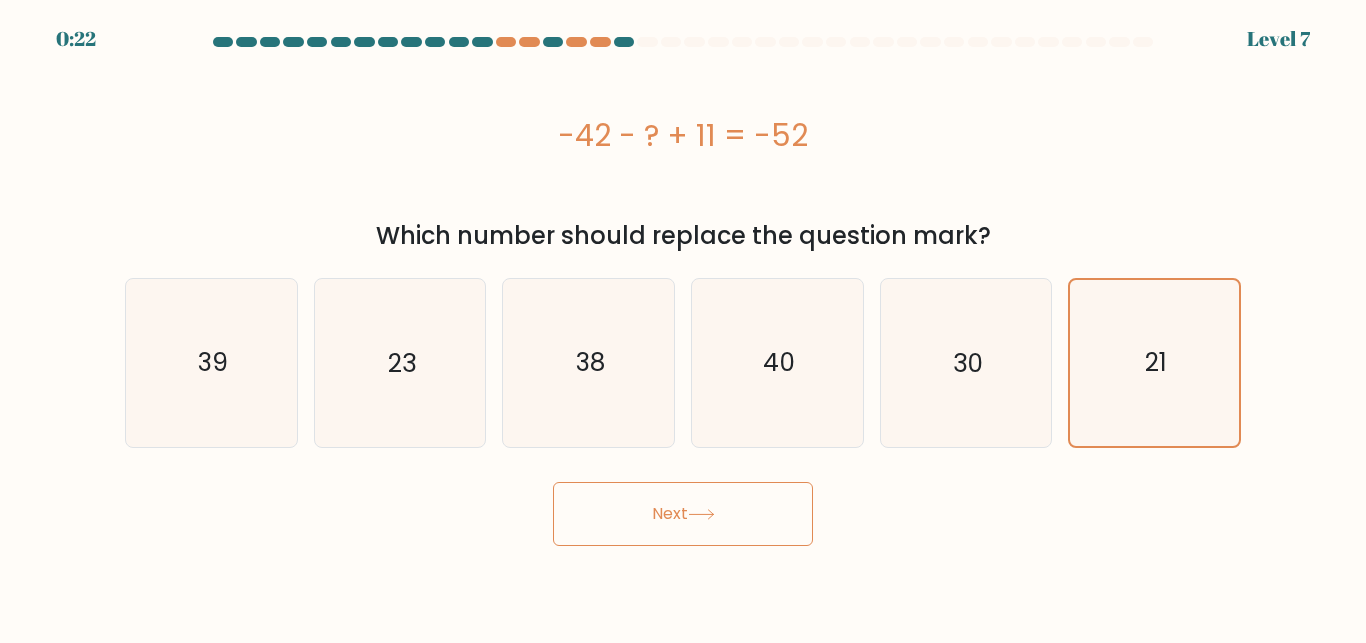 click on "Next" at bounding box center [683, 514] 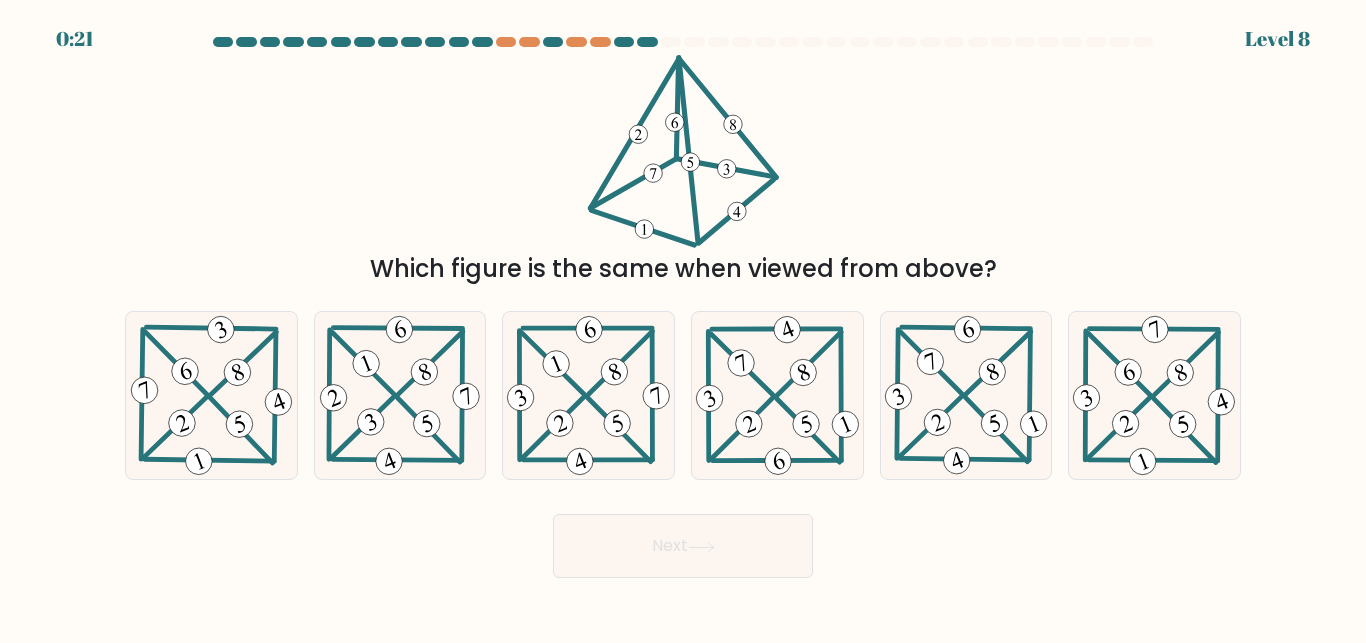 click on "Next" at bounding box center (683, 546) 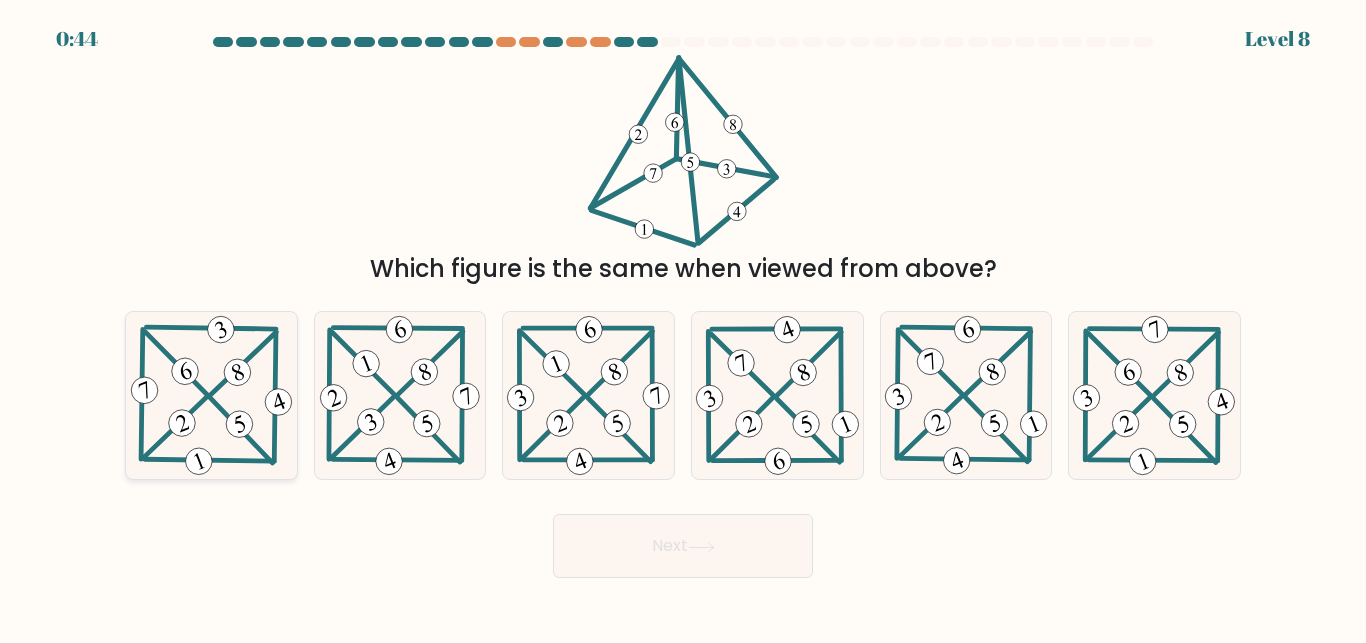 drag, startPoint x: 220, startPoint y: 397, endPoint x: 245, endPoint y: 406, distance: 26.57066 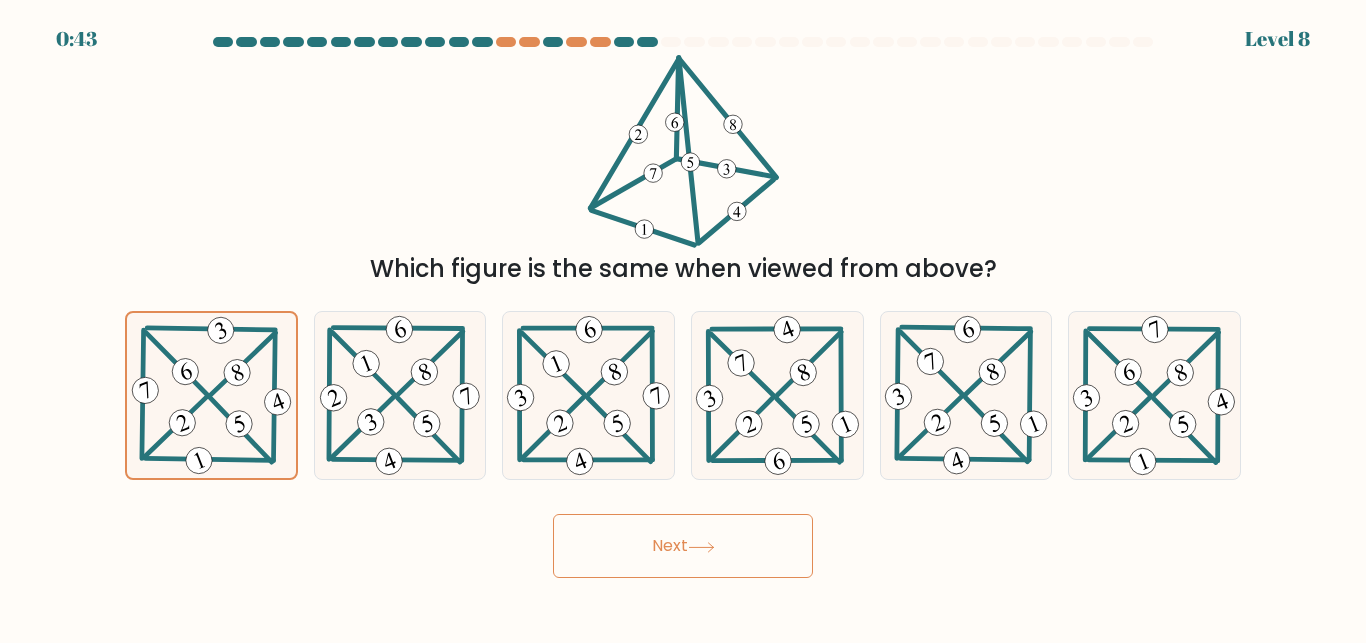click on "Next" at bounding box center (683, 546) 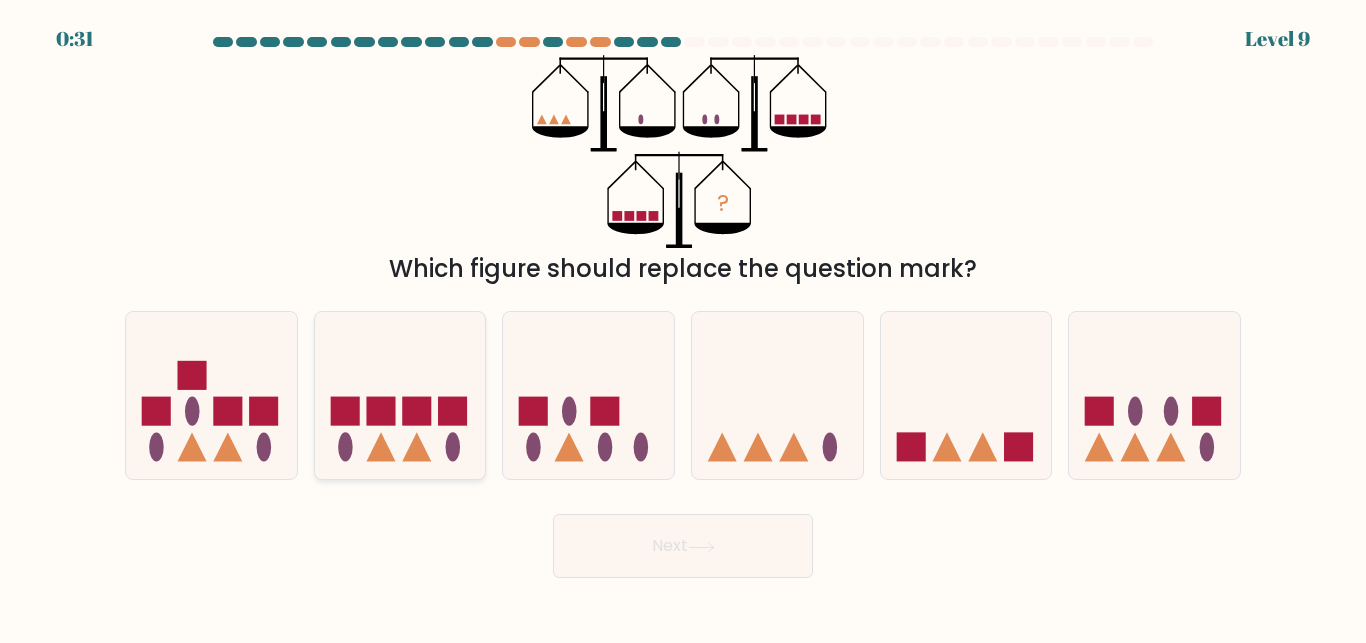 click 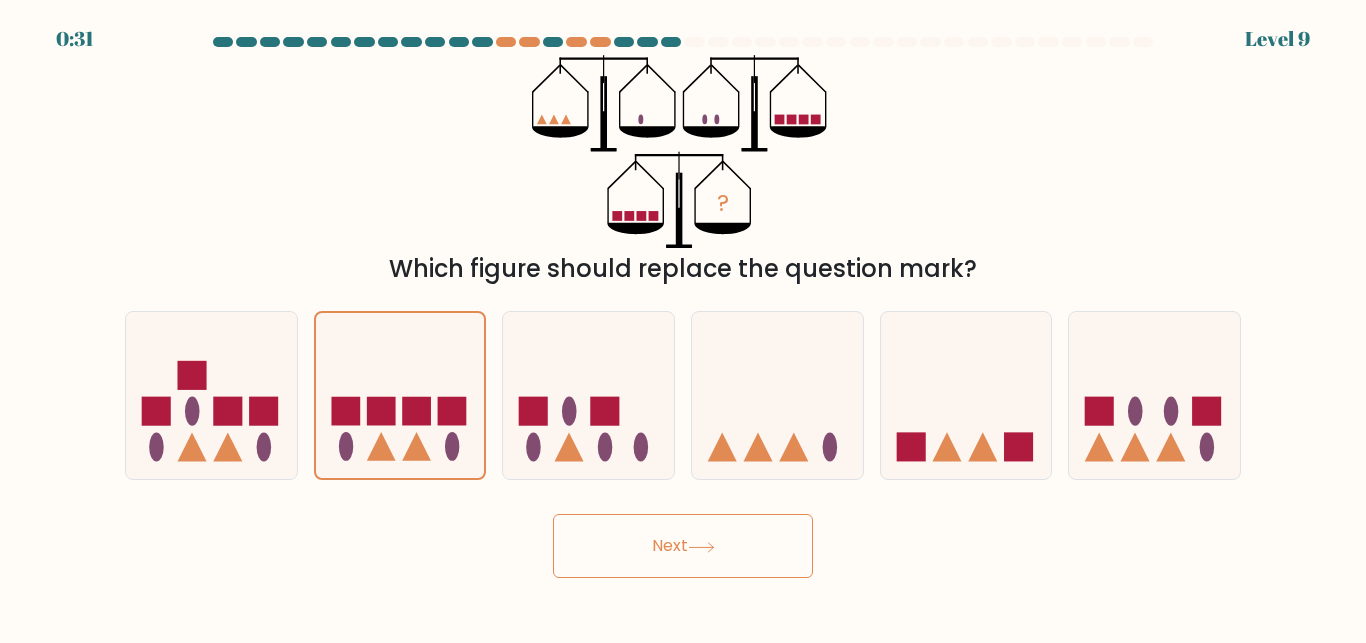 click on "Next" at bounding box center [683, 546] 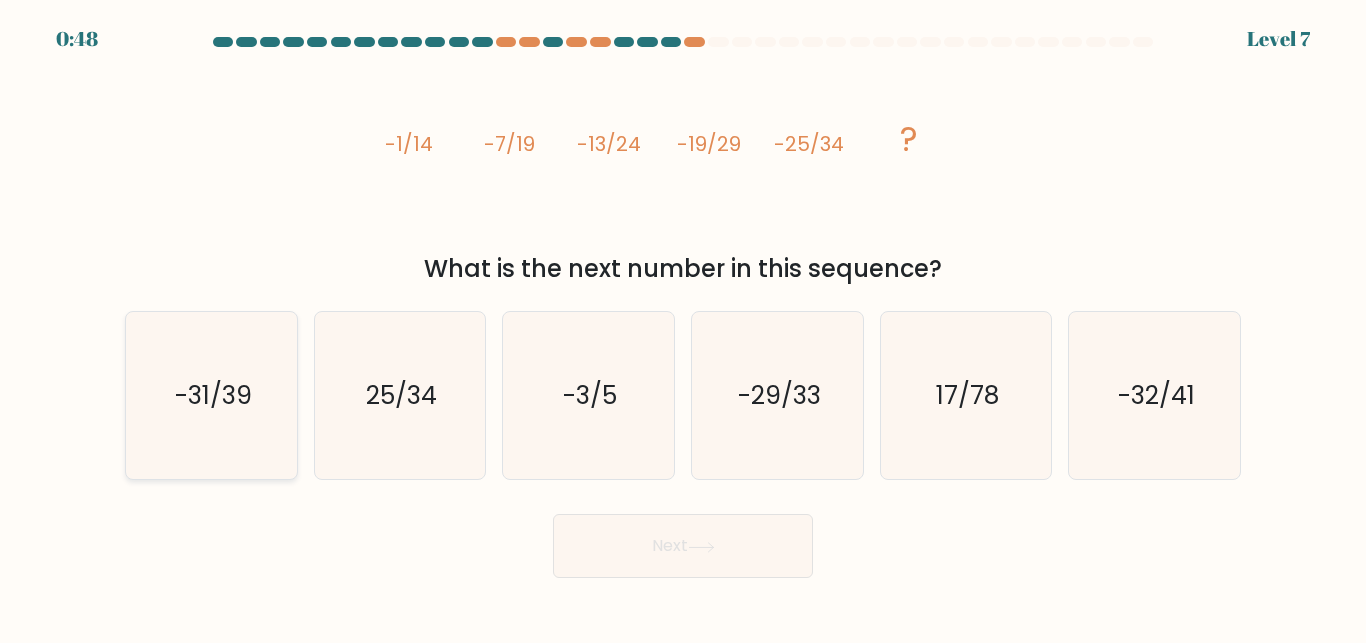 click on "-31/39" 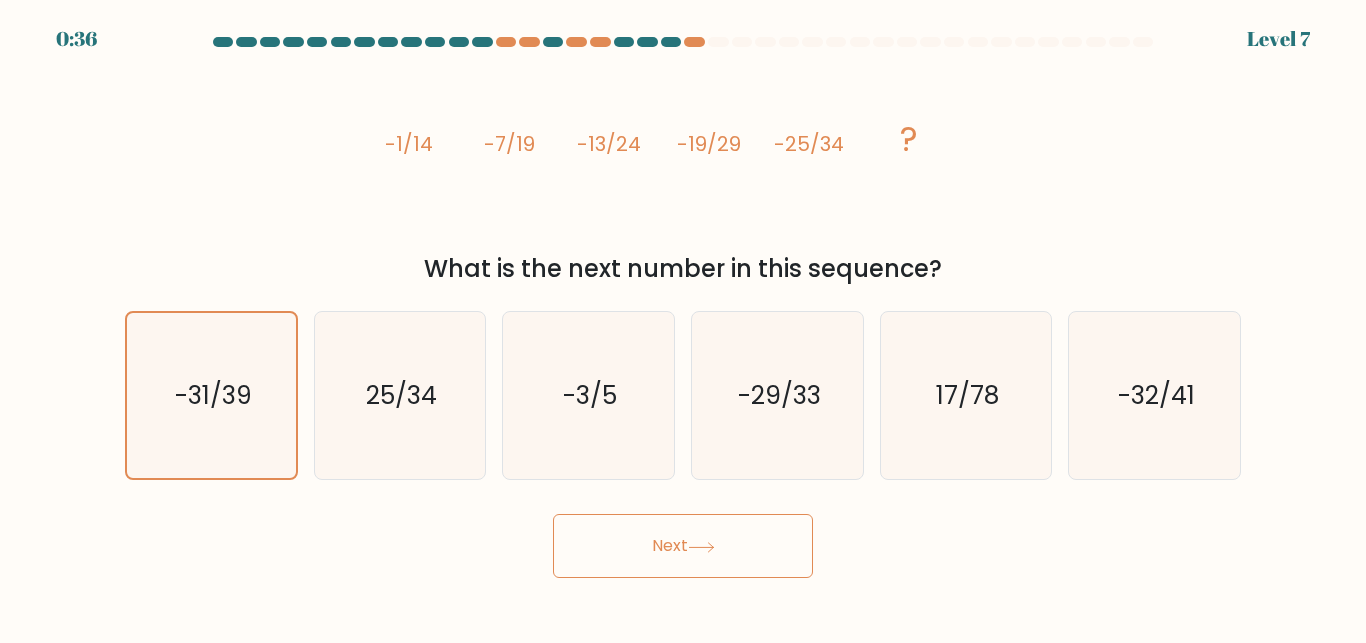 click on "Next" at bounding box center (683, 546) 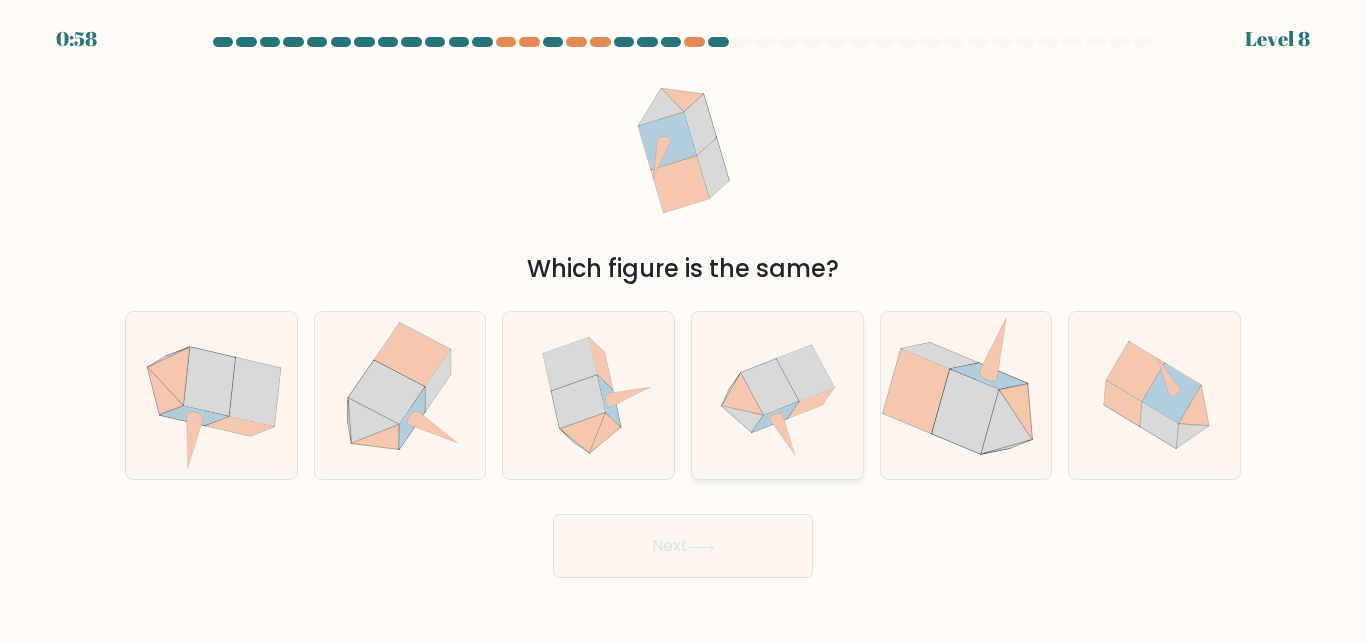 click 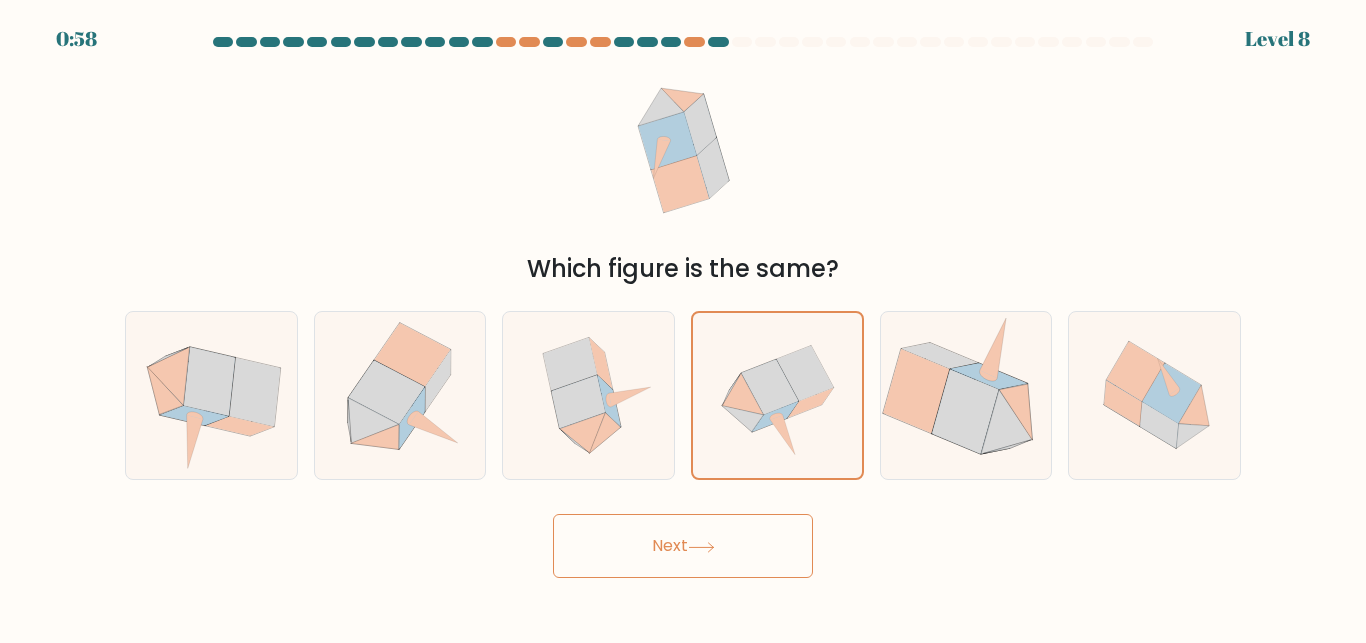 click on "Next" at bounding box center [683, 546] 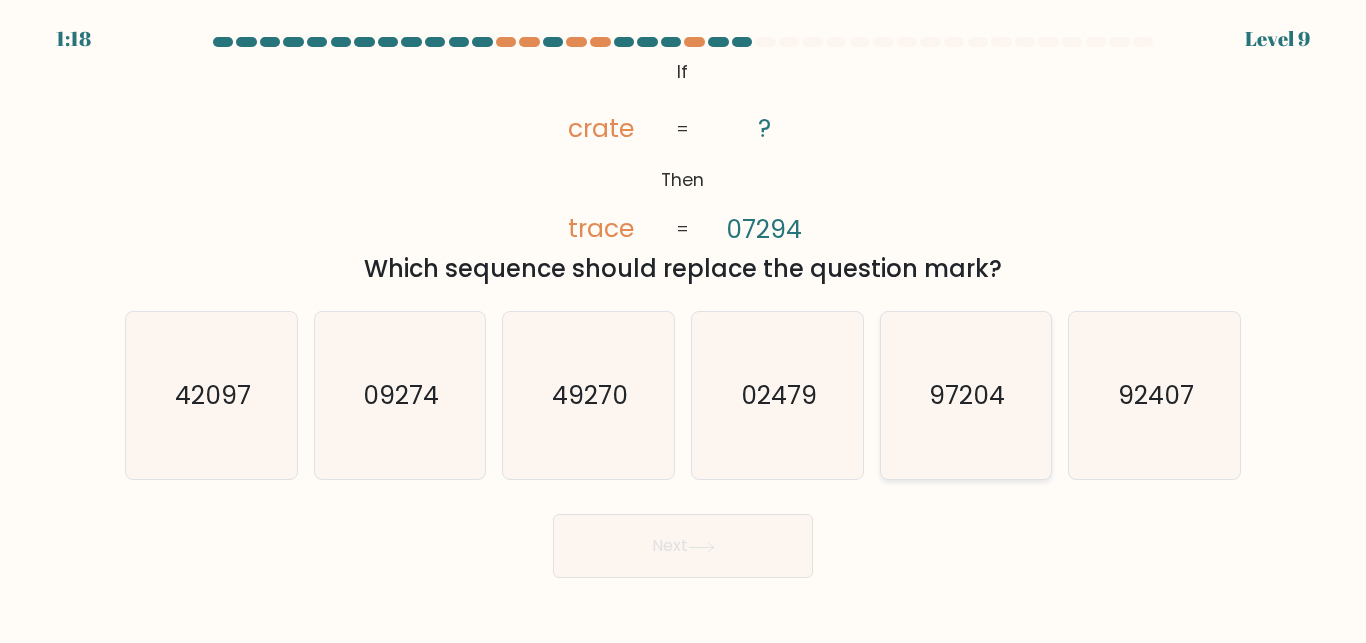 drag, startPoint x: 991, startPoint y: 356, endPoint x: 1002, endPoint y: 357, distance: 11.045361 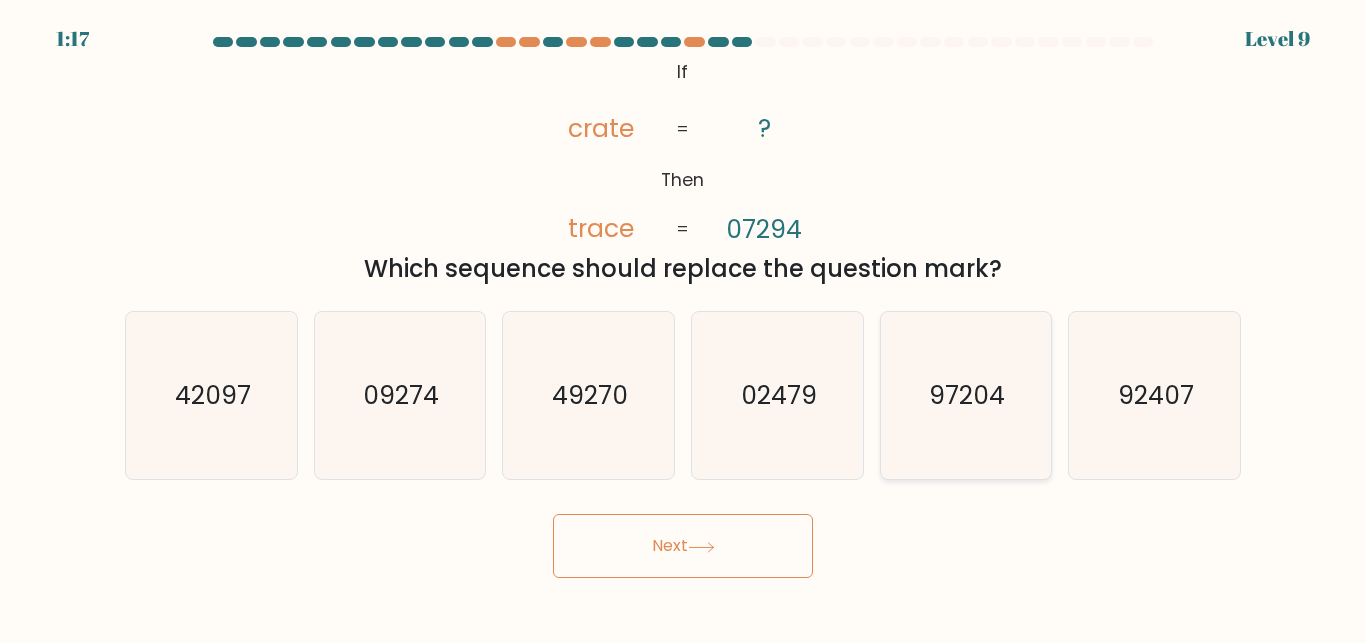click on "97204" 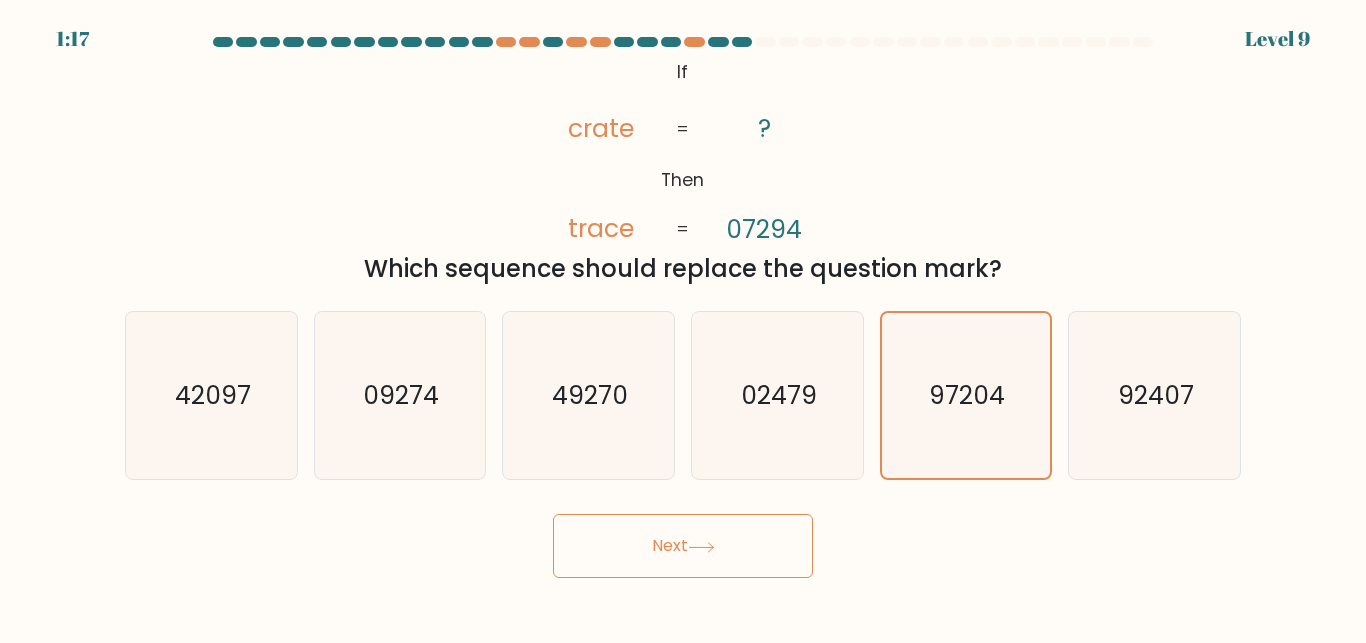 click on "Next" at bounding box center [683, 546] 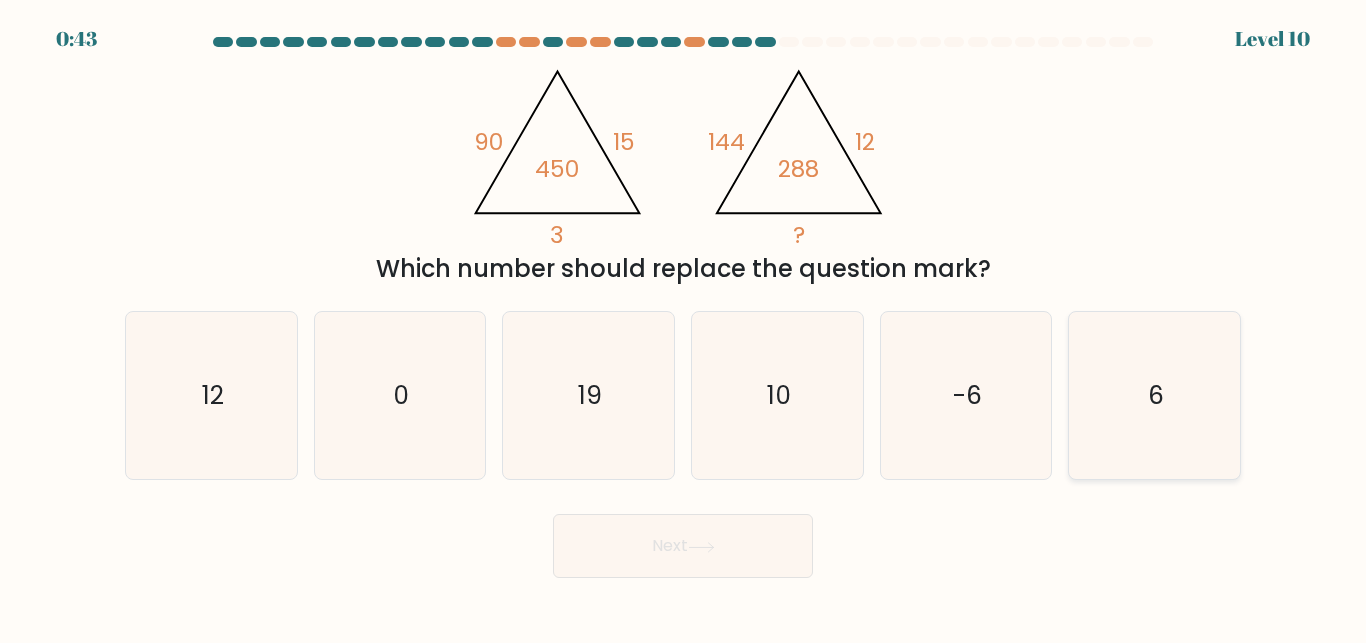 click on "6" 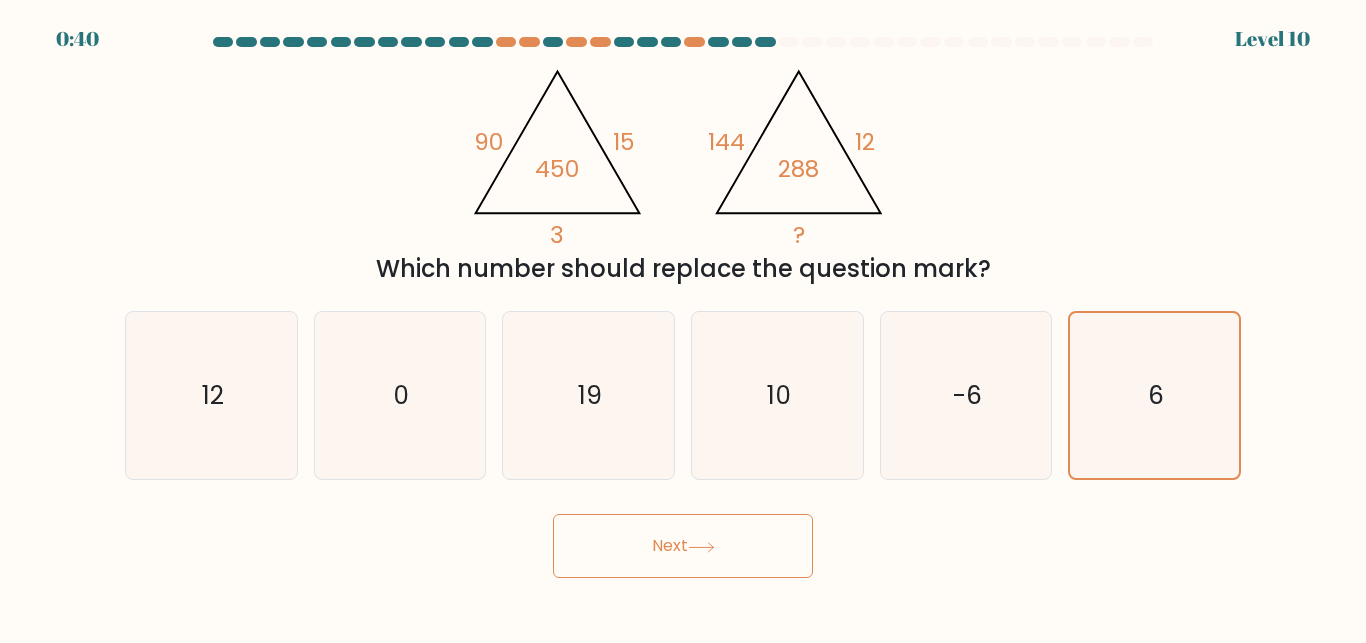 click on "Next" at bounding box center [683, 546] 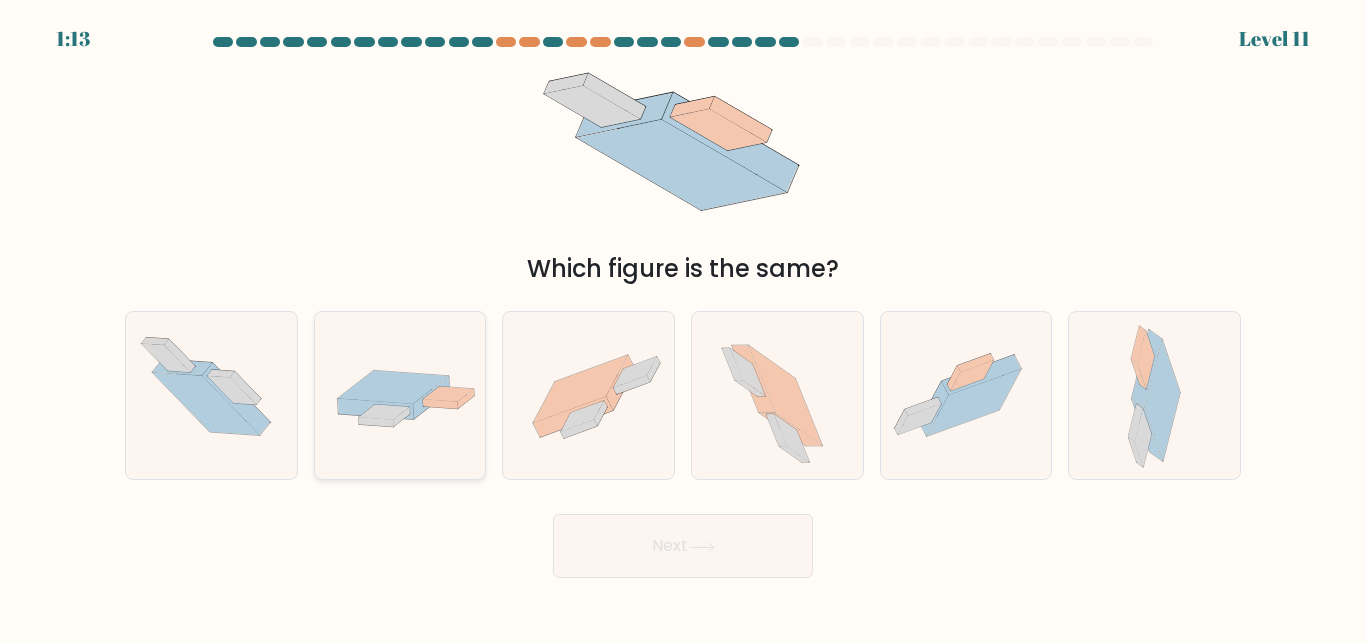 click at bounding box center (400, 395) 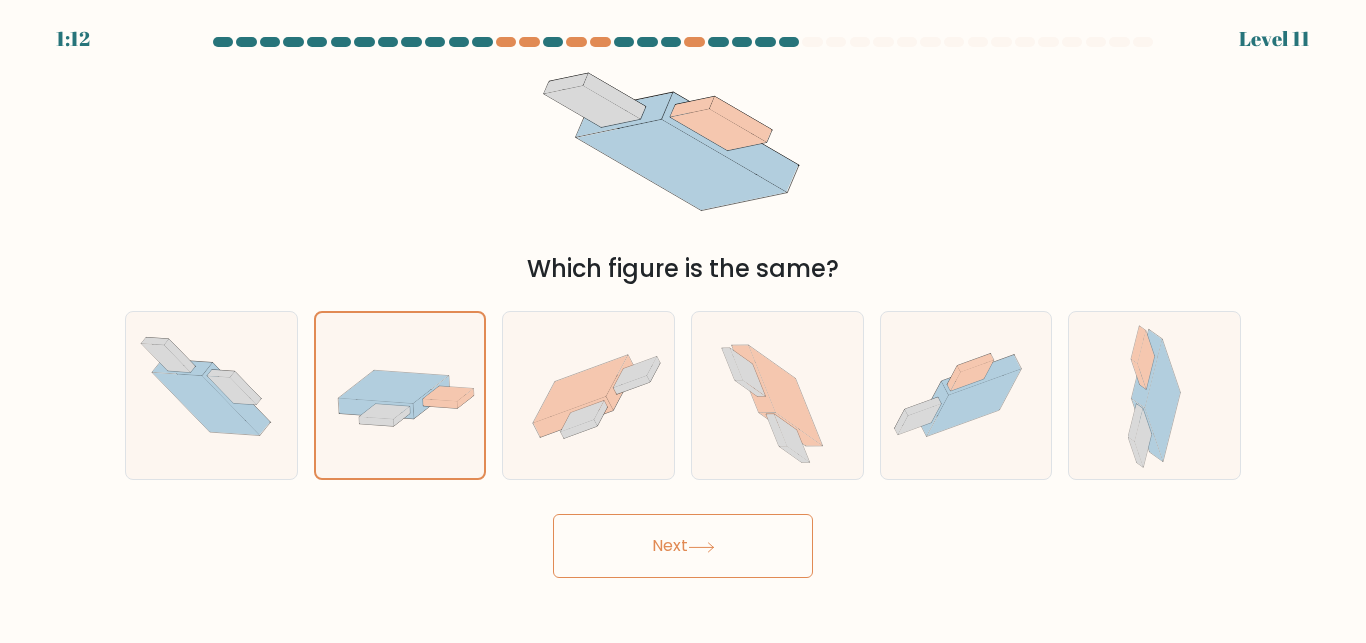 click on "Next" at bounding box center (683, 546) 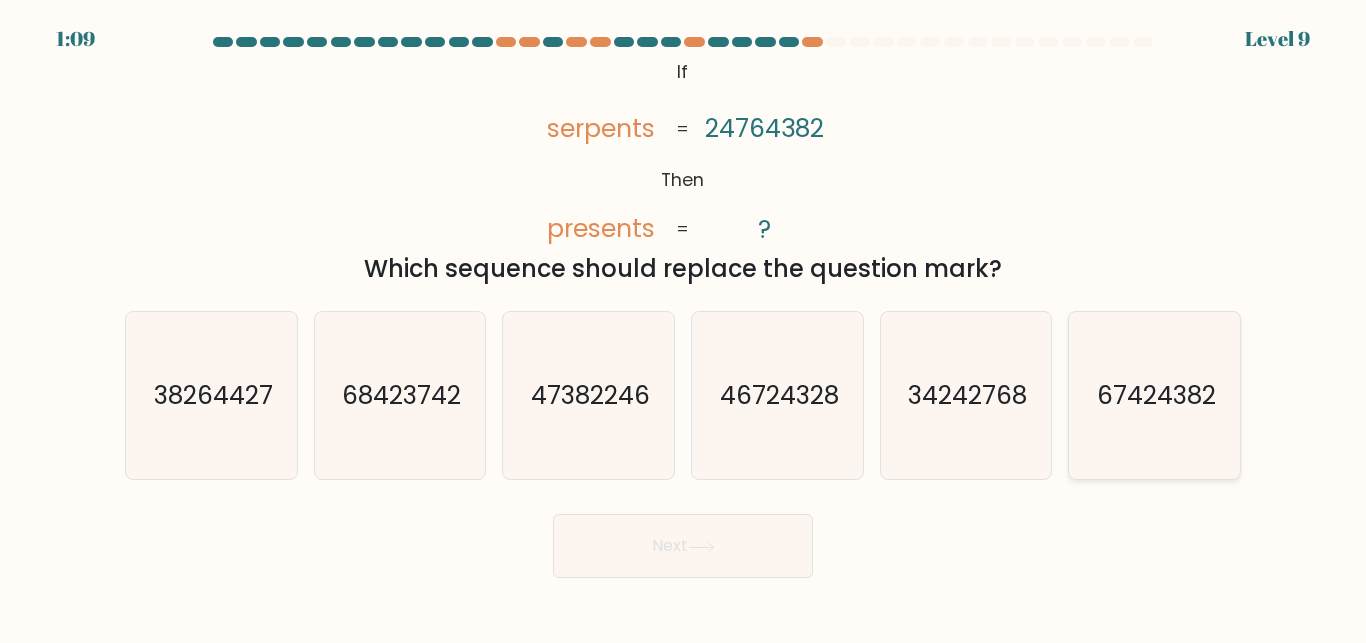 click on "67424382" 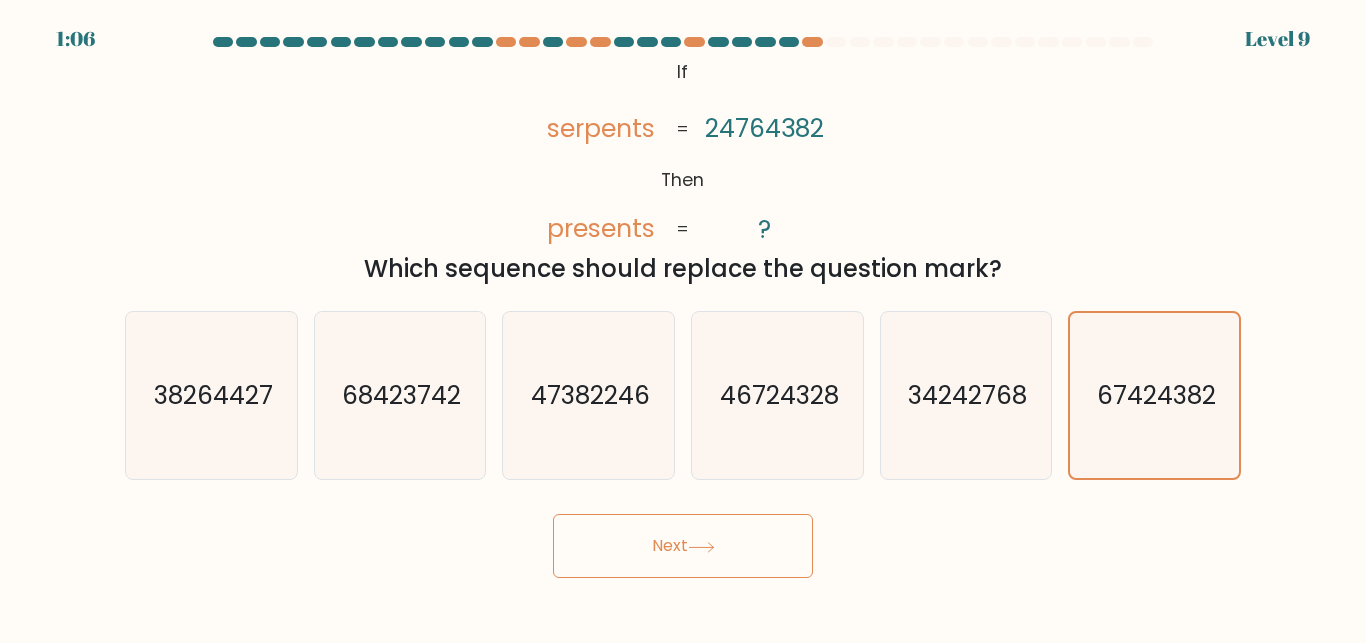 click 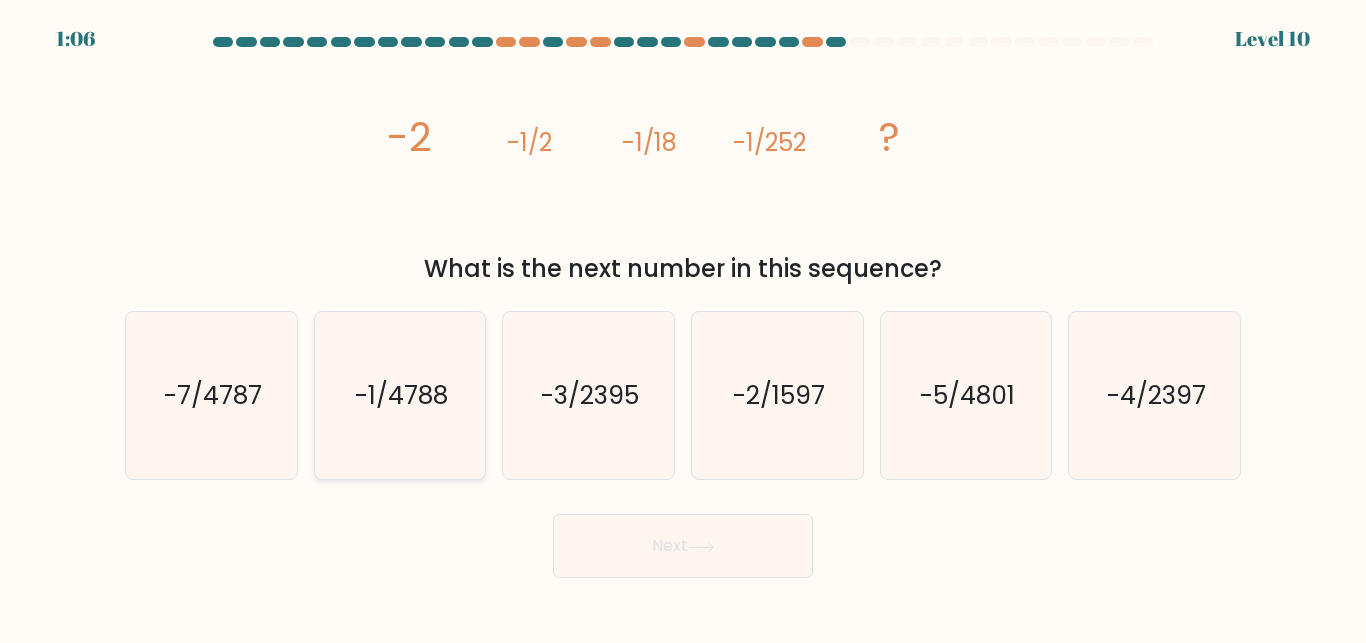 click on "-1/4788" 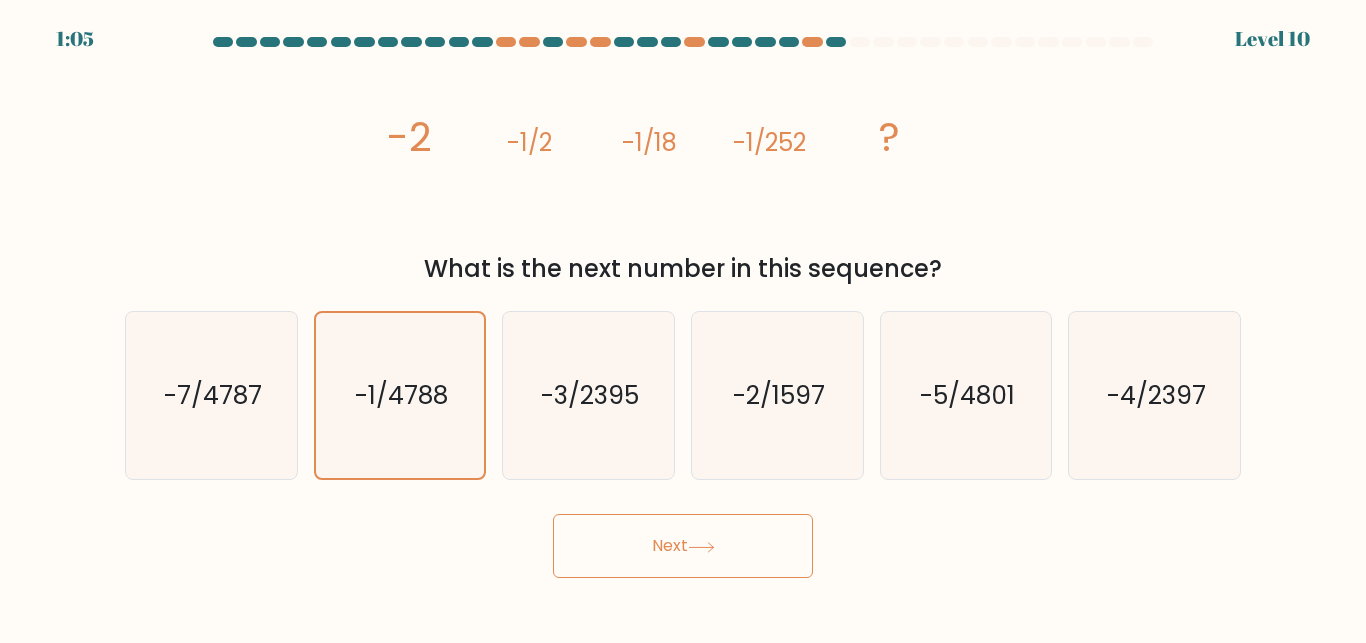 click on "Next" at bounding box center (683, 546) 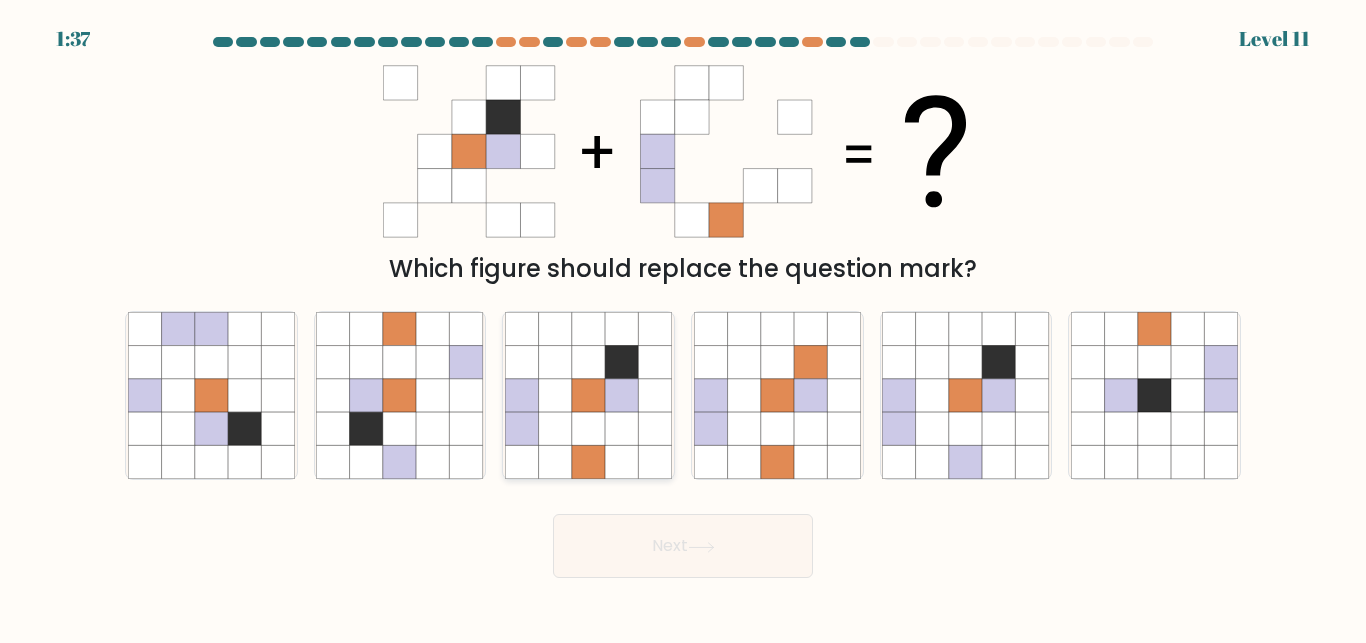 click 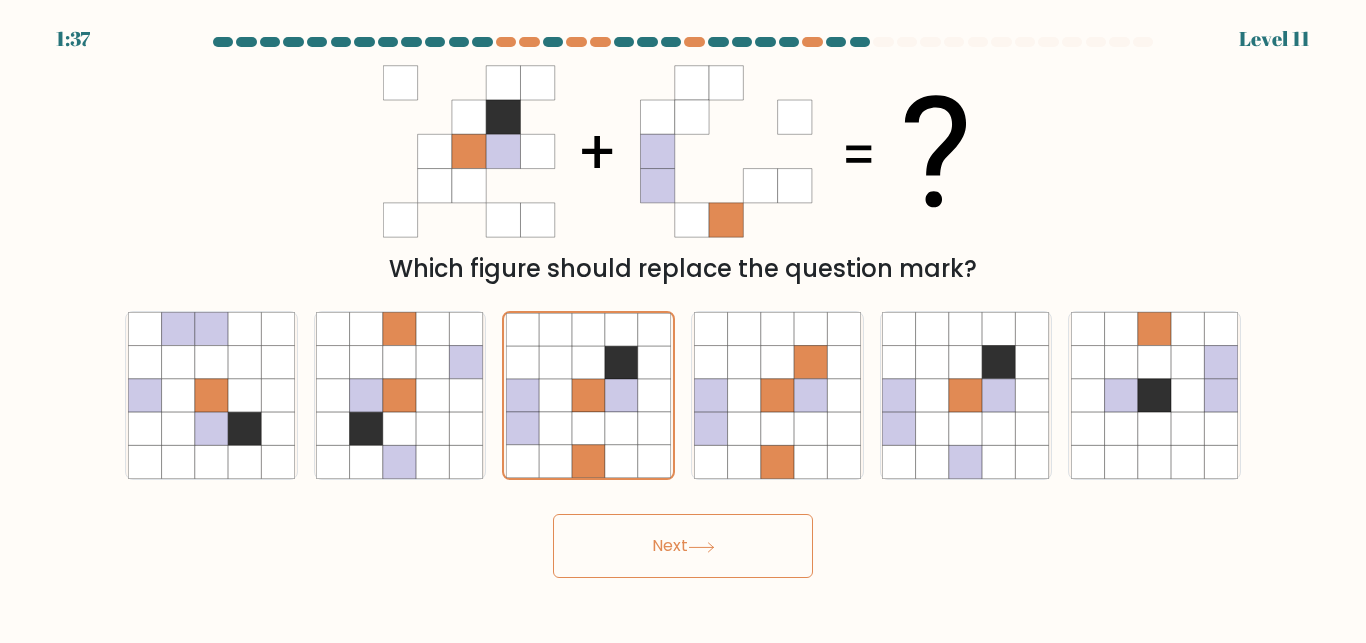 click 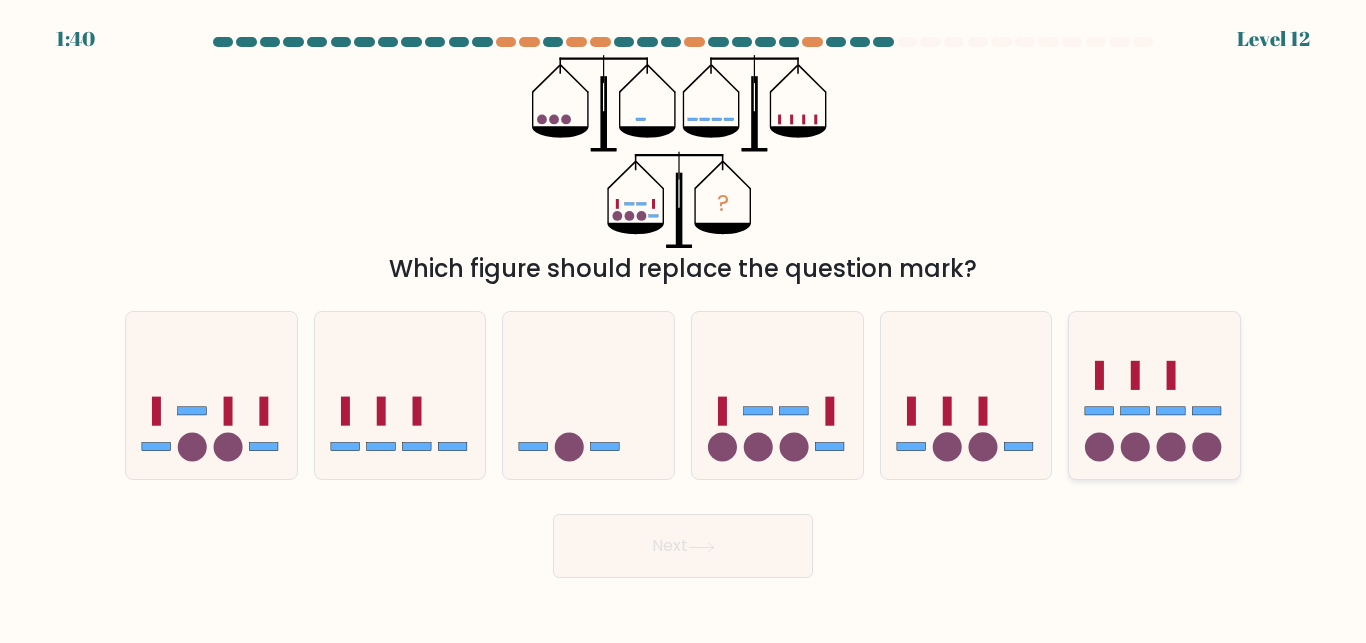 click 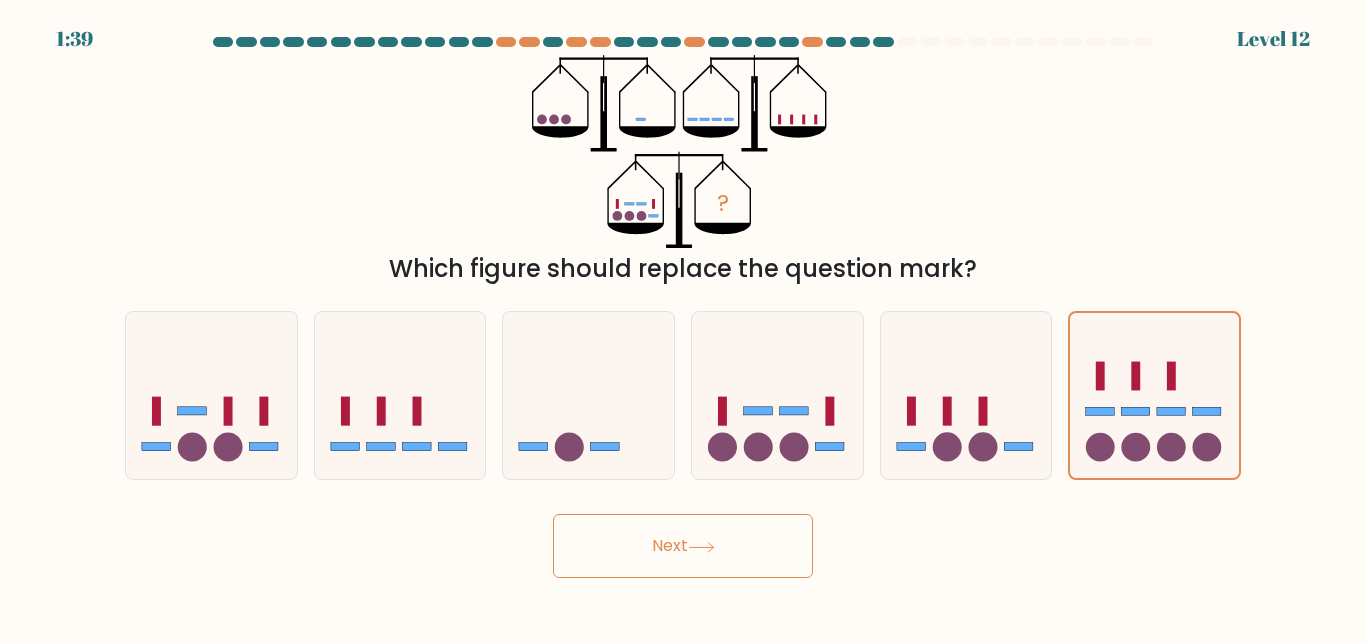 click on "Next" at bounding box center (683, 546) 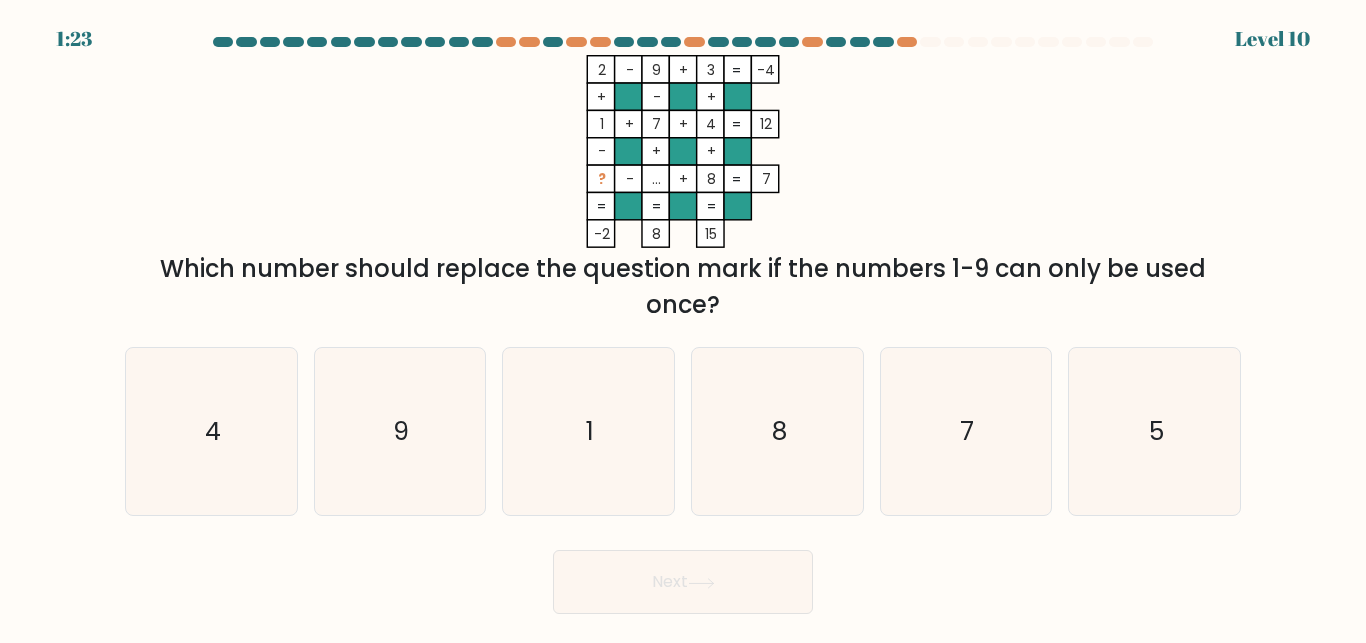 click on "f.
5" at bounding box center (1154, 431) 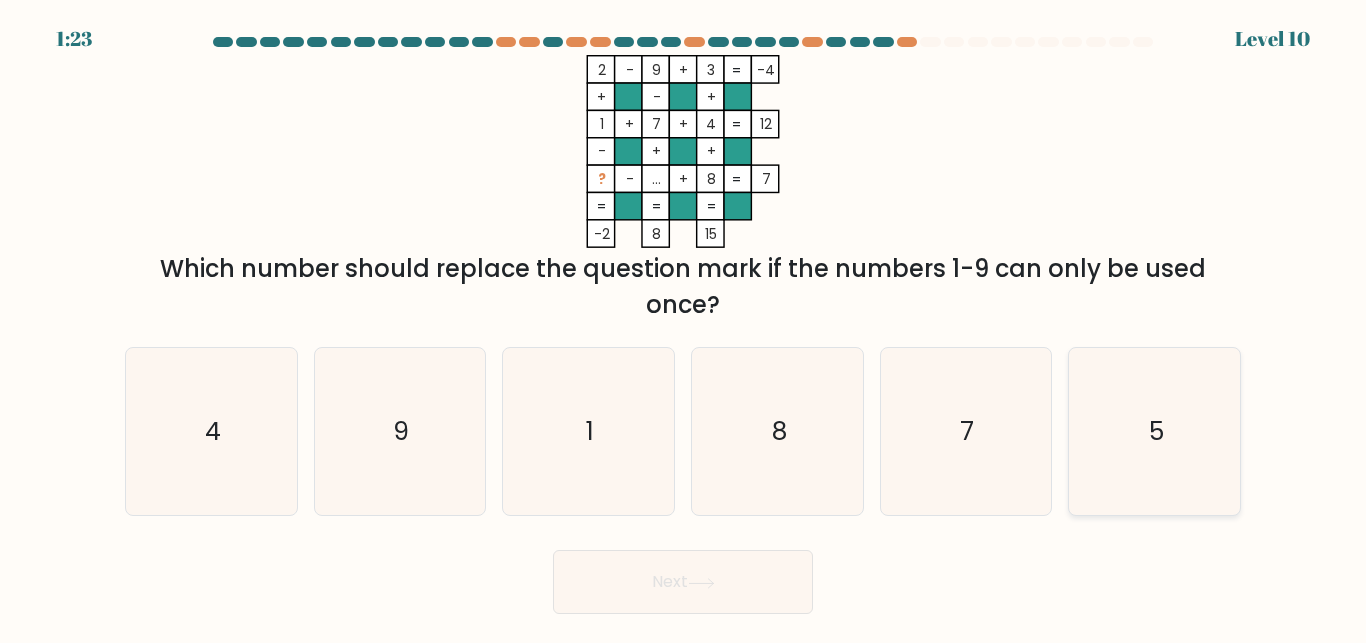 click on "5" 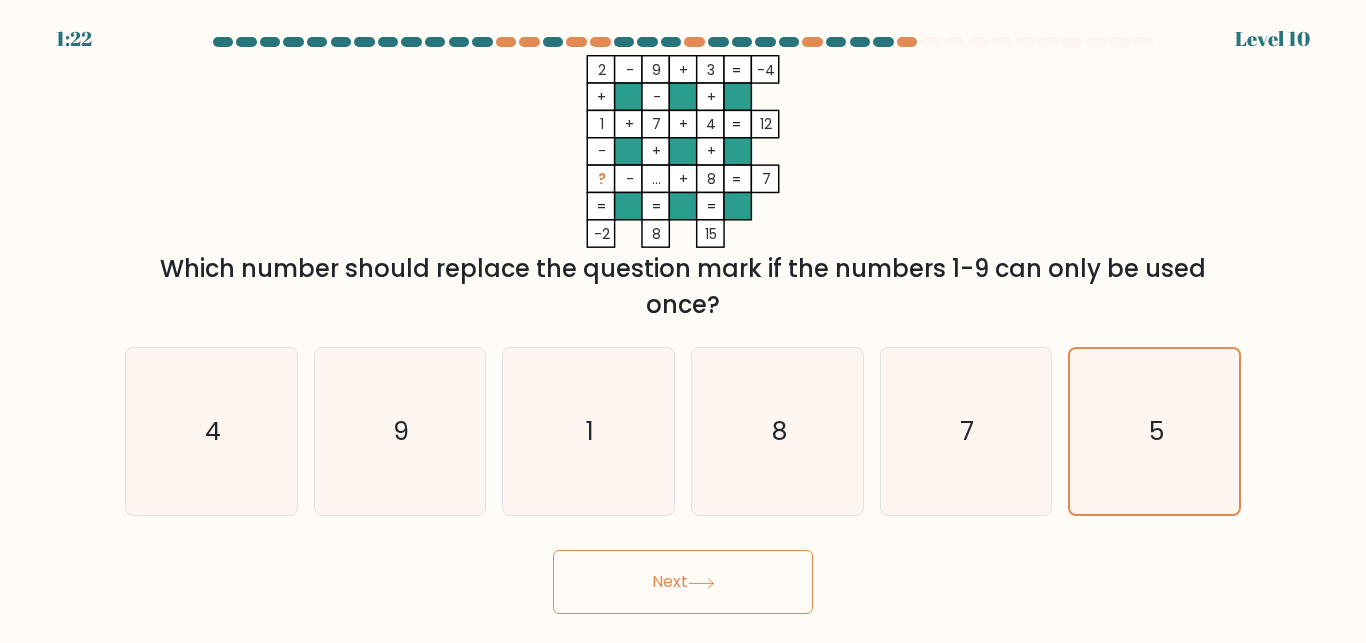 click on "Next" at bounding box center [683, 582] 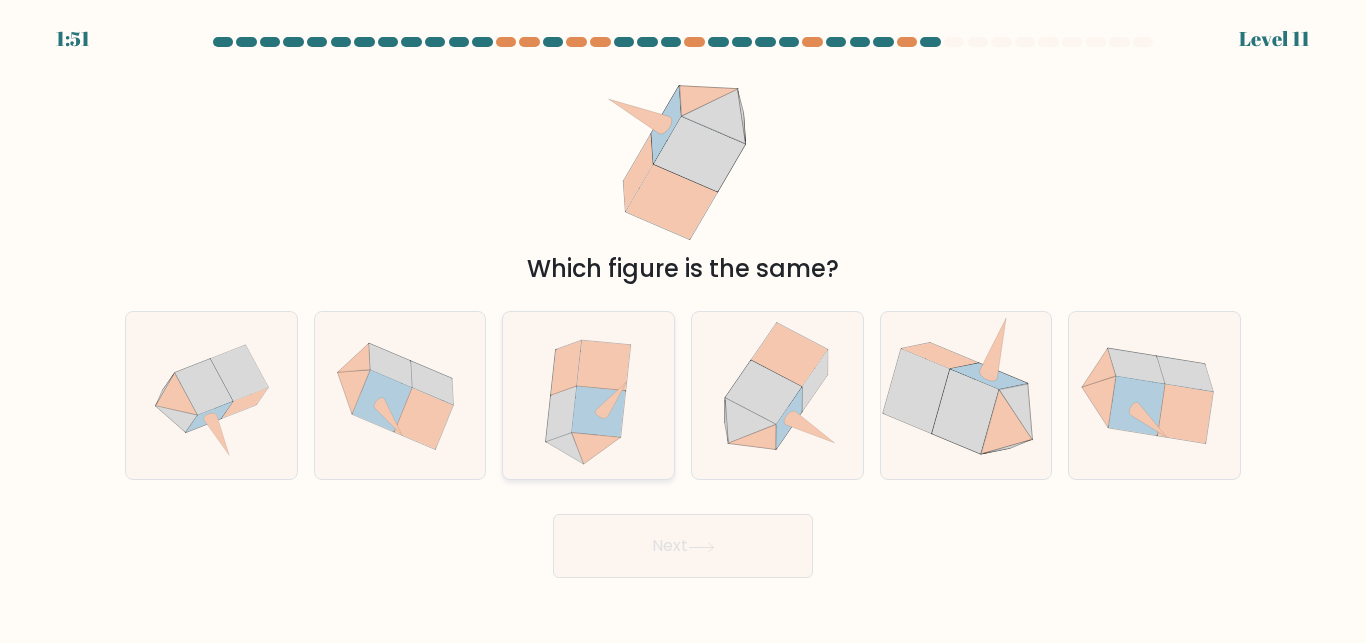 click 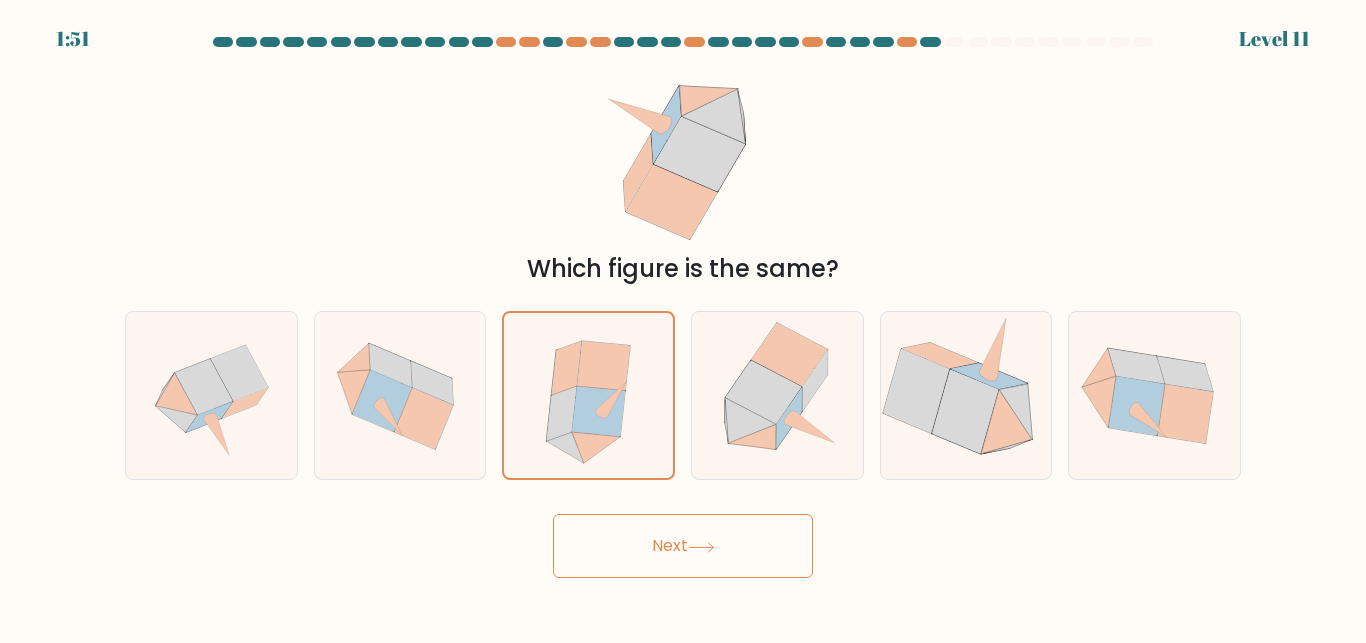 click 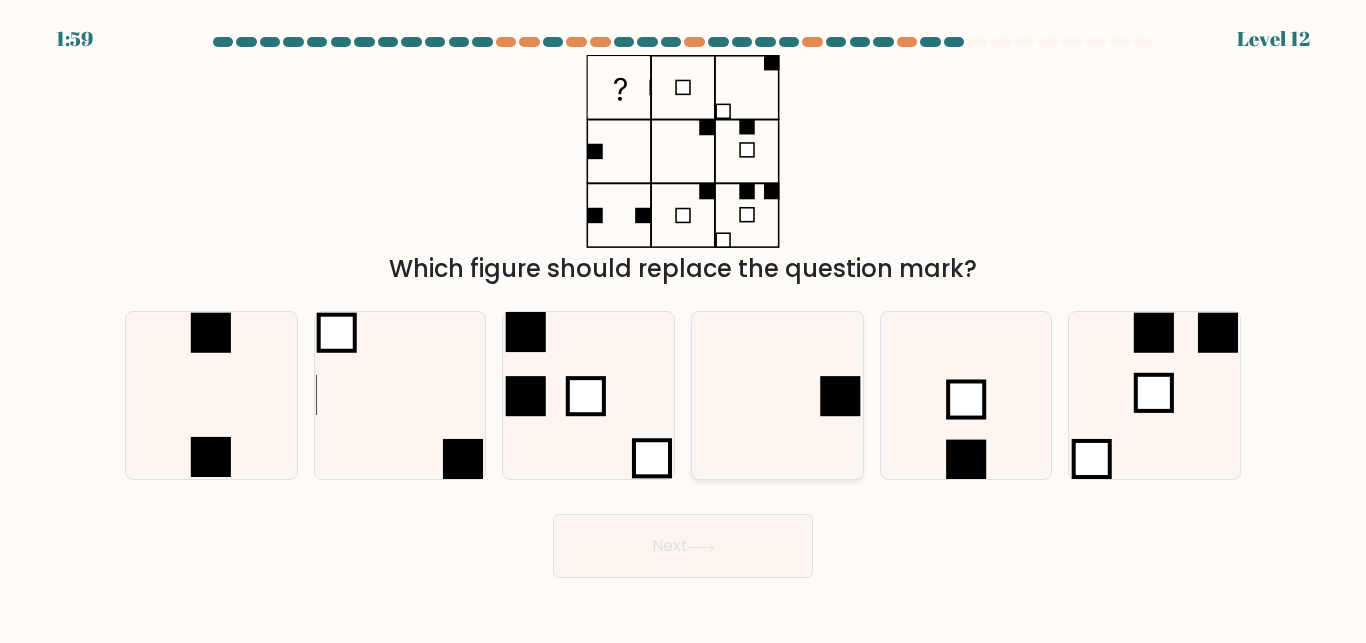 click 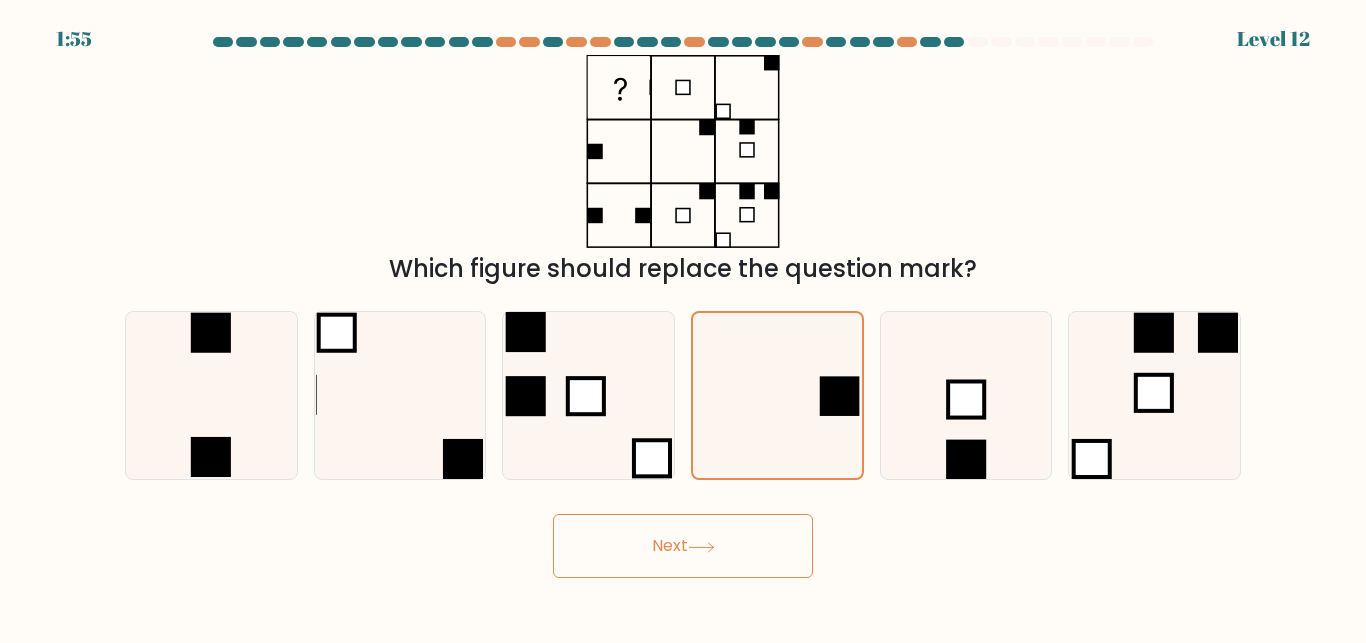 click on "Next" at bounding box center (683, 546) 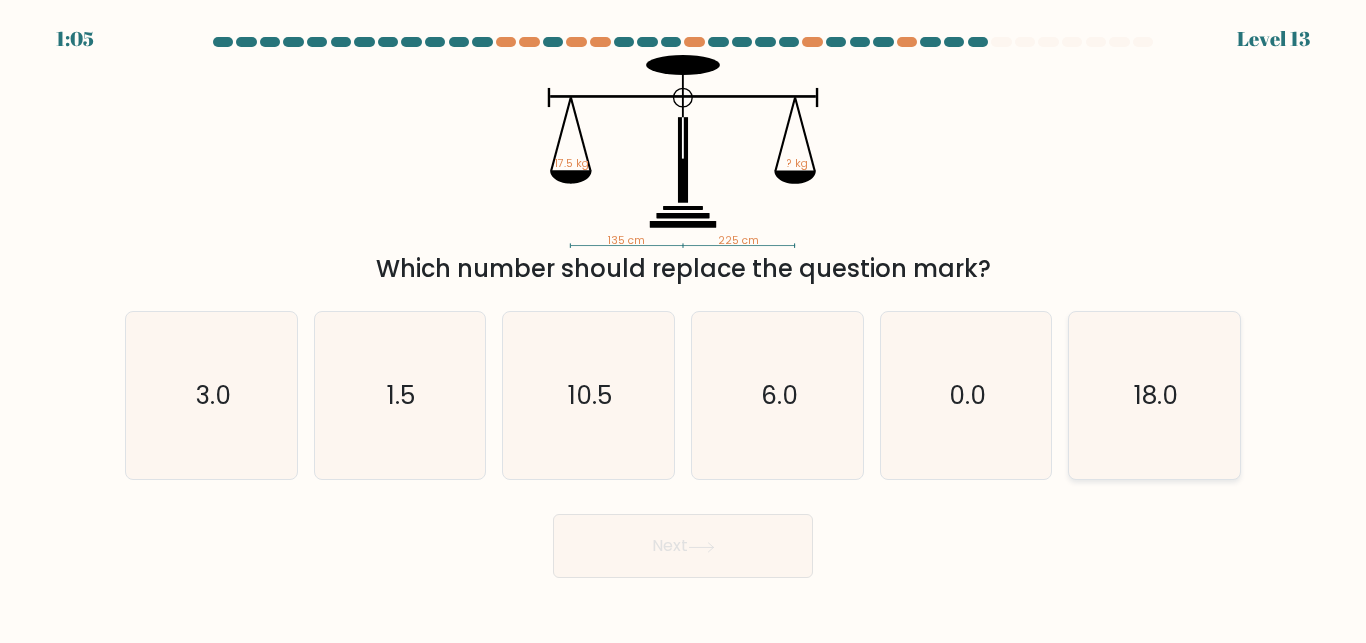 click on "18.0" 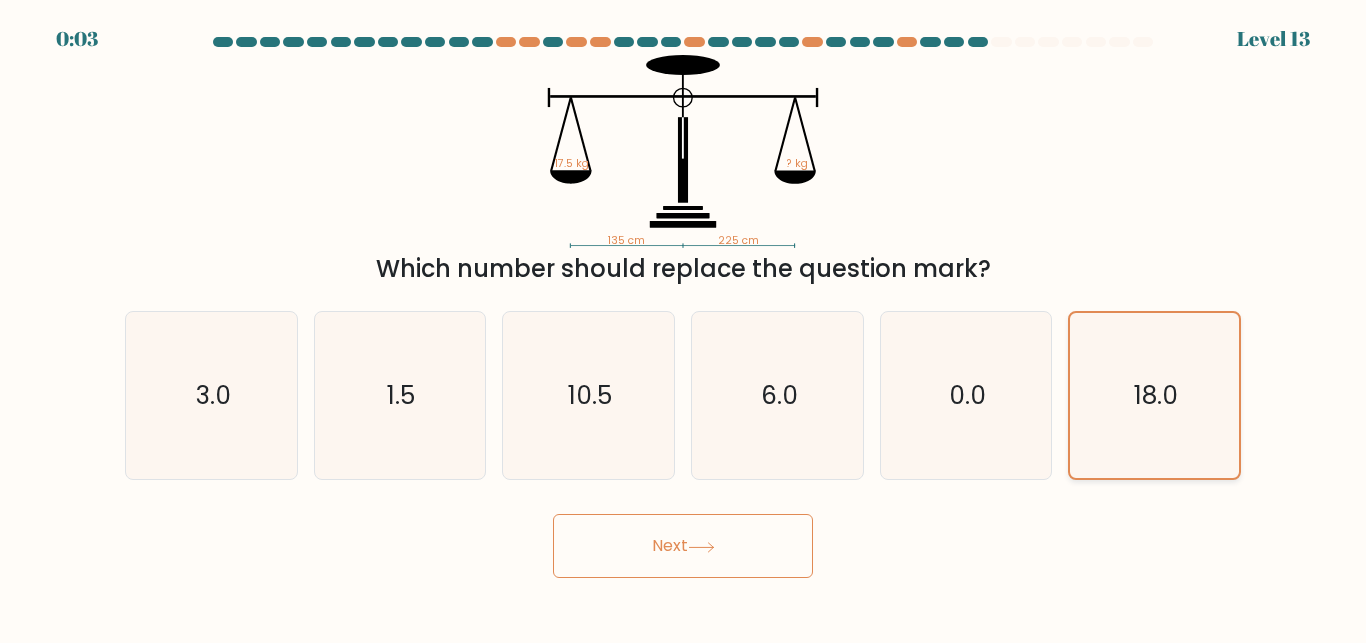 click on "18.0" 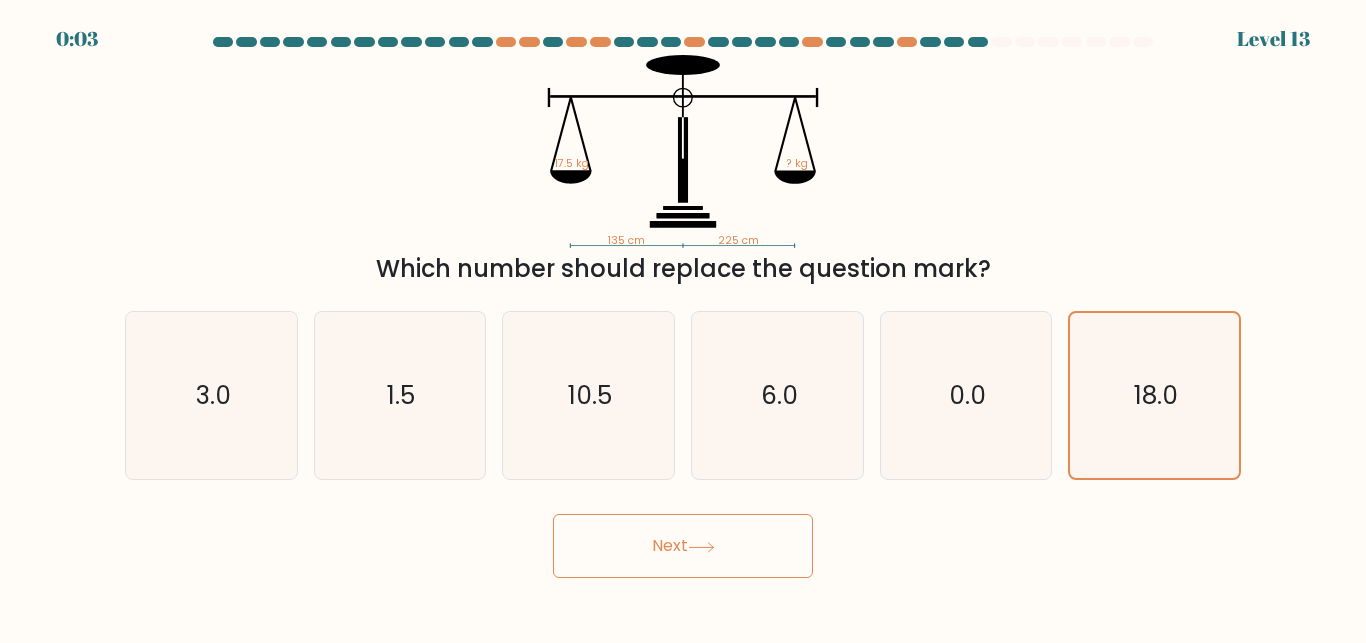 click on "Next" at bounding box center (683, 546) 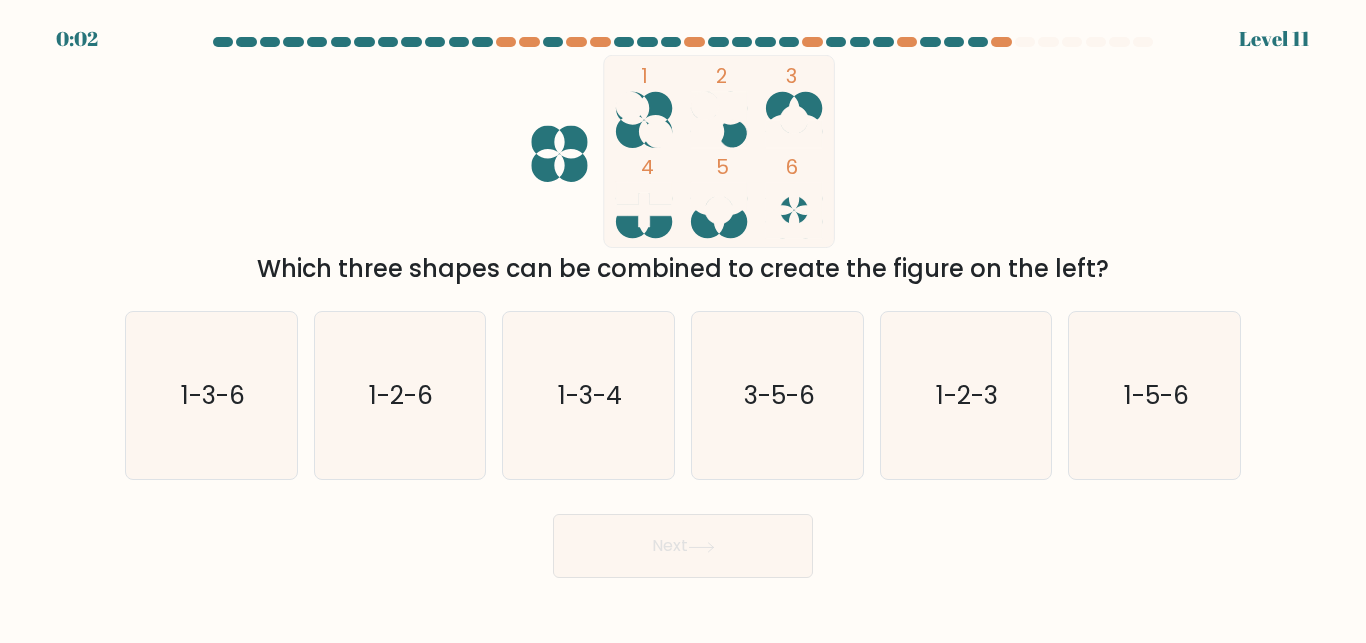 click on "Next" at bounding box center (683, 546) 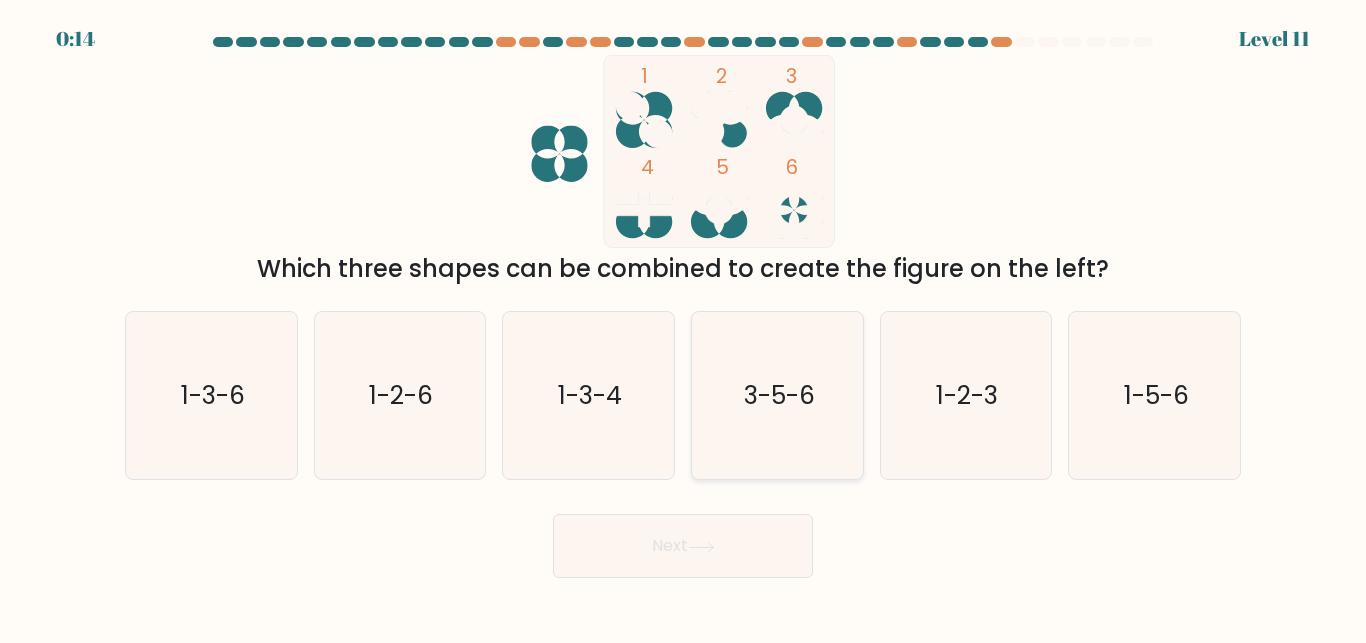 click on "3-5-6" 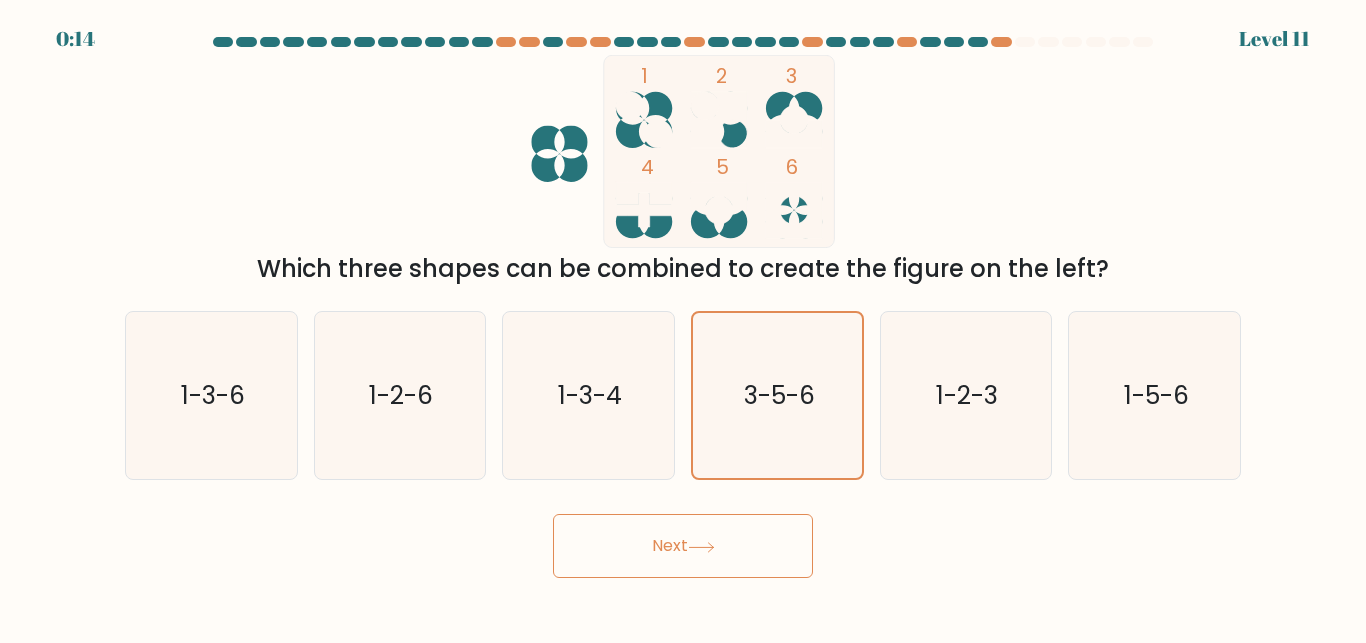 click on "0:14
Level 11" at bounding box center [683, 321] 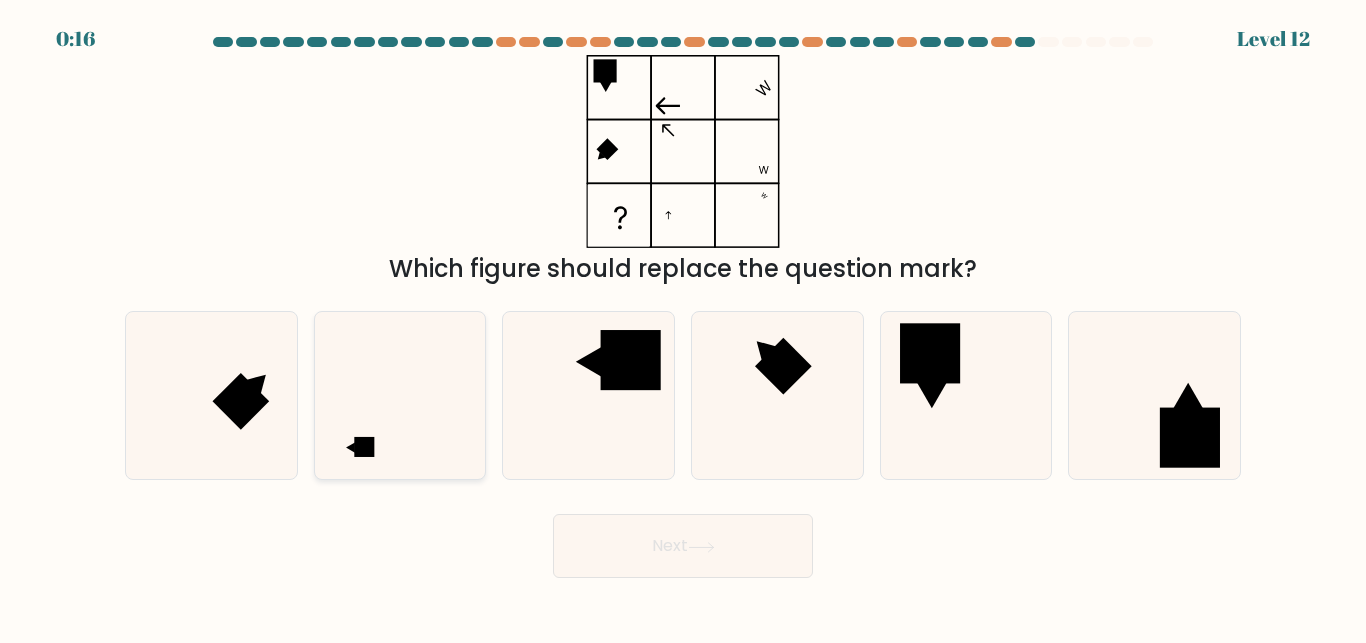 click 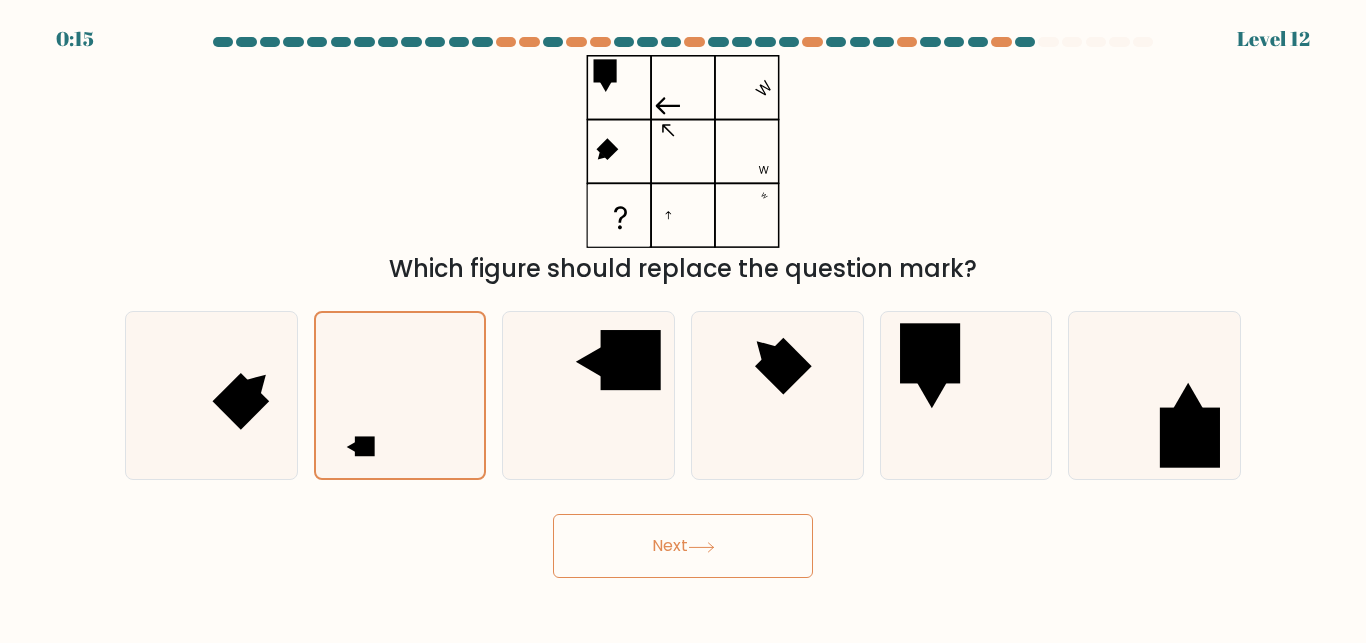 click on "Next" at bounding box center (683, 546) 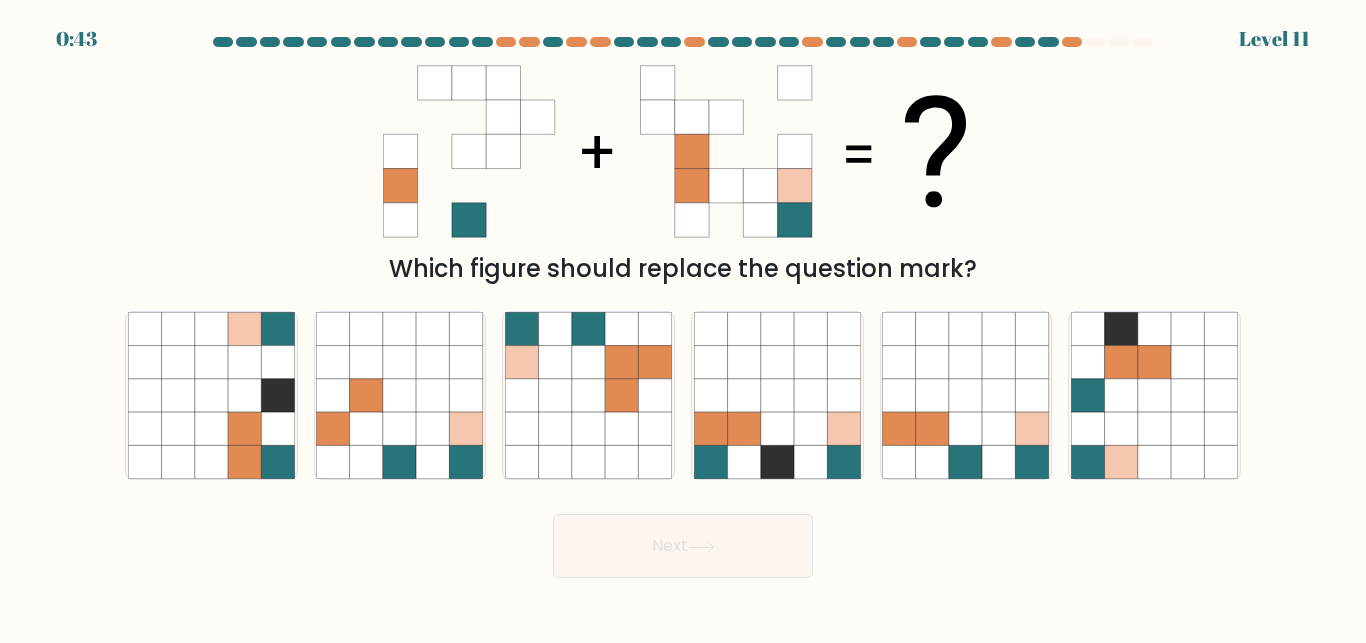 scroll, scrollTop: 0, scrollLeft: 0, axis: both 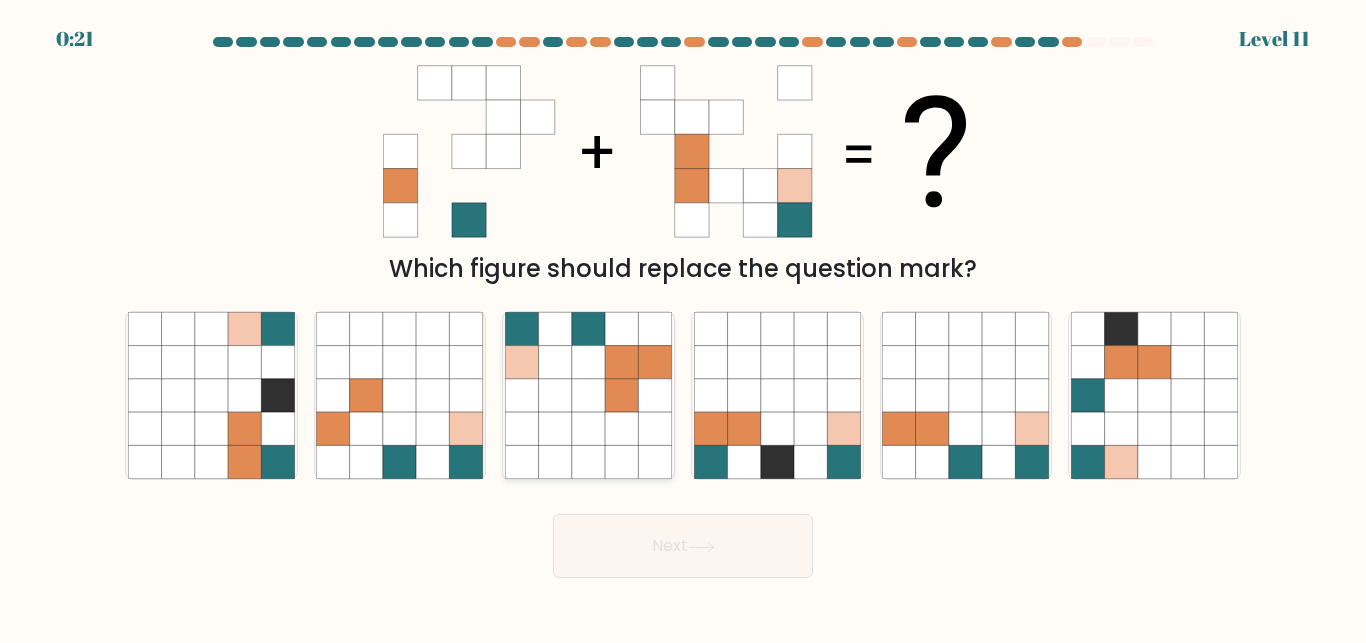 click 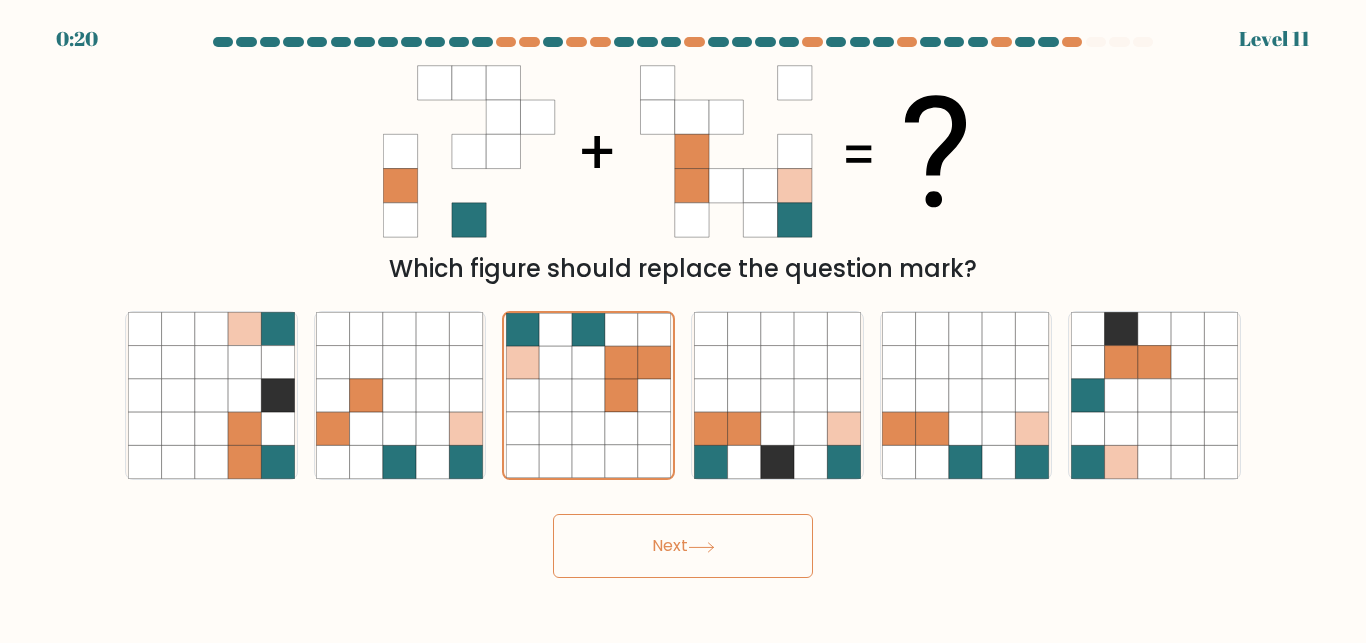 click on "Next" at bounding box center [683, 546] 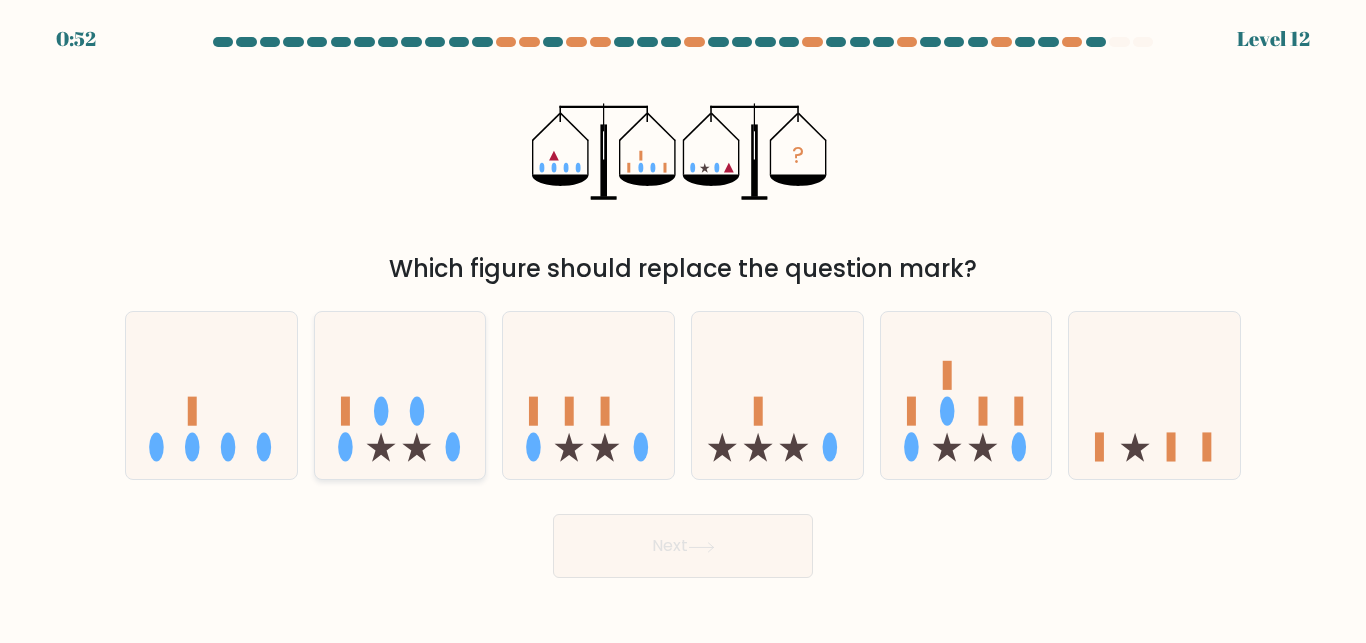 click 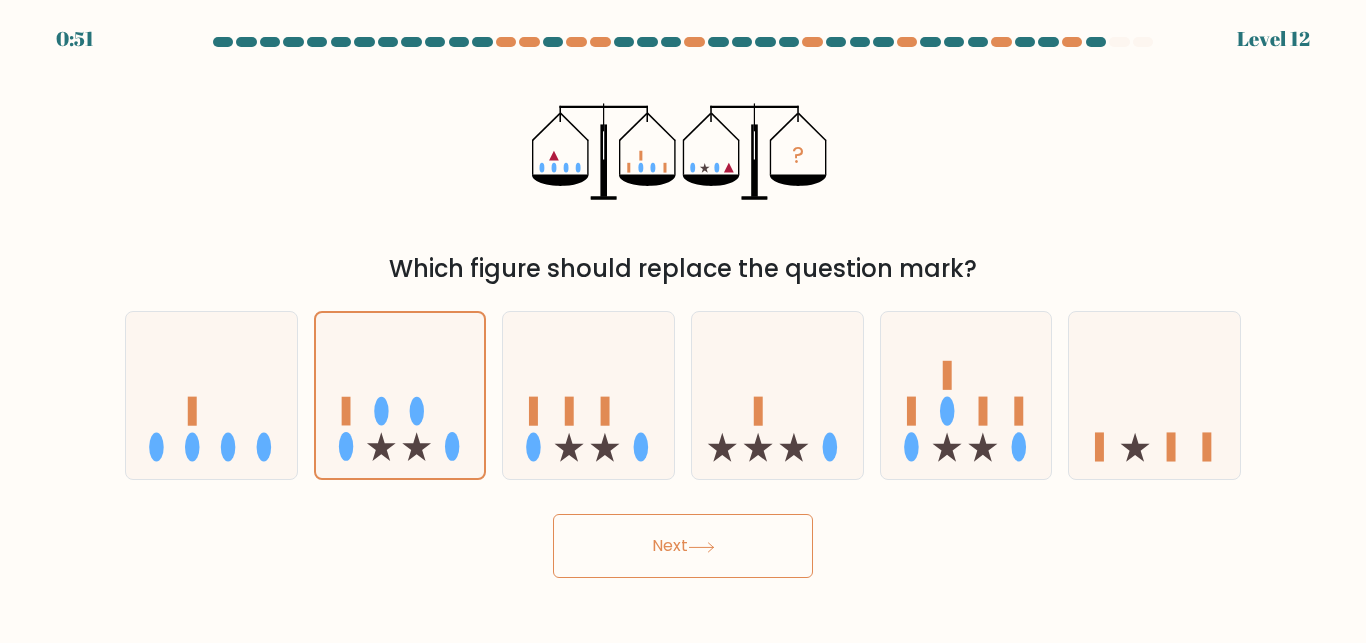 click on "Next" at bounding box center (683, 546) 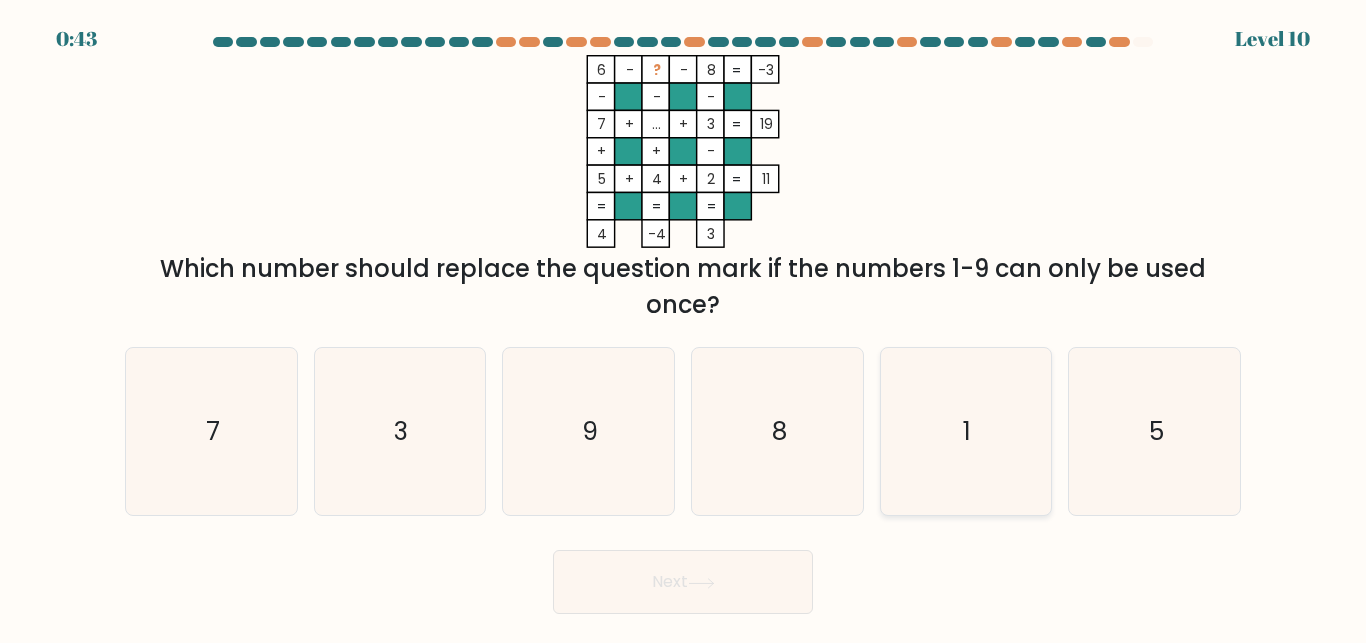 click on "1" 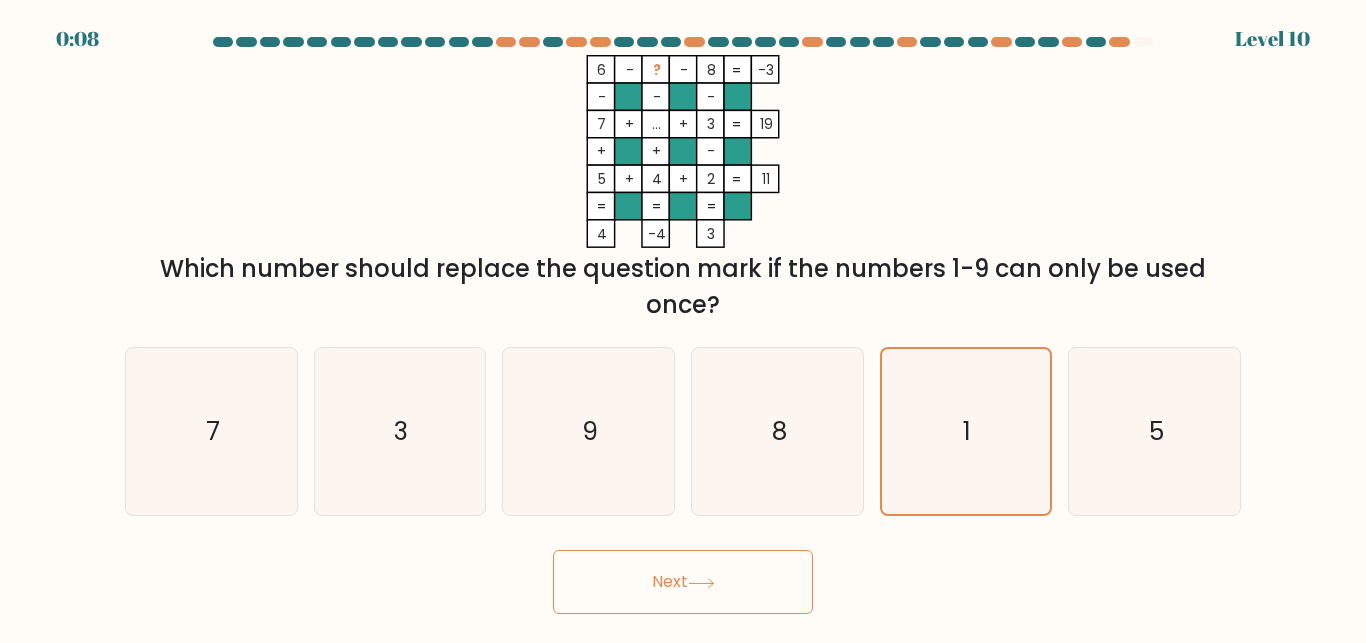 click on "Next" at bounding box center (683, 582) 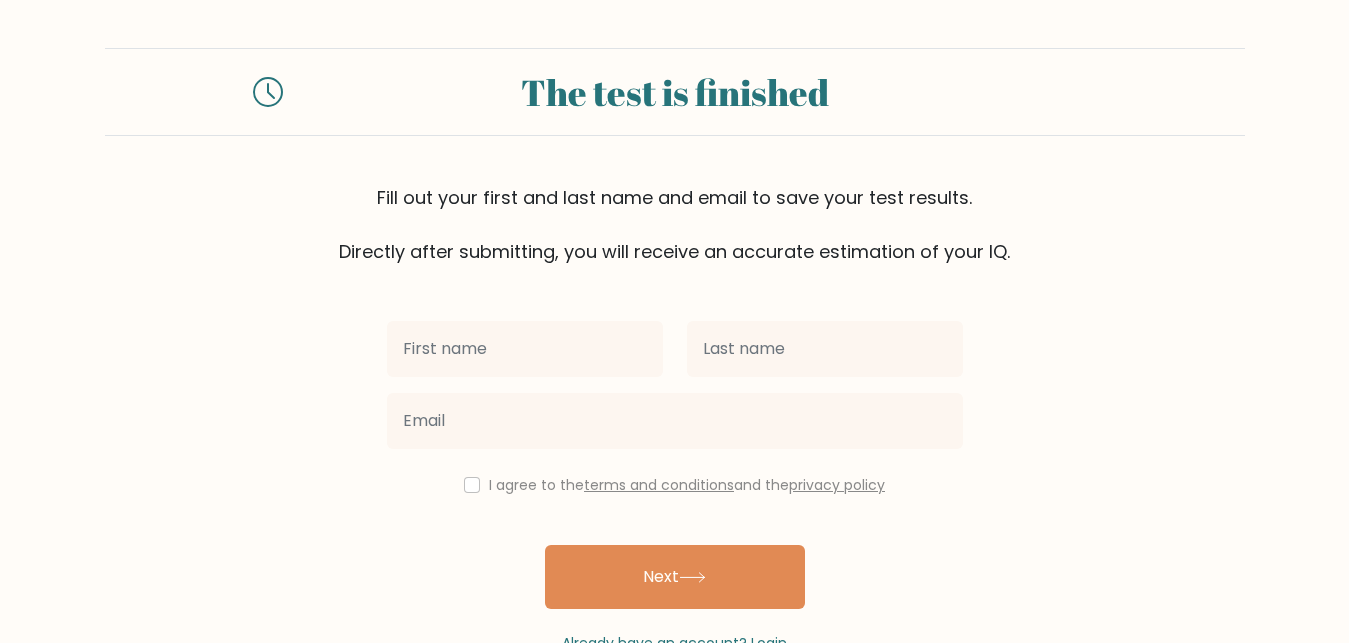 scroll, scrollTop: 0, scrollLeft: 0, axis: both 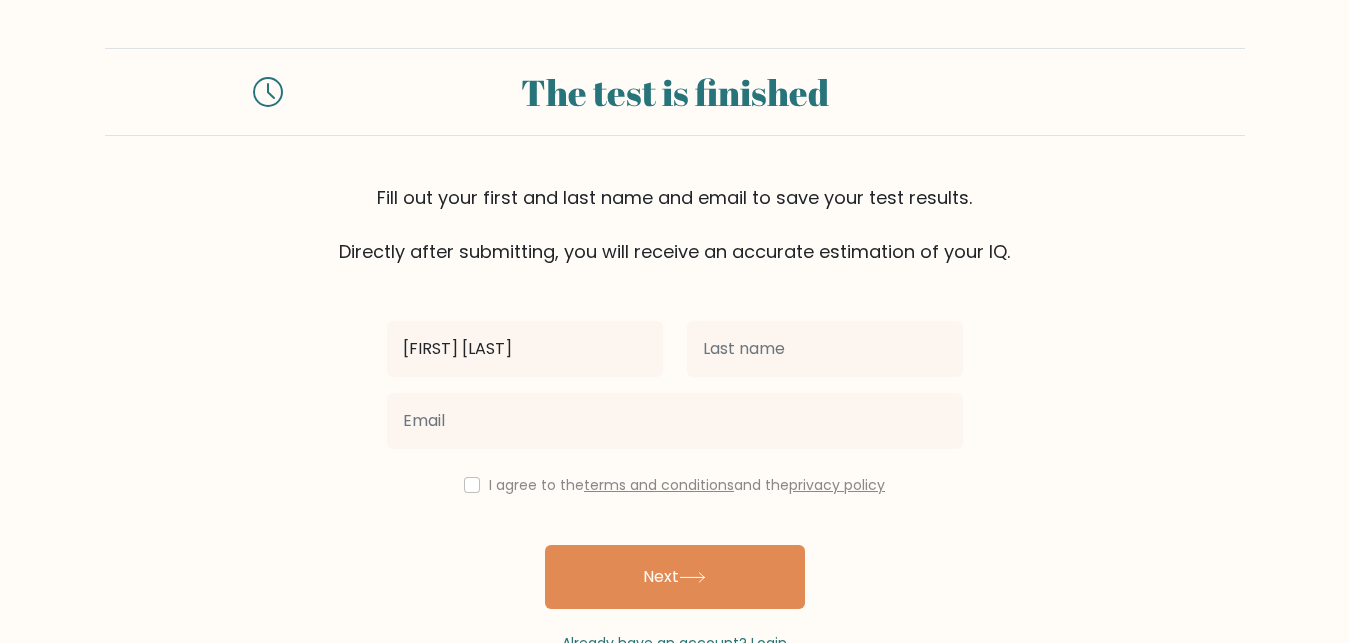 type on "[FIRST] [LAST]" 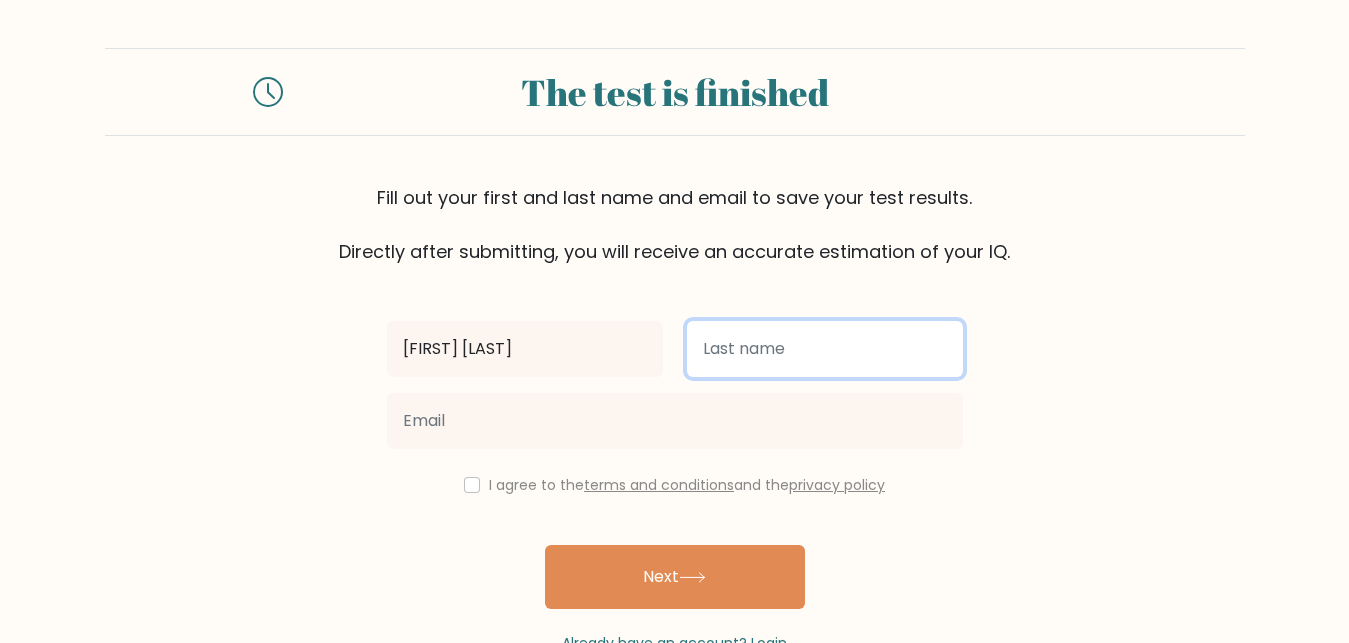 click at bounding box center [825, 349] 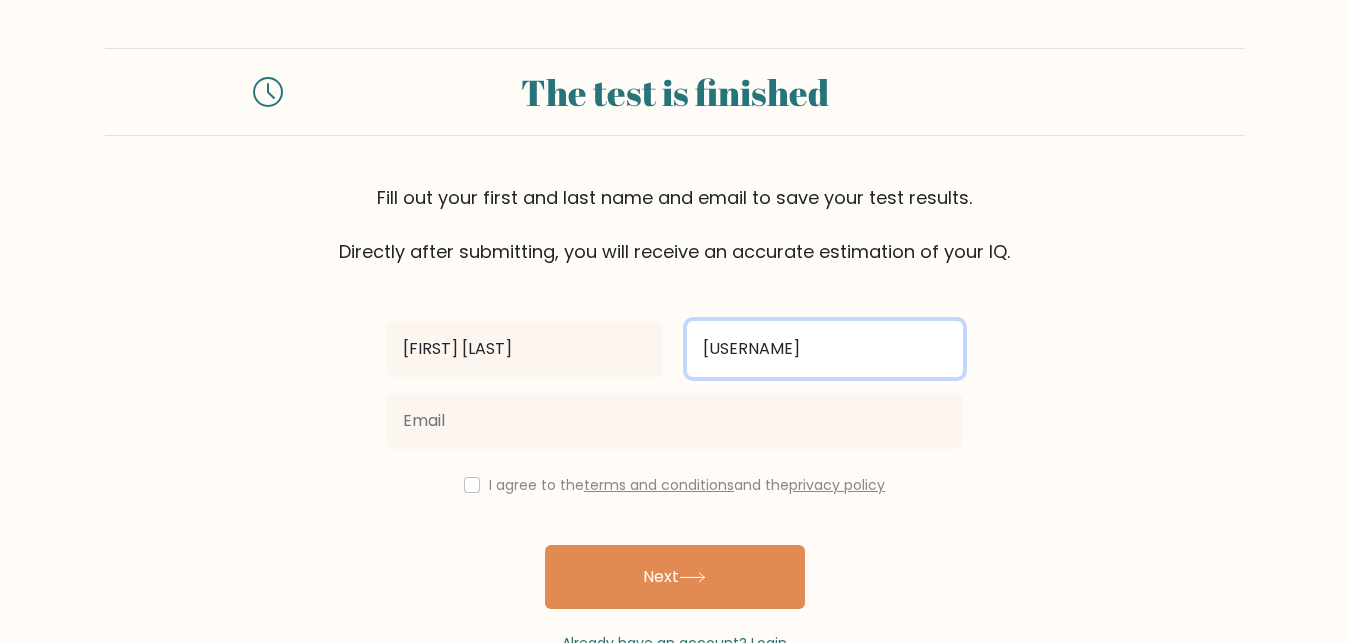 type on "[USERNAME]" 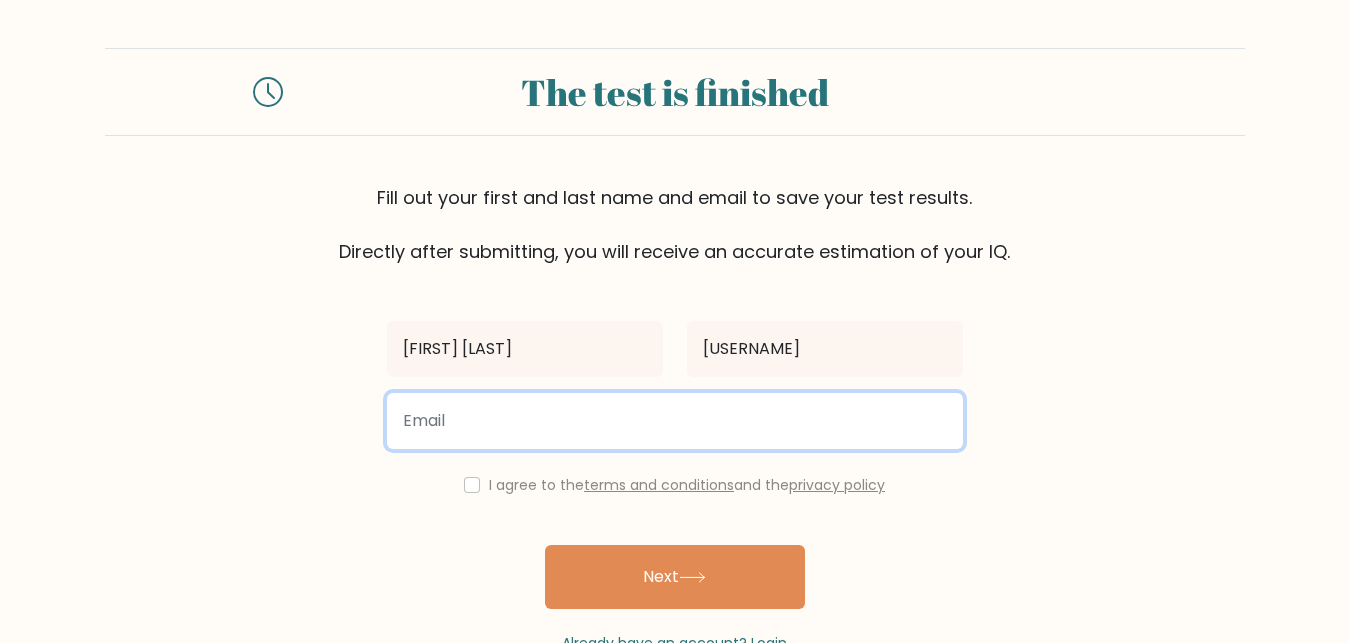click at bounding box center (675, 421) 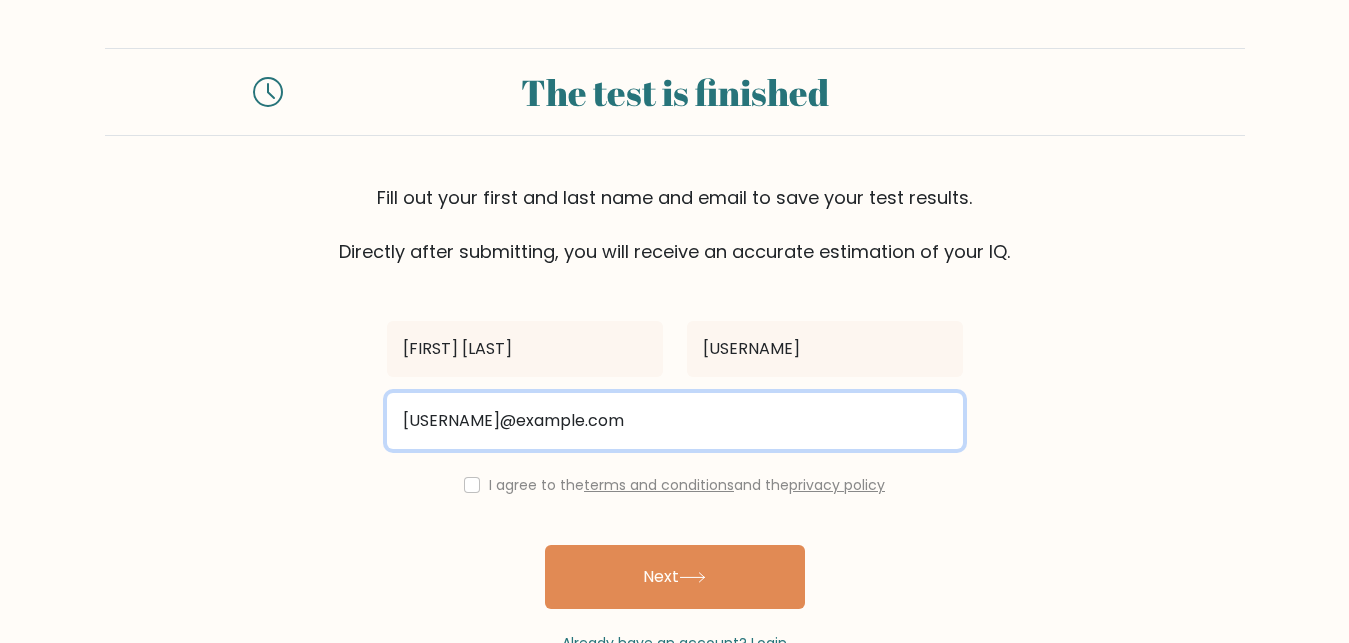 type on "[USERNAME]@example.com" 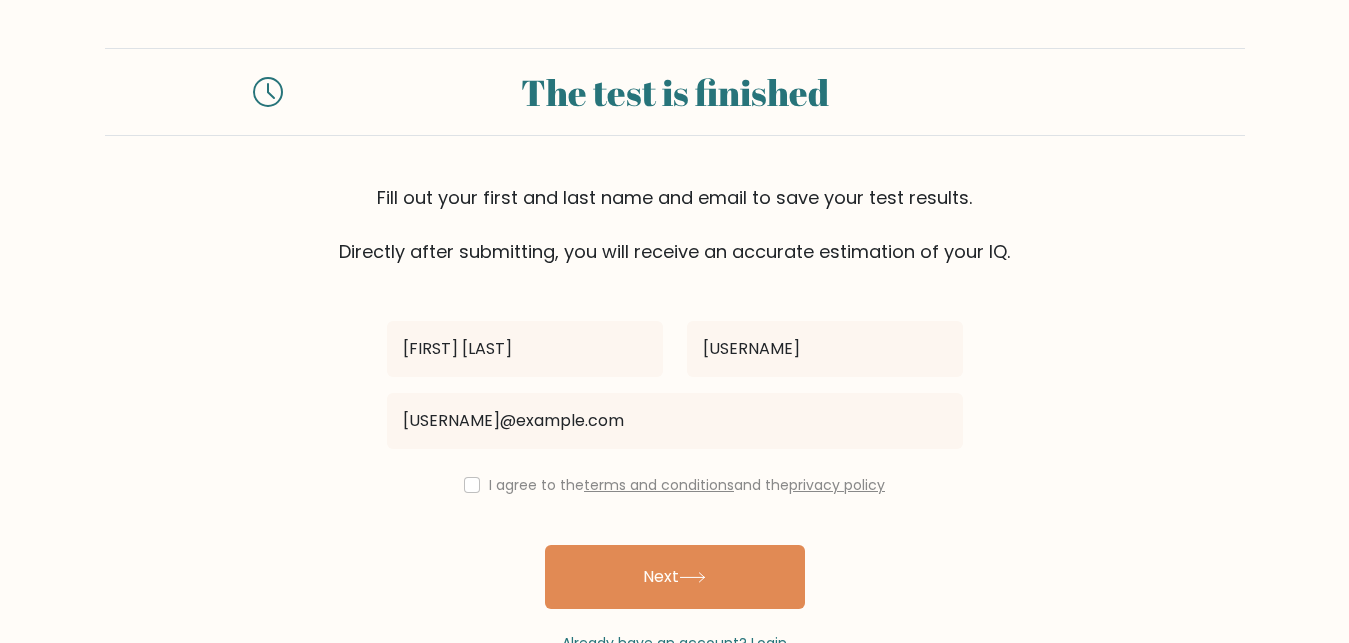 click on "I agree to the  terms and conditions  and the  privacy policy" at bounding box center (675, 485) 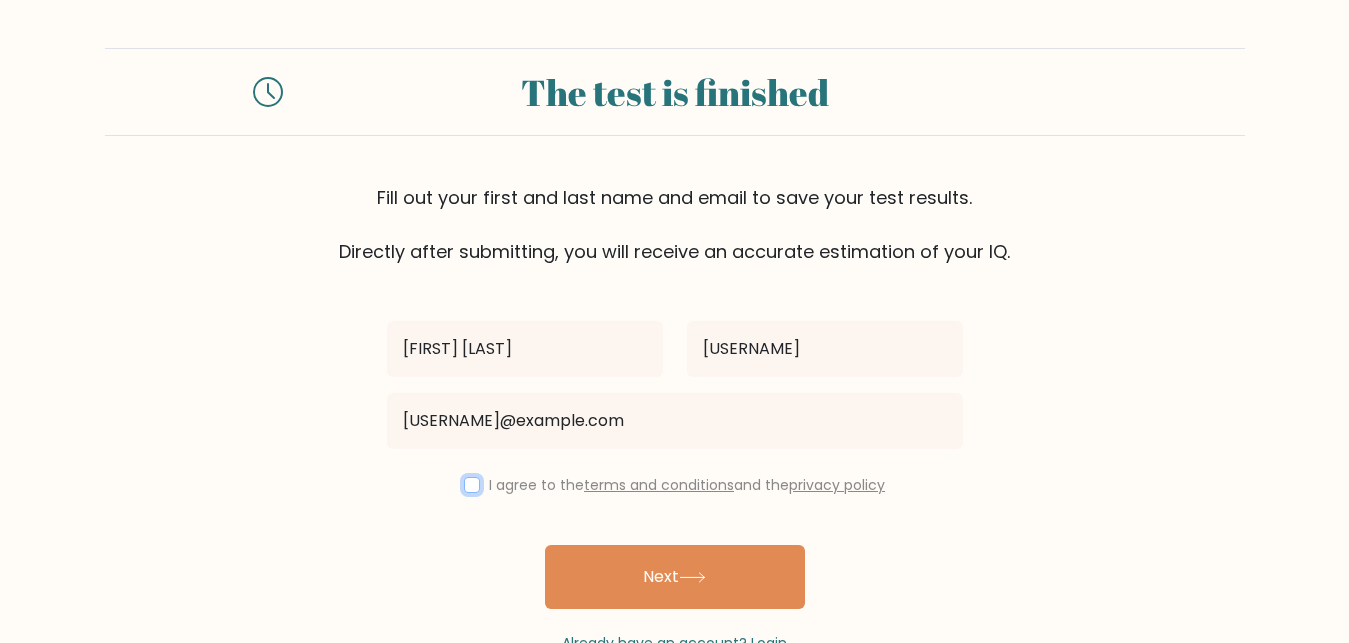 click at bounding box center (472, 485) 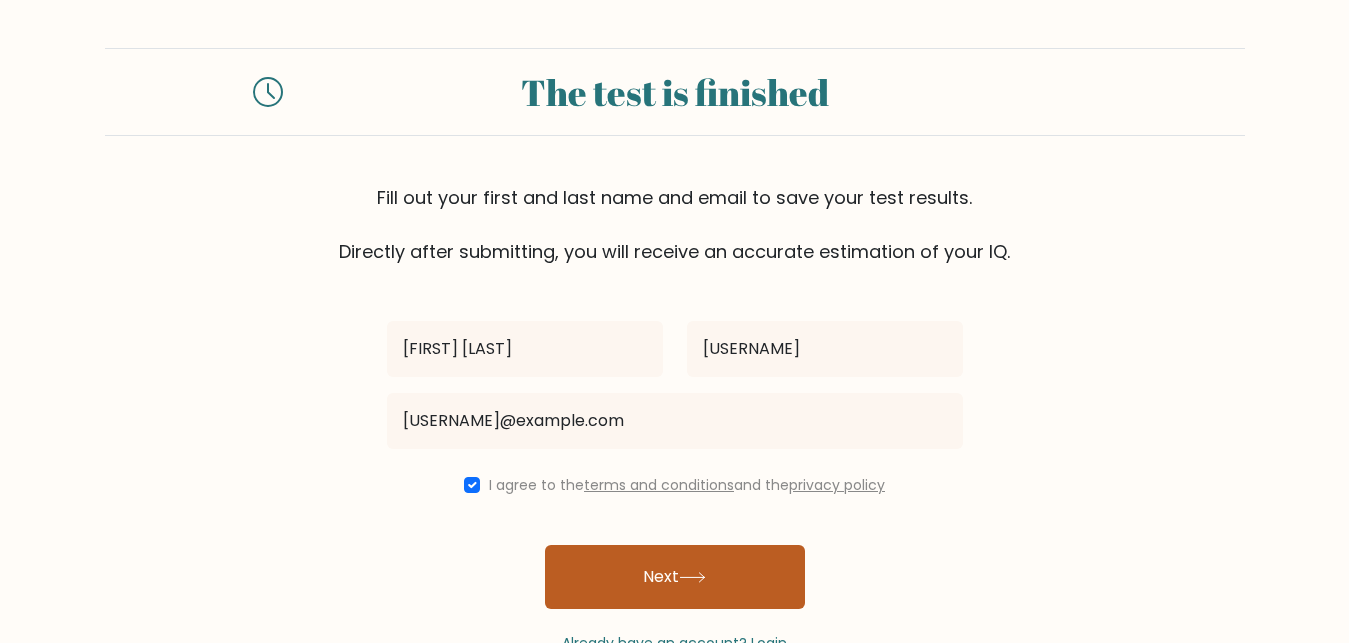 click on "Next" at bounding box center [675, 577] 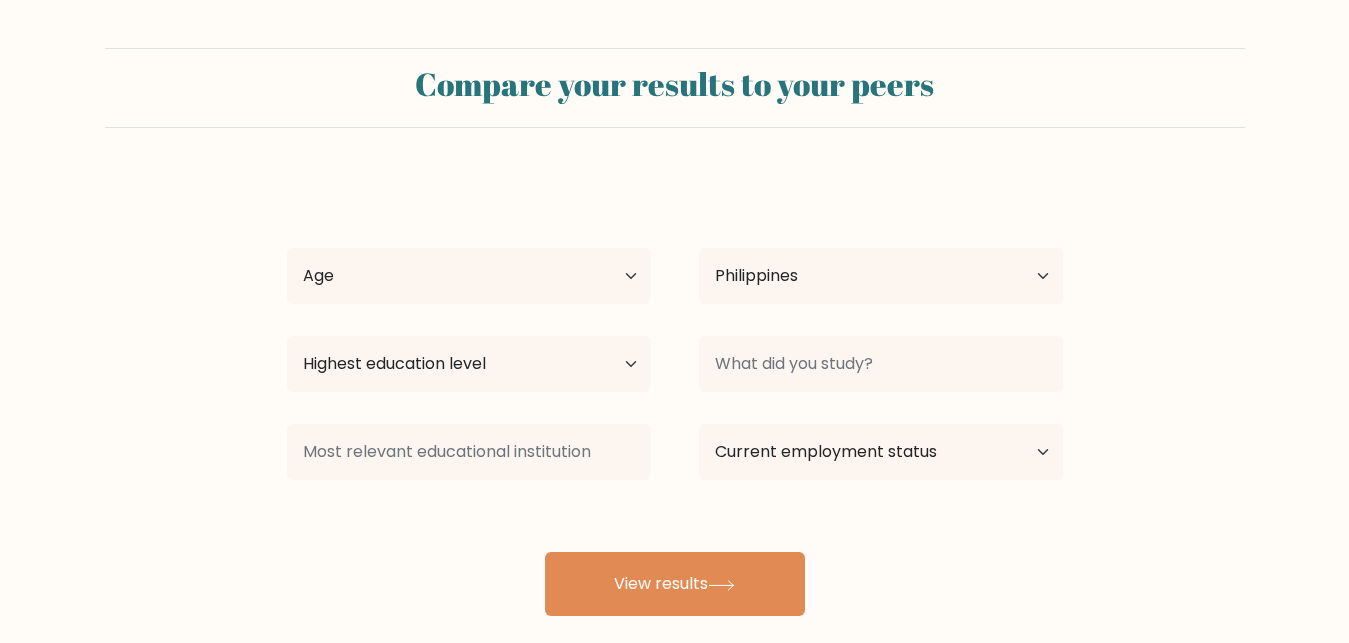 select on "PH" 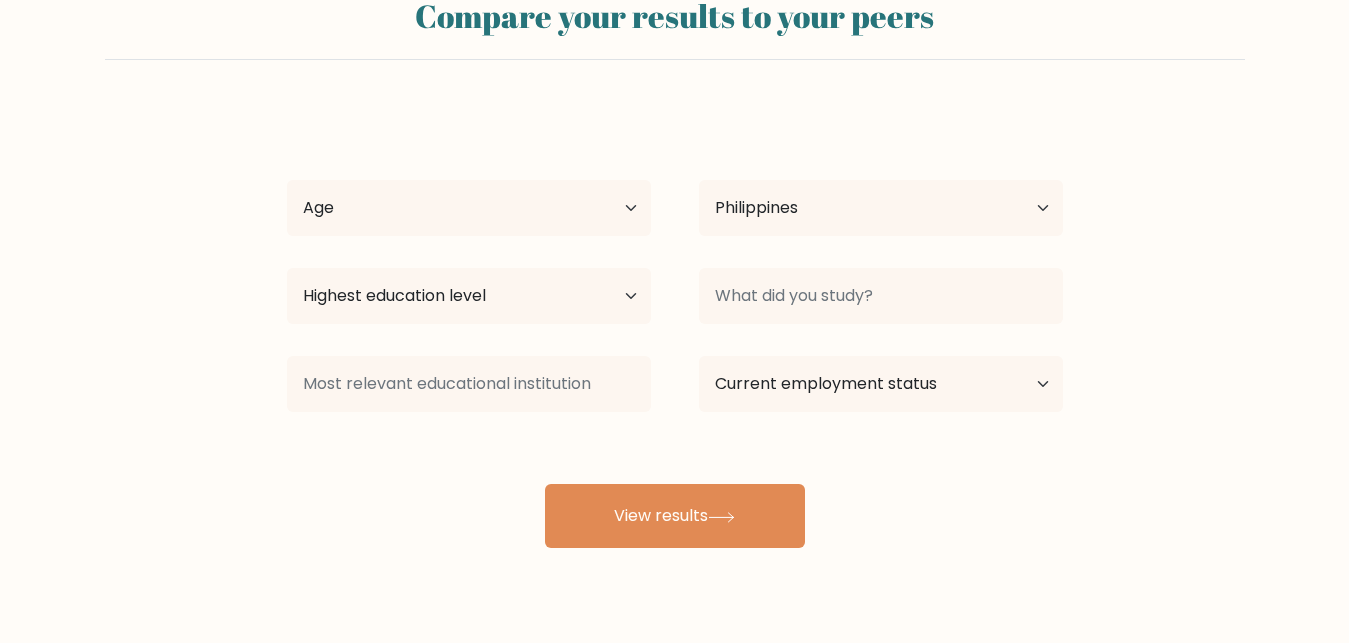 scroll, scrollTop: 102, scrollLeft: 0, axis: vertical 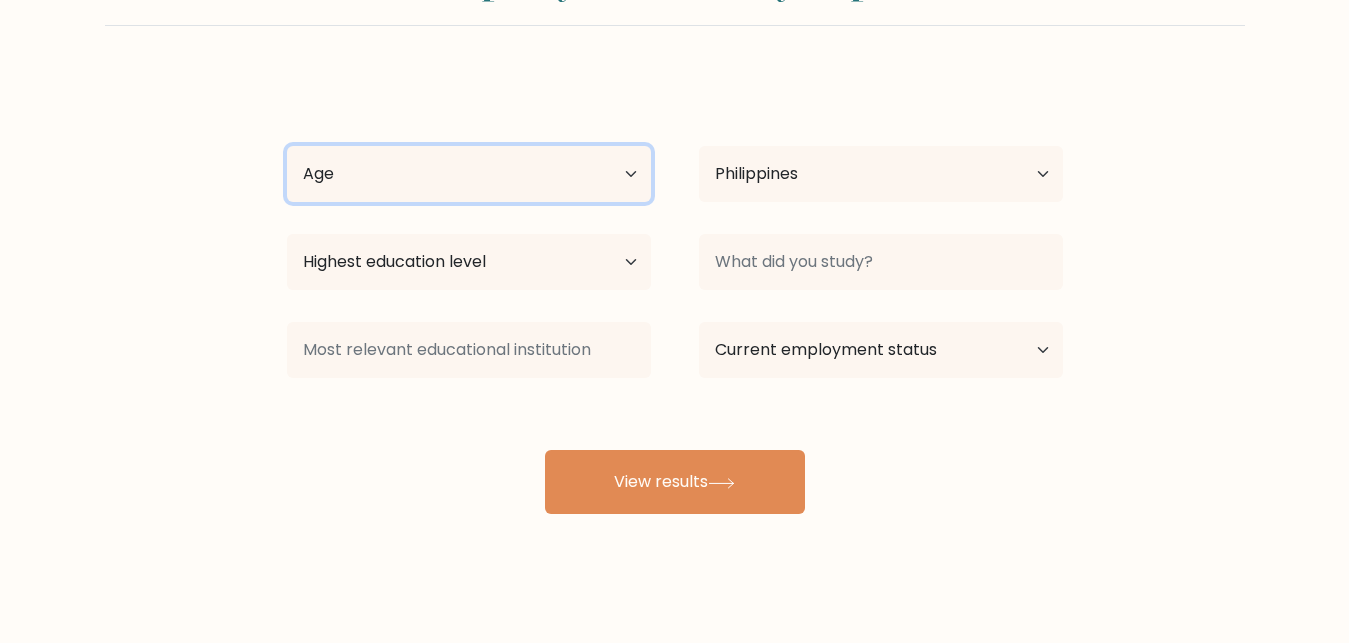 select on "25_34" 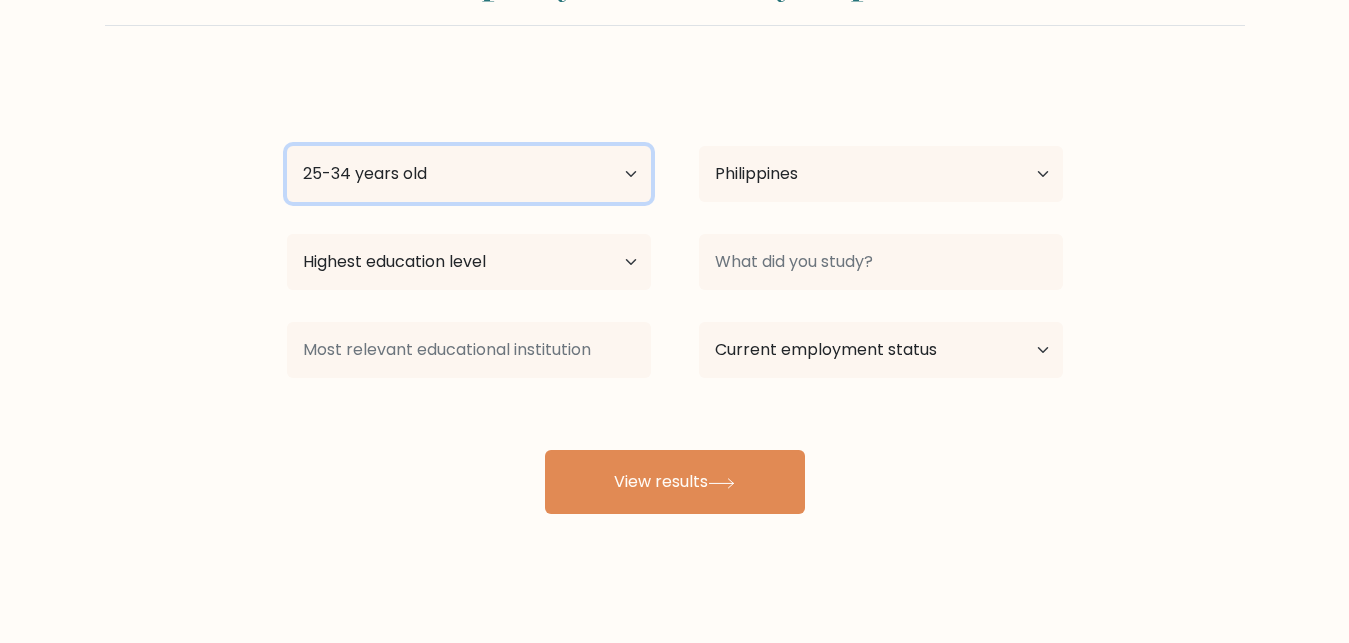 click on "25-34 years old" at bounding box center (0, 0) 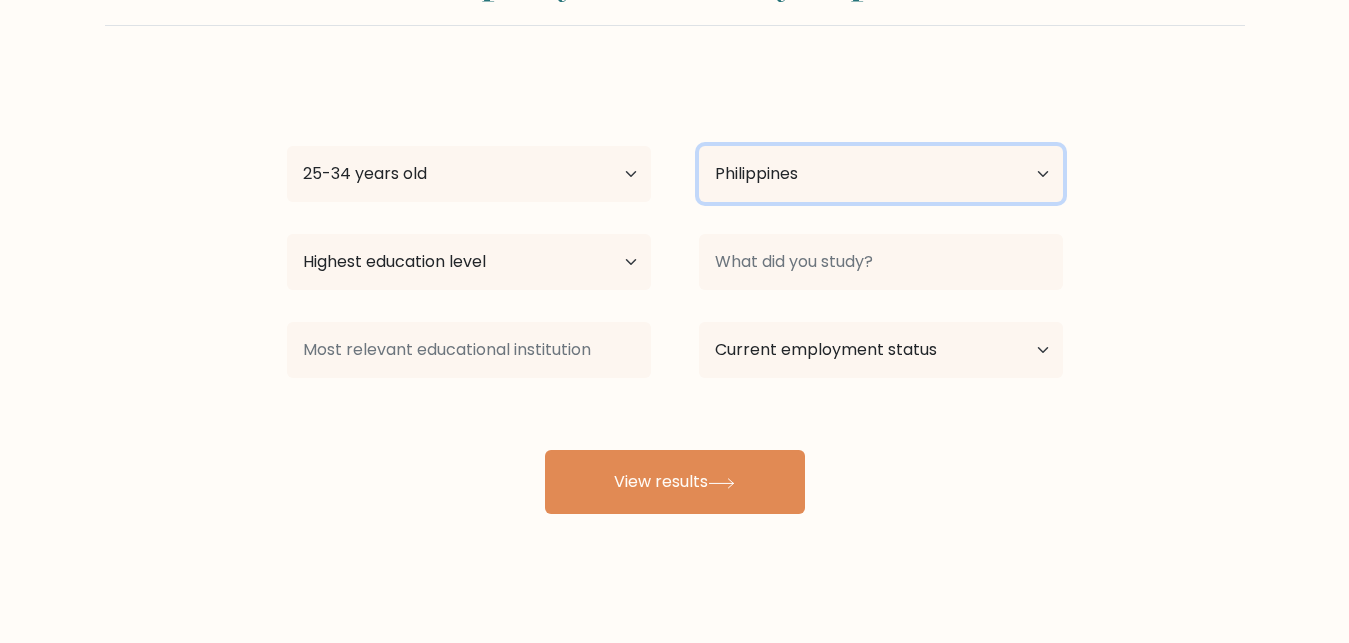 click on "Country
Afghanistan
Albania
Algeria
American Samoa
Andorra
Angola
Anguilla
Antarctica
Antigua and Barbuda
Argentina
Armenia
Aruba
Australia
Austria
Azerbaijan
Bahamas
Bahrain
Bangladesh
Barbados
Belarus
Belgium
Belize
Benin
Bermuda
Bhutan
Bolivia
Bonaire, Sint Eustatius and Saba
Bosnia and Herzegovina
Botswana
Bouvet Island
Brazil
British Indian Ocean Territory
Brunei
Bulgaria
Burkina Faso
Burundi
Cabo Verde
Cambodia
Cameroon
Canada
Cayman Islands
Central African Republic
Chad
Chile
China
Christmas Island
Cocos (Keeling) Islands
Colombia
Comoros
Congo
Congo (the Democratic Republic of the)
Cook Islands
Costa Rica
Côte d'Ivoire
Croatia
Cuba" at bounding box center (881, 174) 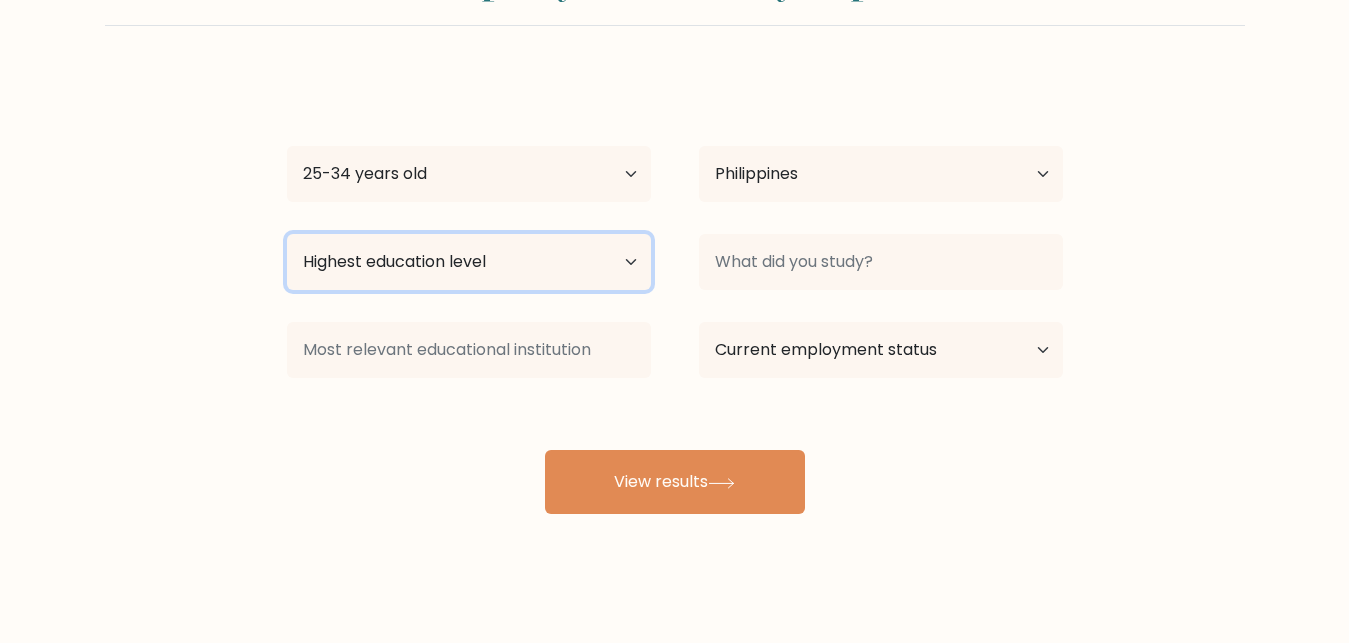 click on "Highest education level
No schooling
Primary
Lower Secondary
Upper Secondary
Occupation Specific
Bachelor's degree
Master's degree
Doctoral degree" at bounding box center (469, 262) 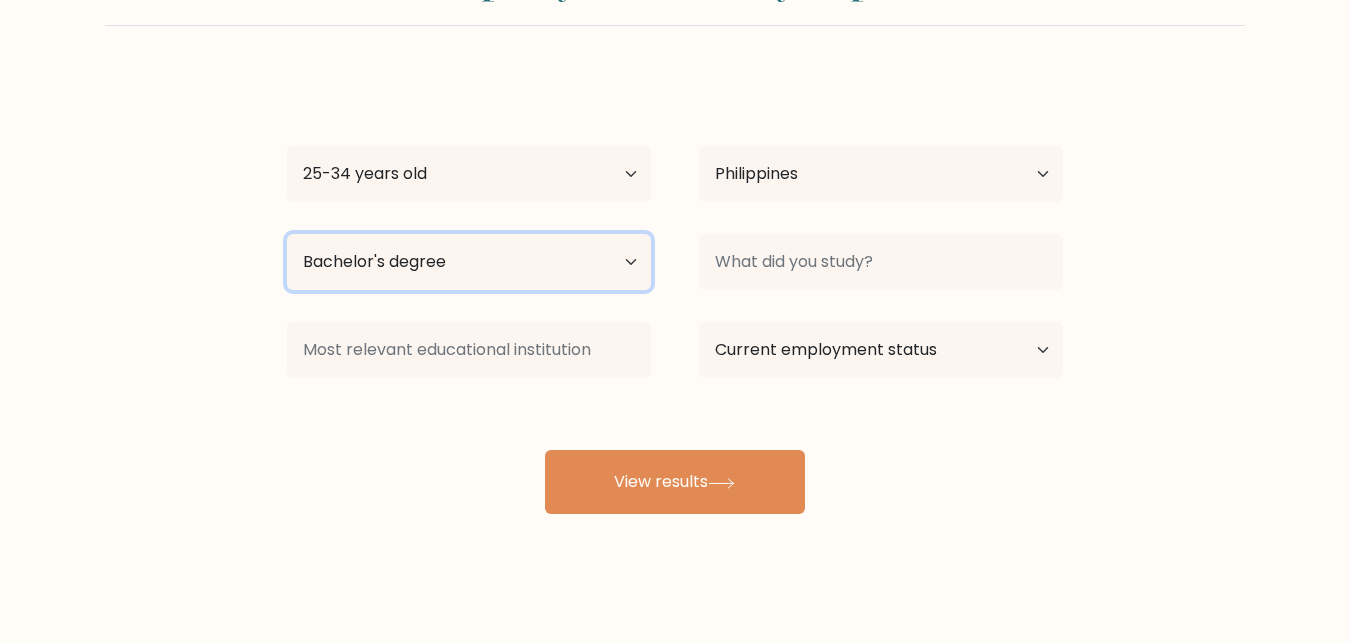 click on "Bachelor's degree" at bounding box center [0, 0] 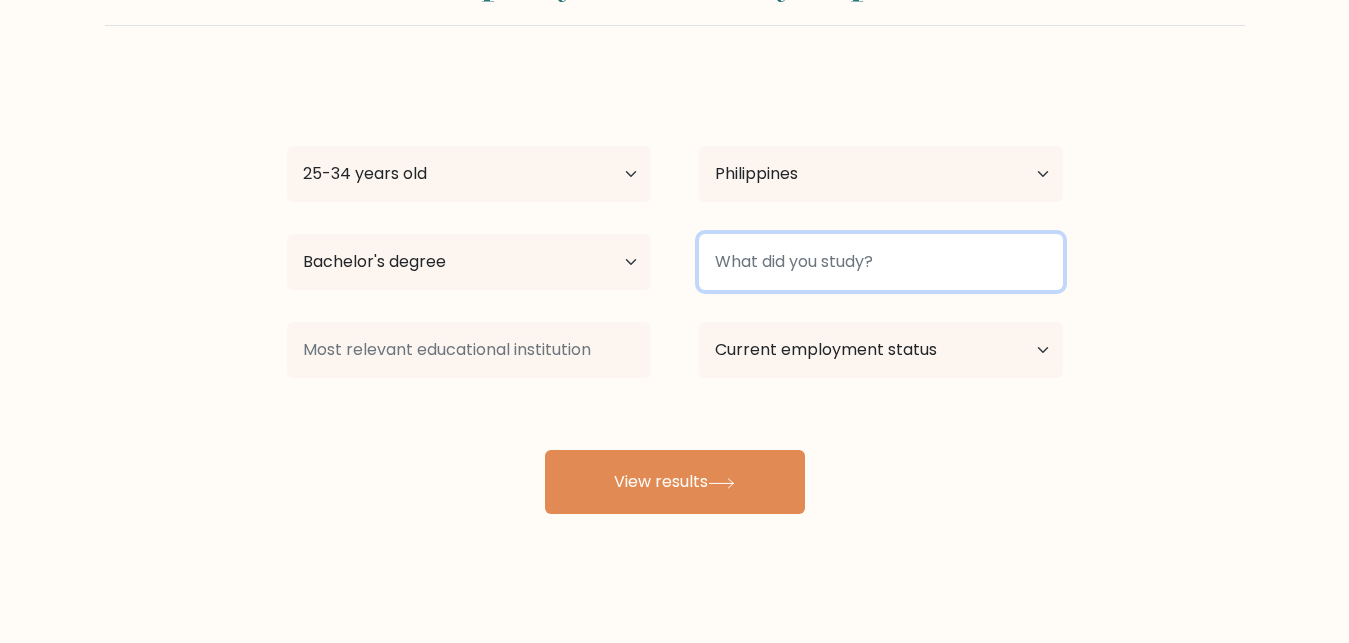 click at bounding box center [881, 262] 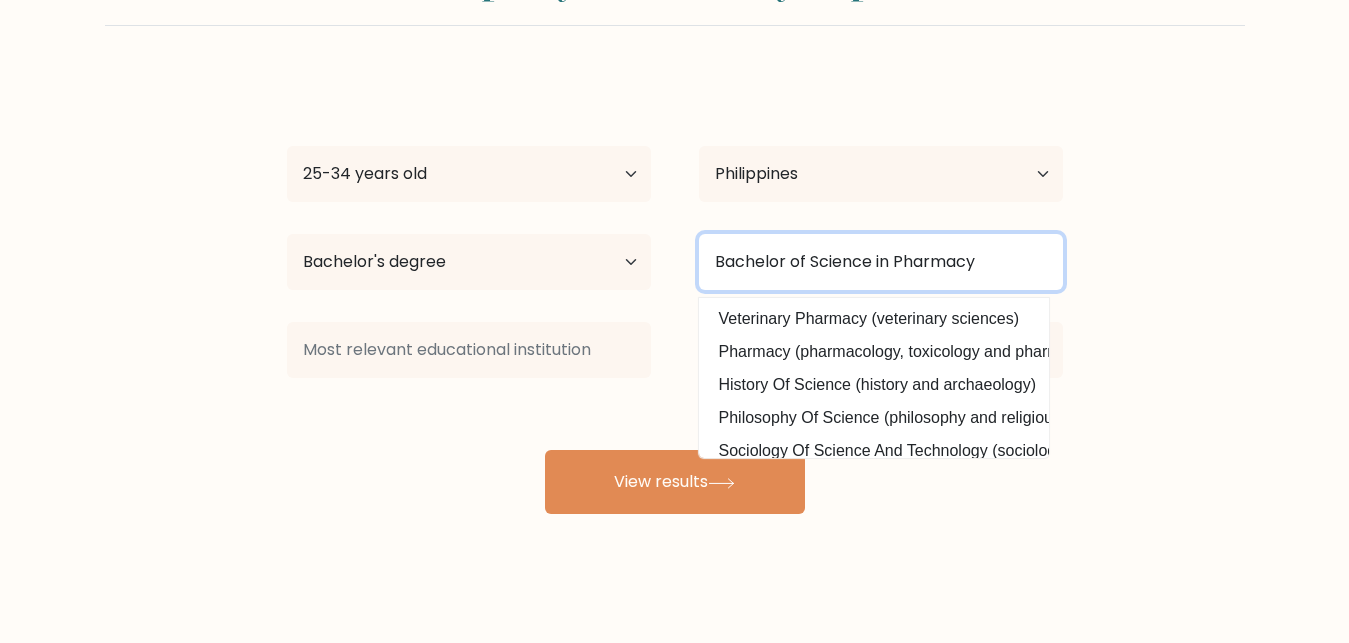 type on "Bachelor of Science in Pharmacy" 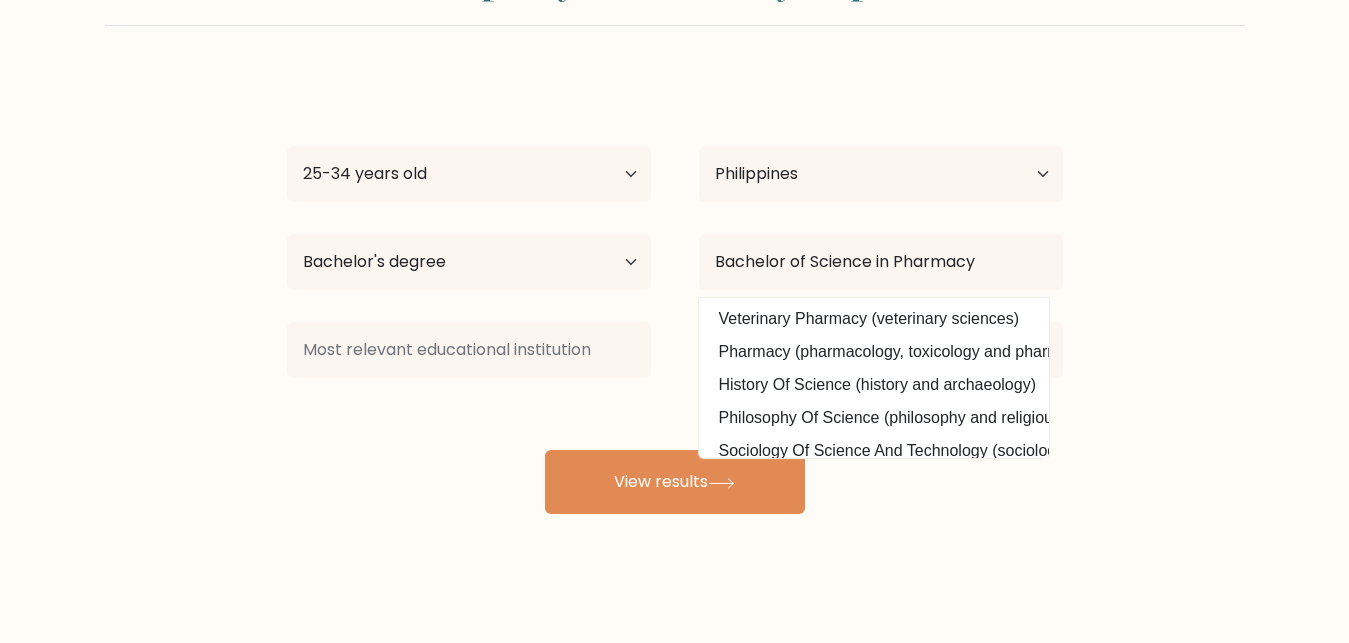 click on "[FIRST]
[CITY]
Age
Under 18 years old
18-24 years old
25-34 years old
35-44 years old
45-54 years old
55-64 years old
65 years old and above
Country
Afghanistan
Albania
Algeria
American Samoa
Andorra
Angola
Anguilla
Antarctica
Antigua and Barbuda
Argentina
Armenia
Aruba
Australia
Austria
Azerbaijan
Bahamas
Bahrain
Bangladesh
Barbados
Belarus
Belgium
Belize
Benin
Bermuda
Bhutan
Bolivia
Bonaire, Sint Eustatius and Saba
Bosnia and Herzegovina
Botswana
Bouvet Island
Brazil
Chad" at bounding box center (675, 294) 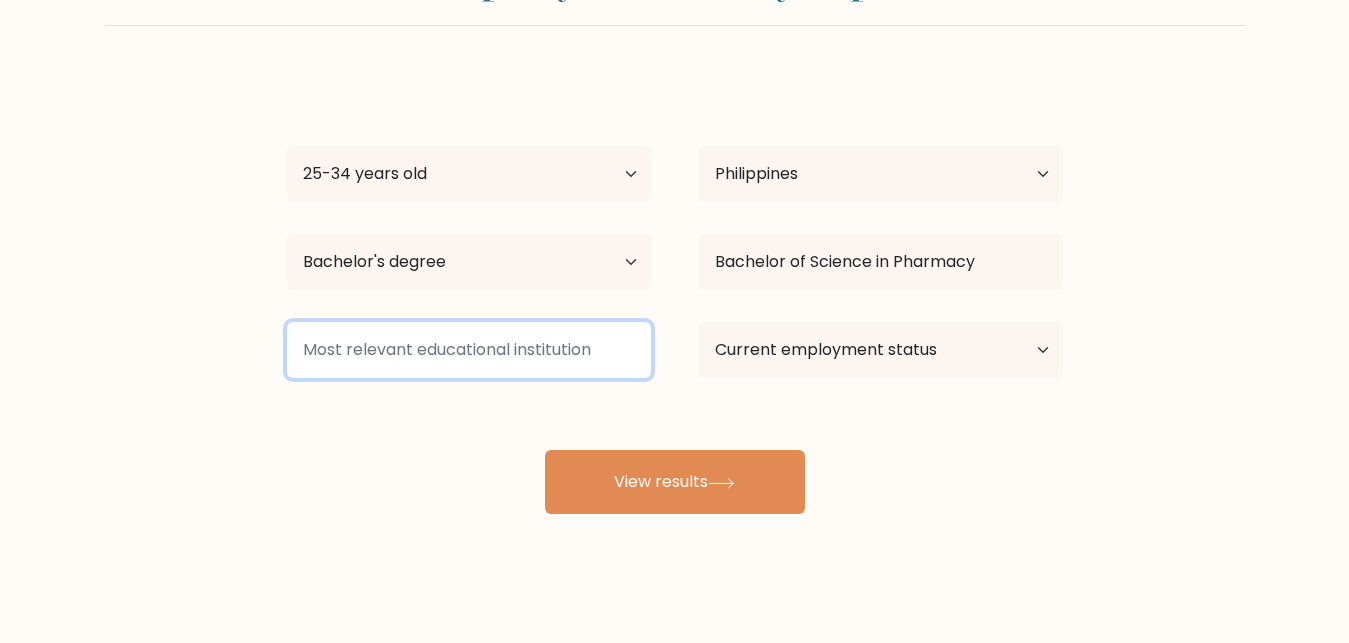 click at bounding box center (469, 350) 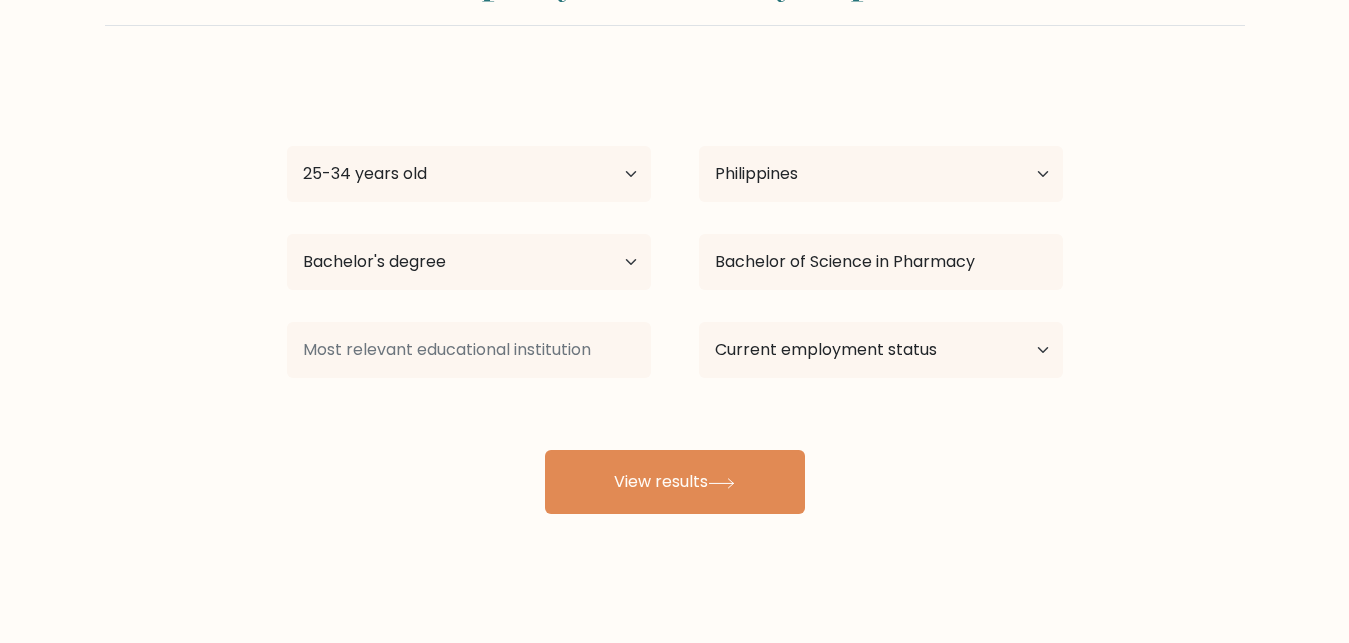 click on "[FIRST]
[CITY]
Age
Under 18 years old
18-24 years old
25-34 years old
35-44 years old
45-54 years old
55-64 years old
65 years old and above
Country
Afghanistan
Albania
Algeria
American Samoa
Andorra
Angola
Anguilla
Antarctica
Antigua and Barbuda
Argentina
Armenia
Aruba
Australia
Austria
Azerbaijan
Bahamas
Bahrain
Bangladesh
Barbados
Belarus
Belgium
Belize
Benin
Bermuda
Bhutan
Bolivia
Bonaire, Sint Eustatius and Saba
Bosnia and Herzegovina
Botswana
Bouvet Island
Brazil
Chad" at bounding box center [675, 294] 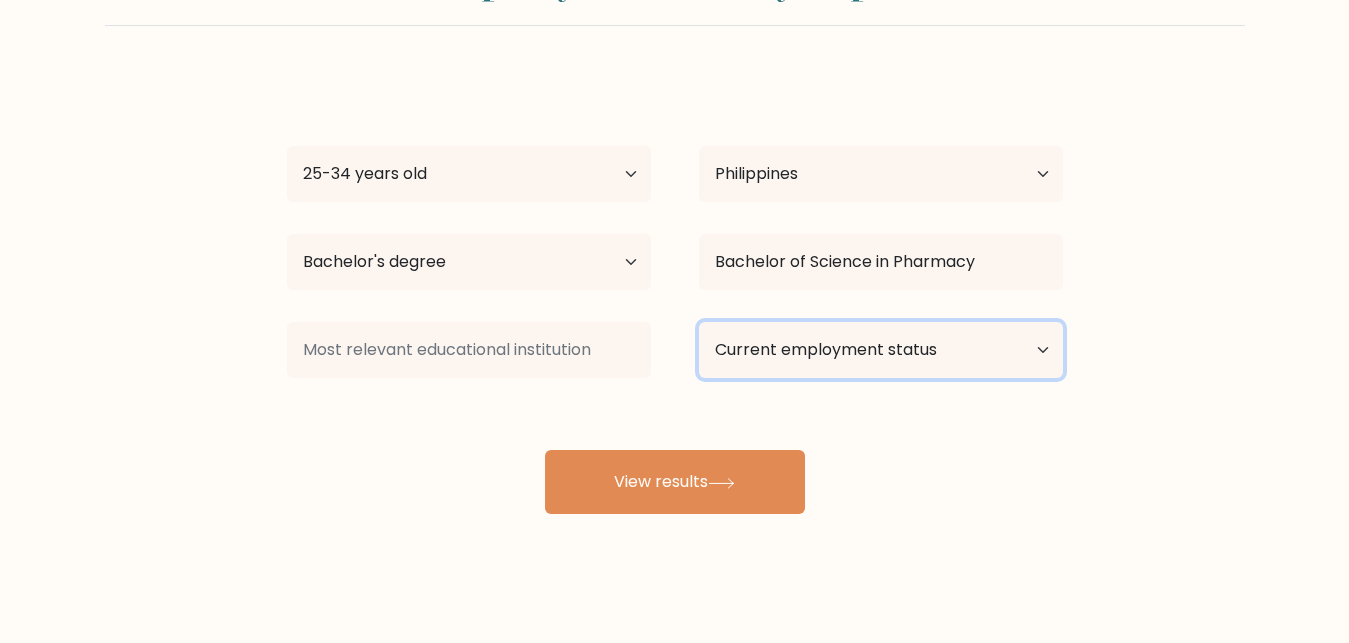 click on "Current employment status
Employed
Student
Retired
Other / prefer not to answer" at bounding box center (881, 350) 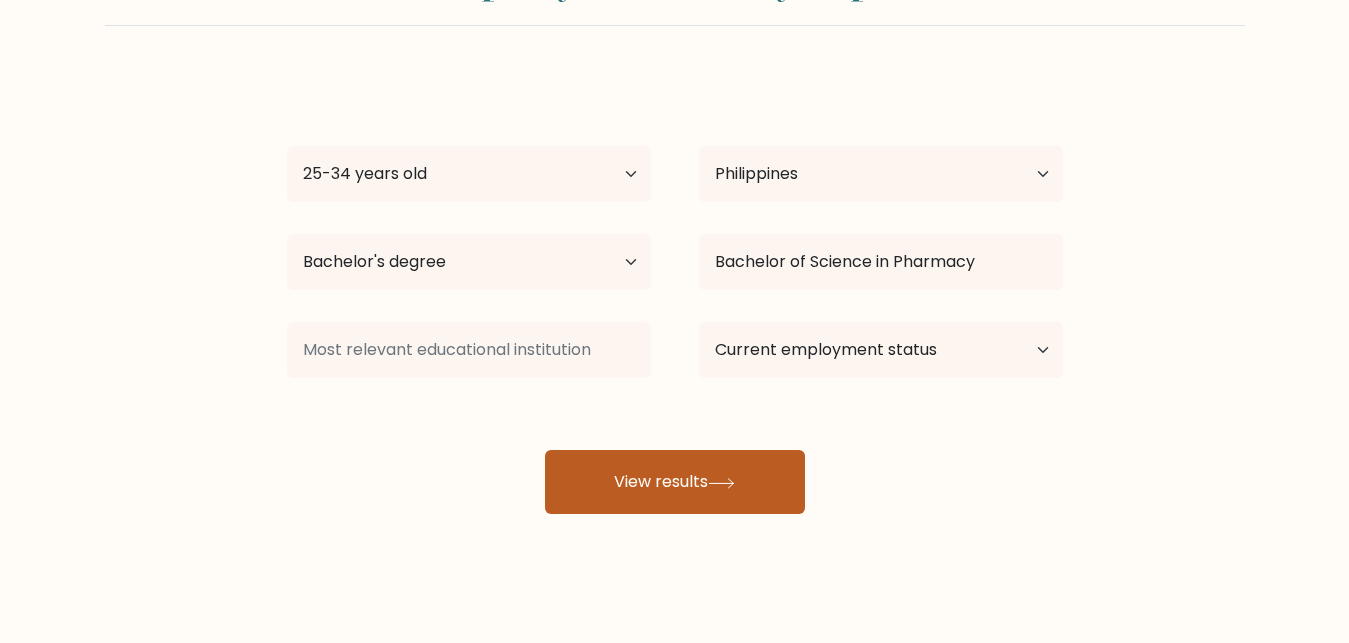 click on "View results" at bounding box center (675, 482) 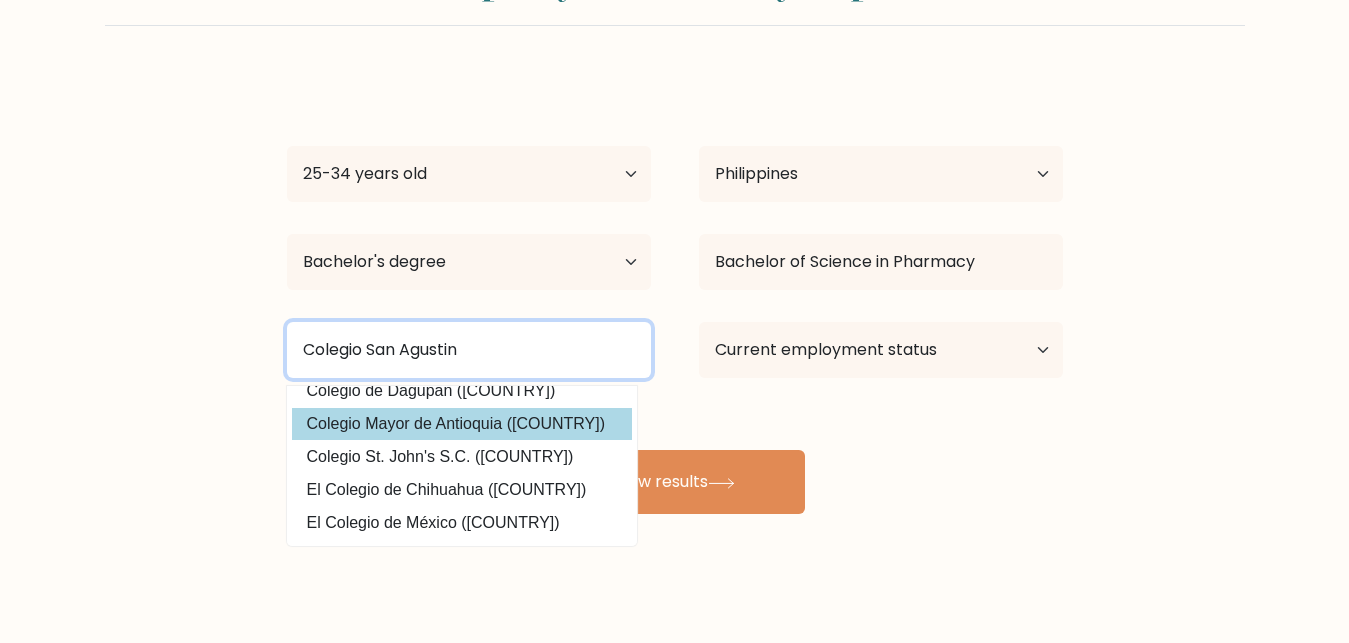 scroll, scrollTop: 197, scrollLeft: 0, axis: vertical 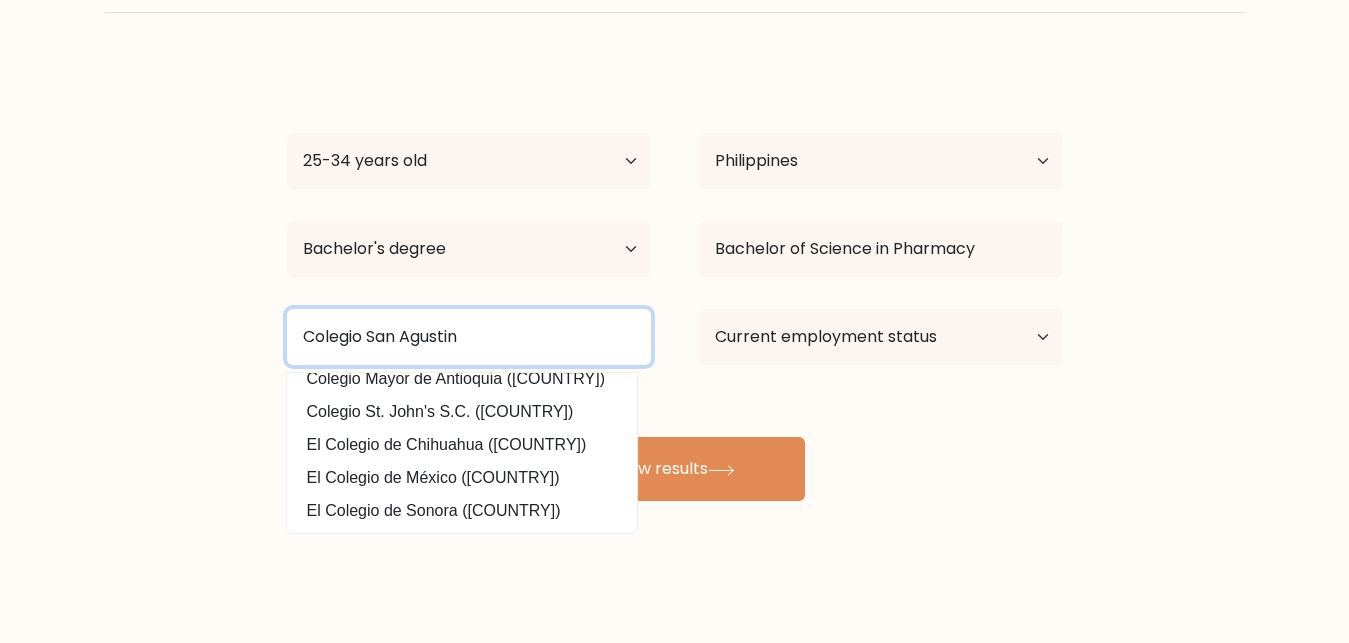 click on "Colegio San Agustin" at bounding box center (469, 337) 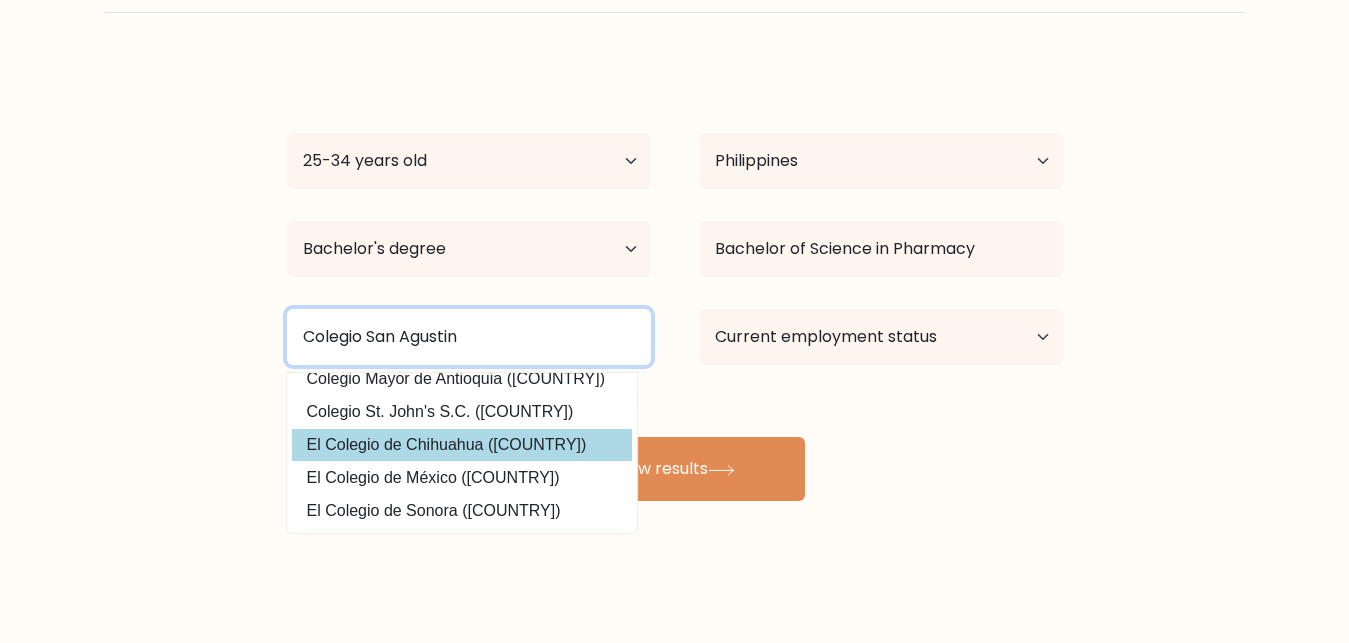 scroll, scrollTop: 0, scrollLeft: 0, axis: both 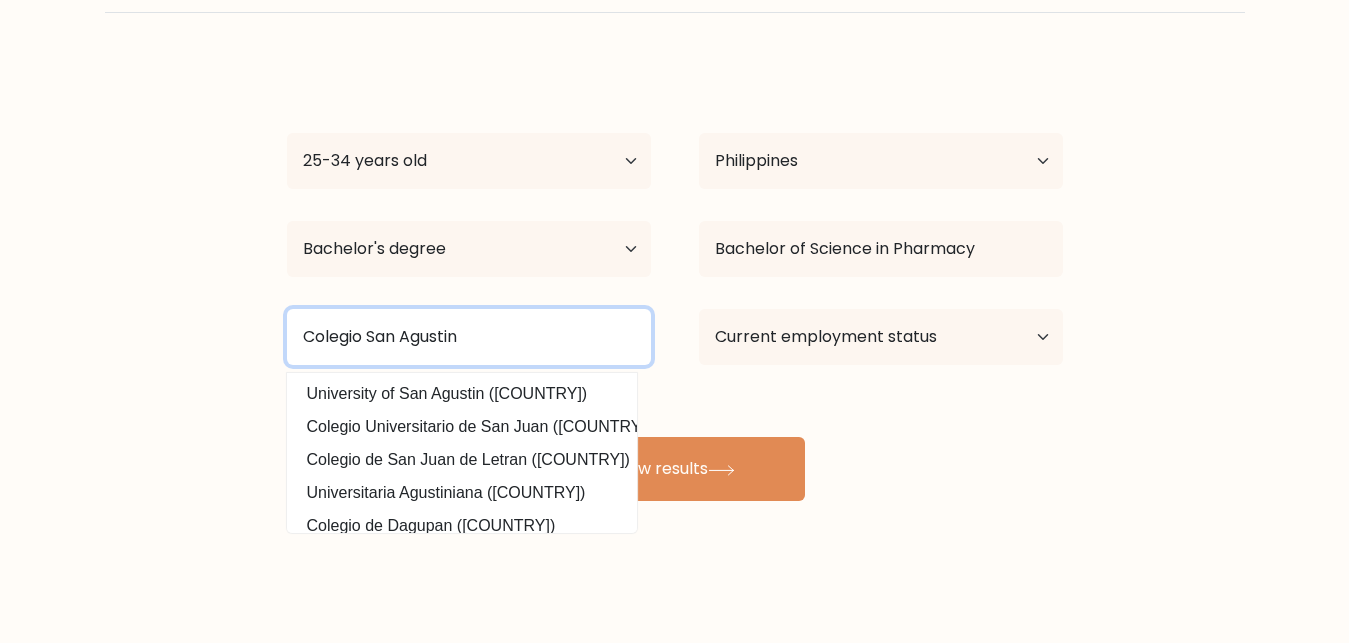 click on "Colegio San Agustin" at bounding box center (469, 337) 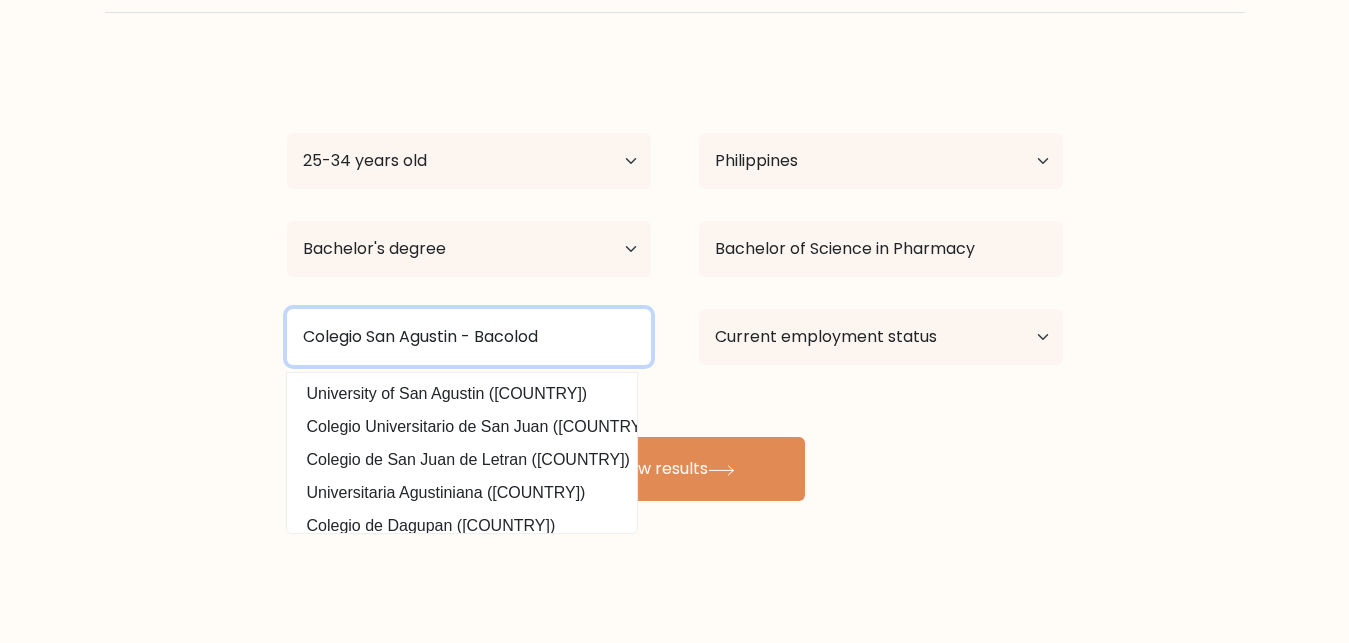 type on "Colegio San Agustin - Bacolod" 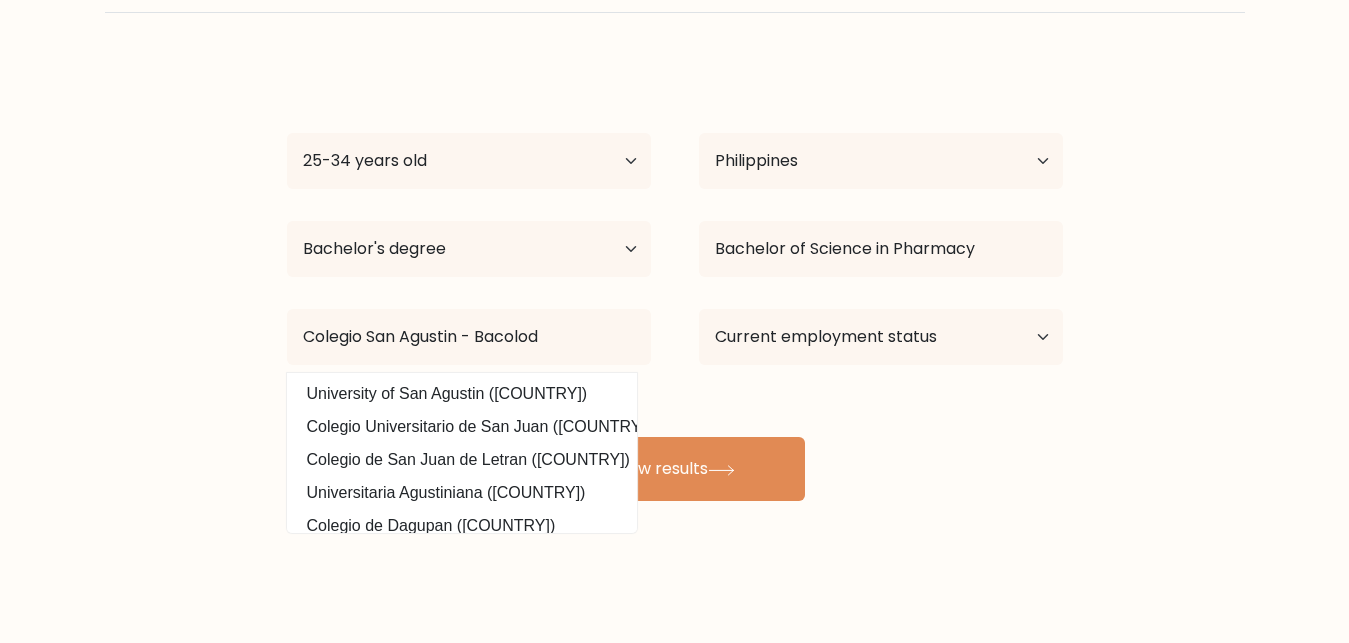 click on "[FIRST]
[CITY]
Age
Under 18 years old
18-24 years old
25-34 years old
35-44 years old
45-54 years old
55-64 years old
65 years old and above
Country
Afghanistan
Albania
Algeria
American Samoa
Andorra
Angola
Anguilla
Antarctica
Antigua and Barbuda
Argentina
Armenia
Aruba
Australia
Austria
Azerbaijan
Bahamas
Bahrain
Bangladesh
Barbados
Belarus
Belgium
Belize
Benin
Bermuda
Bhutan
Bolivia
Bonaire, Sint Eustatius and Saba
Bosnia and Herzegovina
Botswana
Bouvet Island
Brazil
Chad" at bounding box center (675, 281) 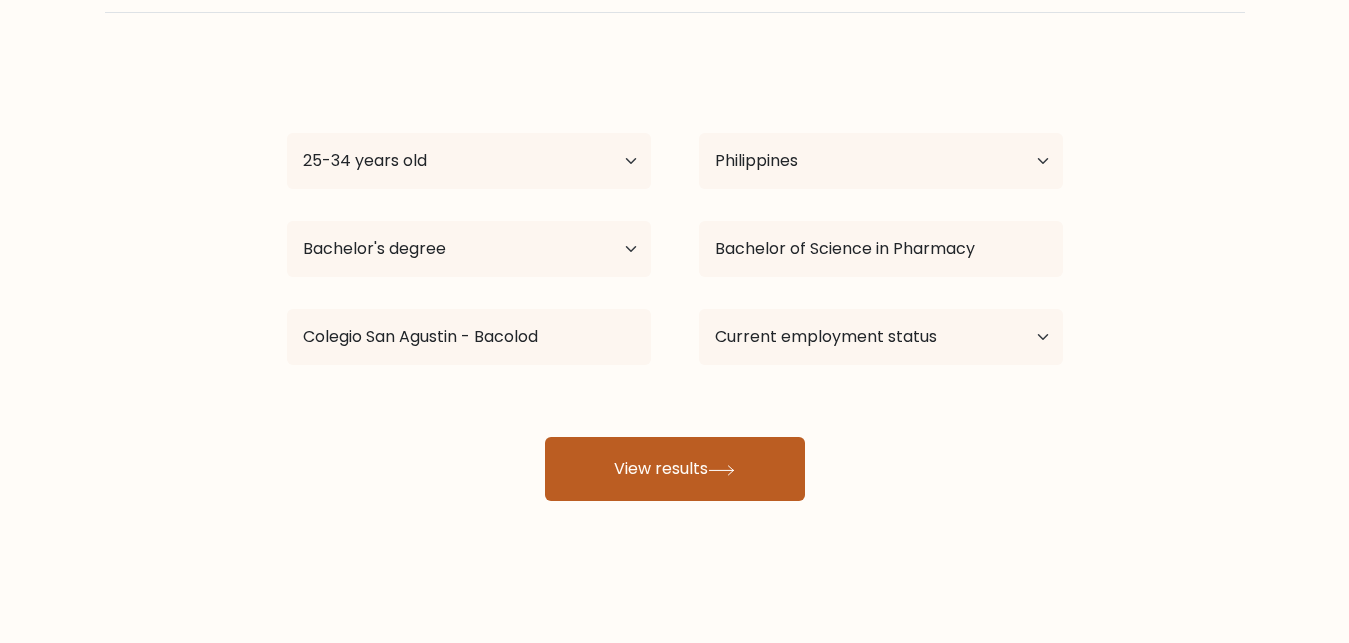 click on "View results" at bounding box center [675, 469] 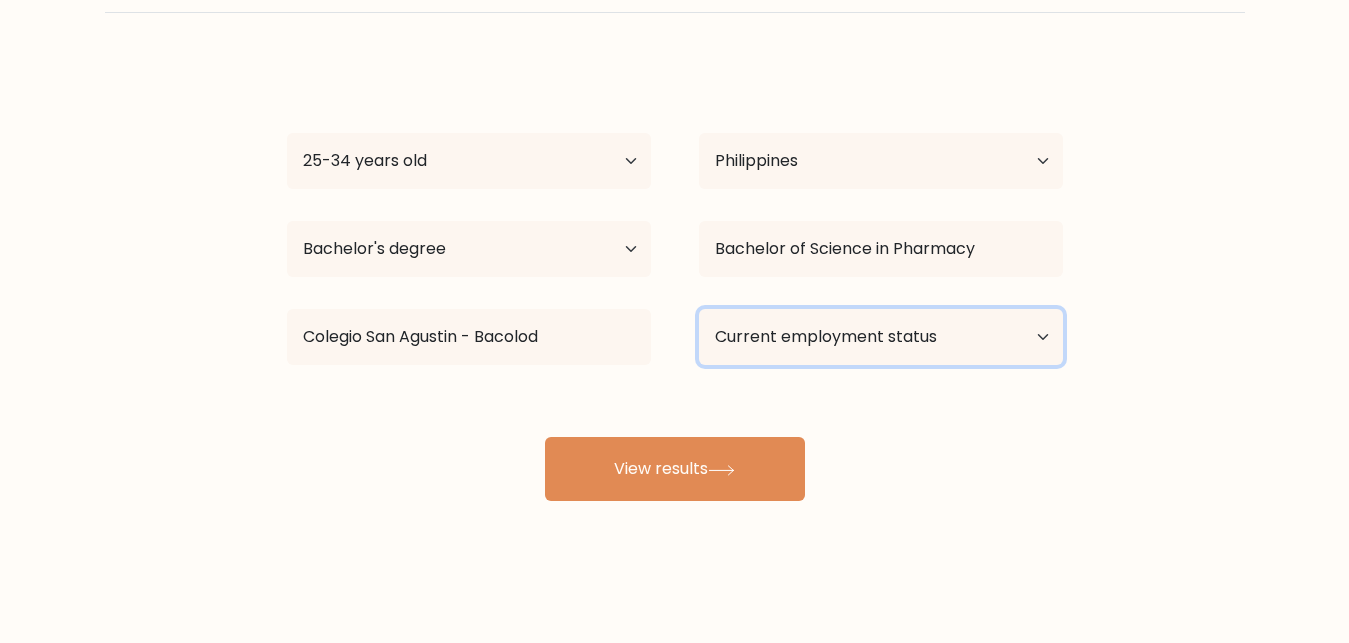 click on "Current employment status
Employed
Student
Retired
Other / prefer not to answer" at bounding box center (881, 337) 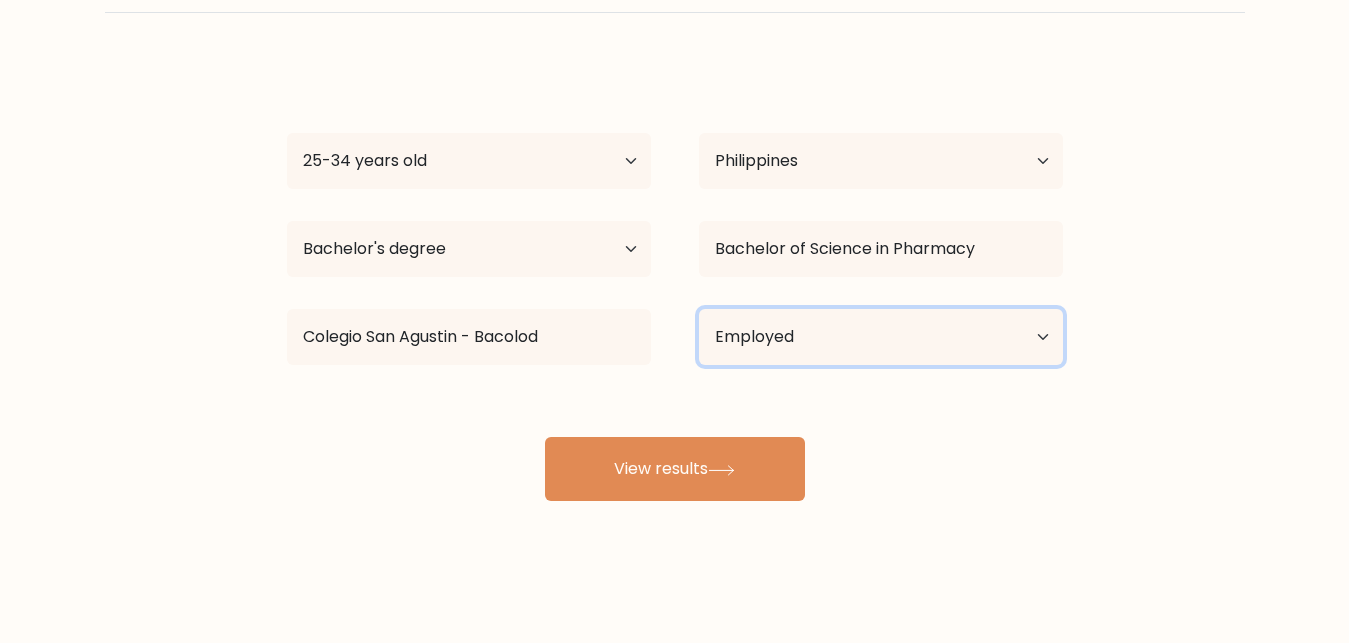 click on "Employed" at bounding box center [0, 0] 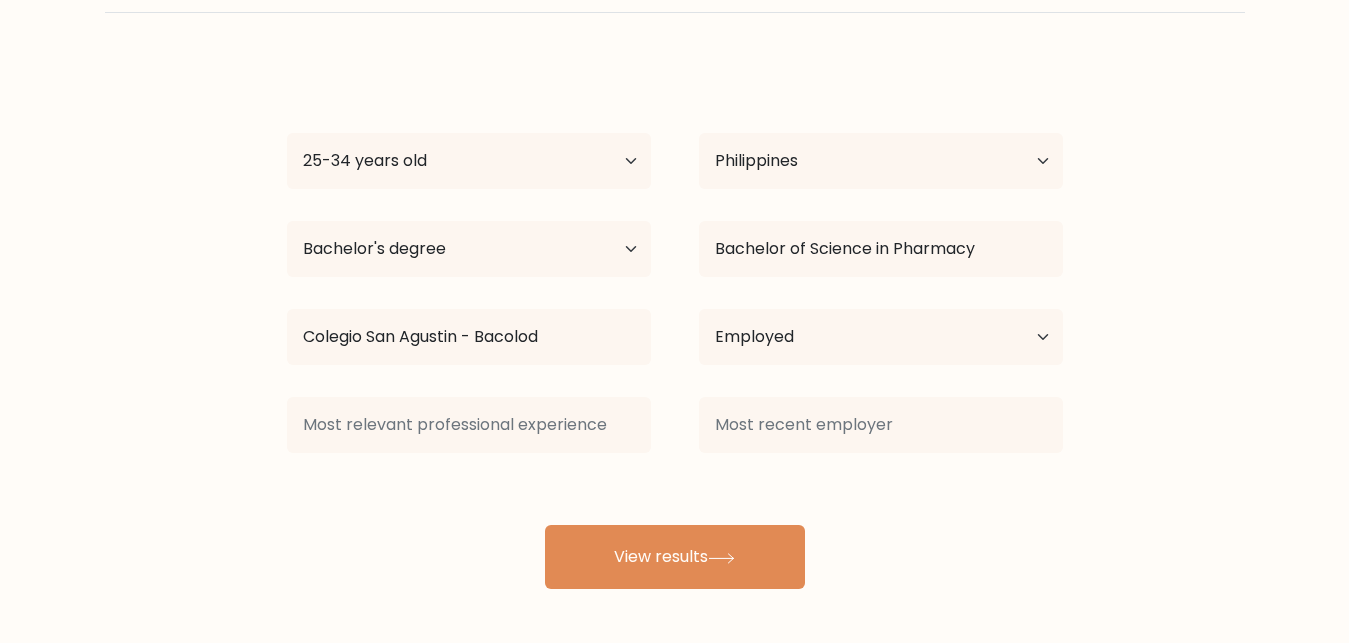 click at bounding box center [881, 425] 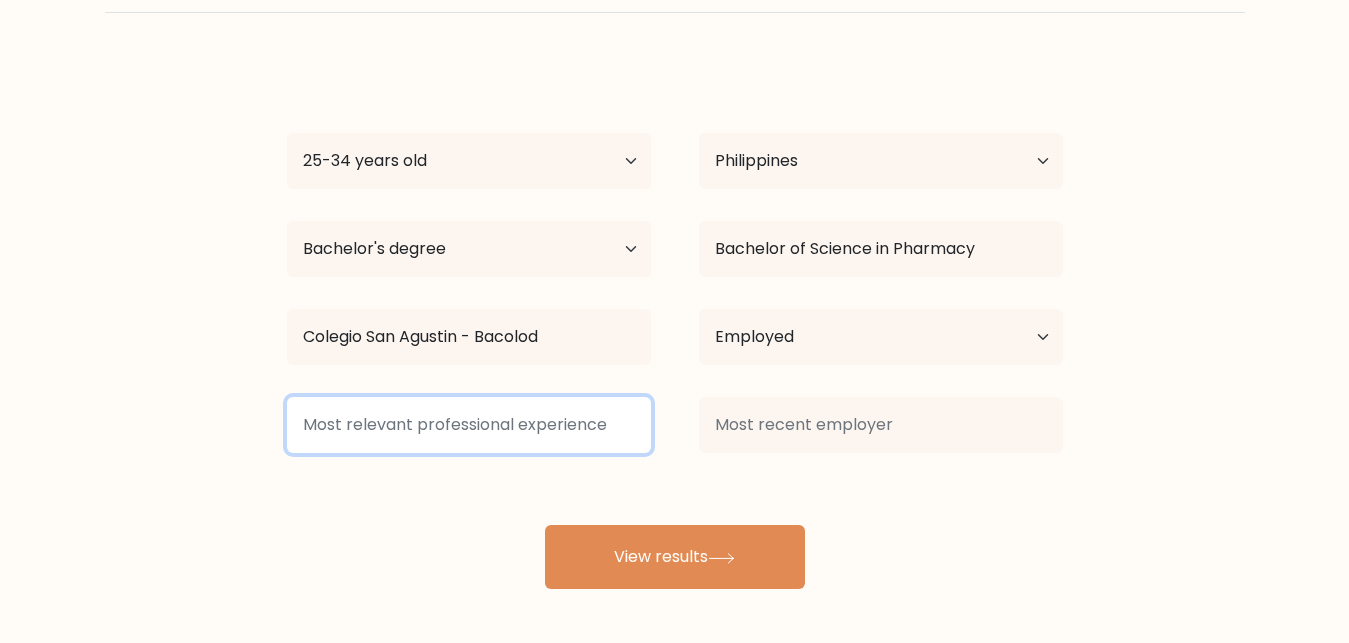 click at bounding box center (469, 425) 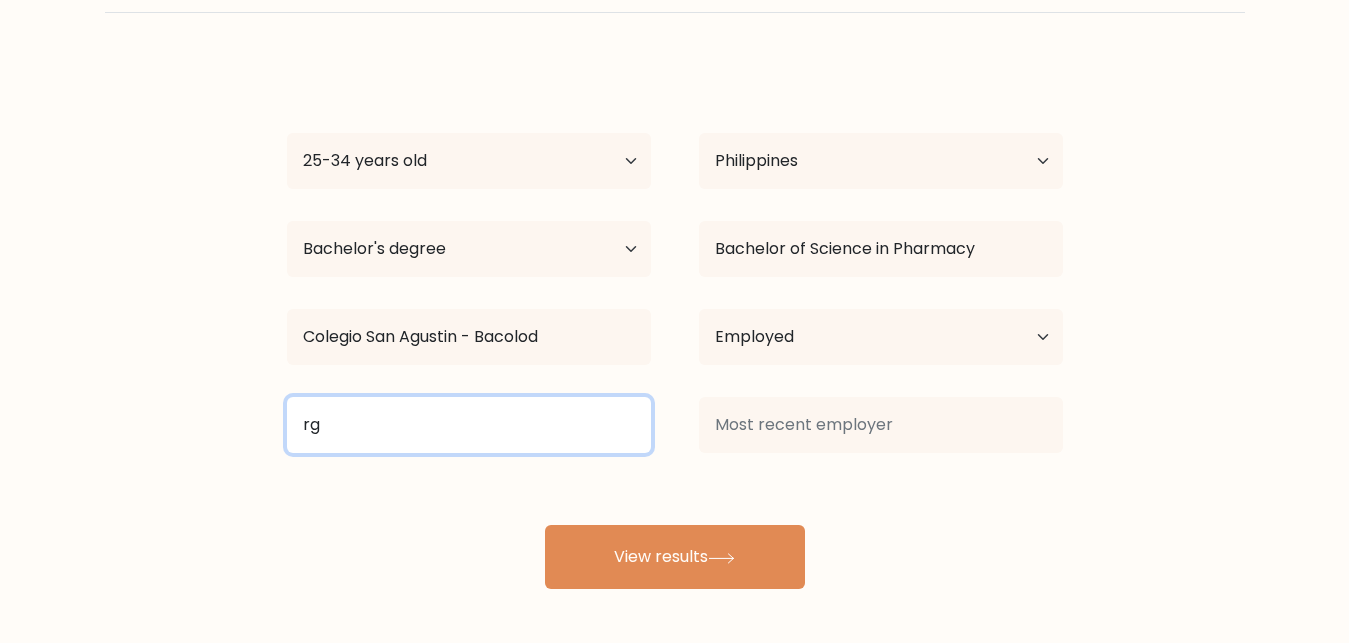 type on "r" 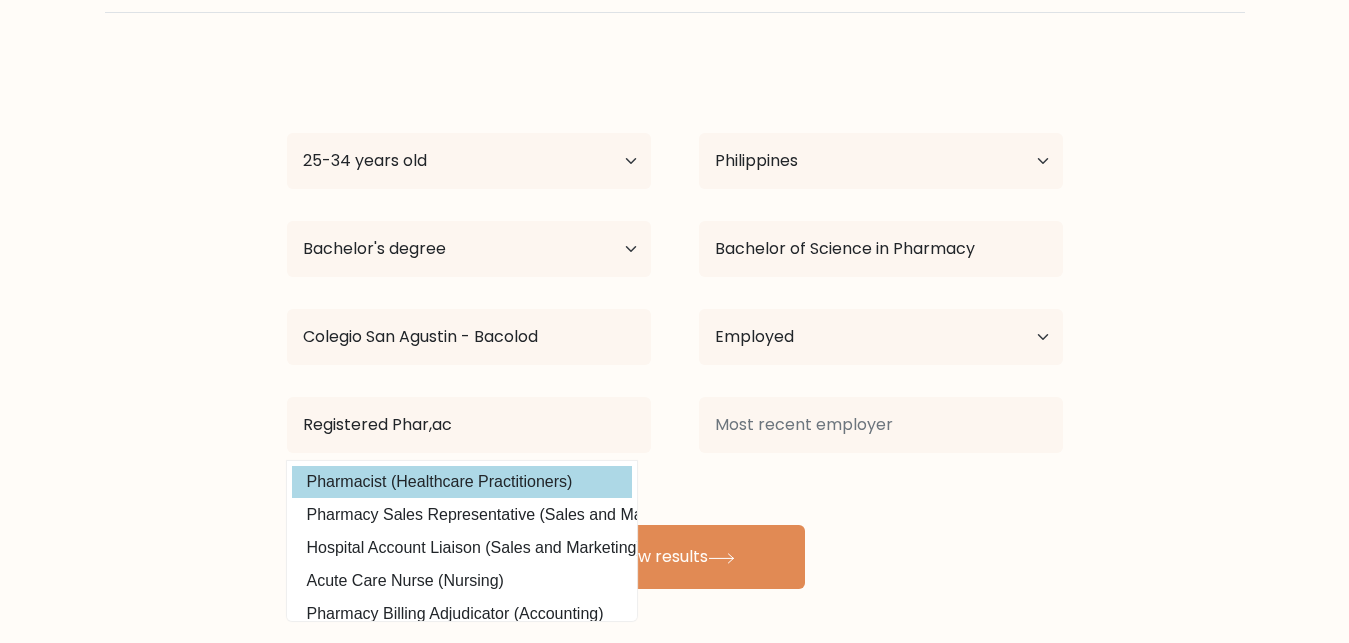 click on "Pharmacist (Healthcare Practitioners)" at bounding box center [462, 482] 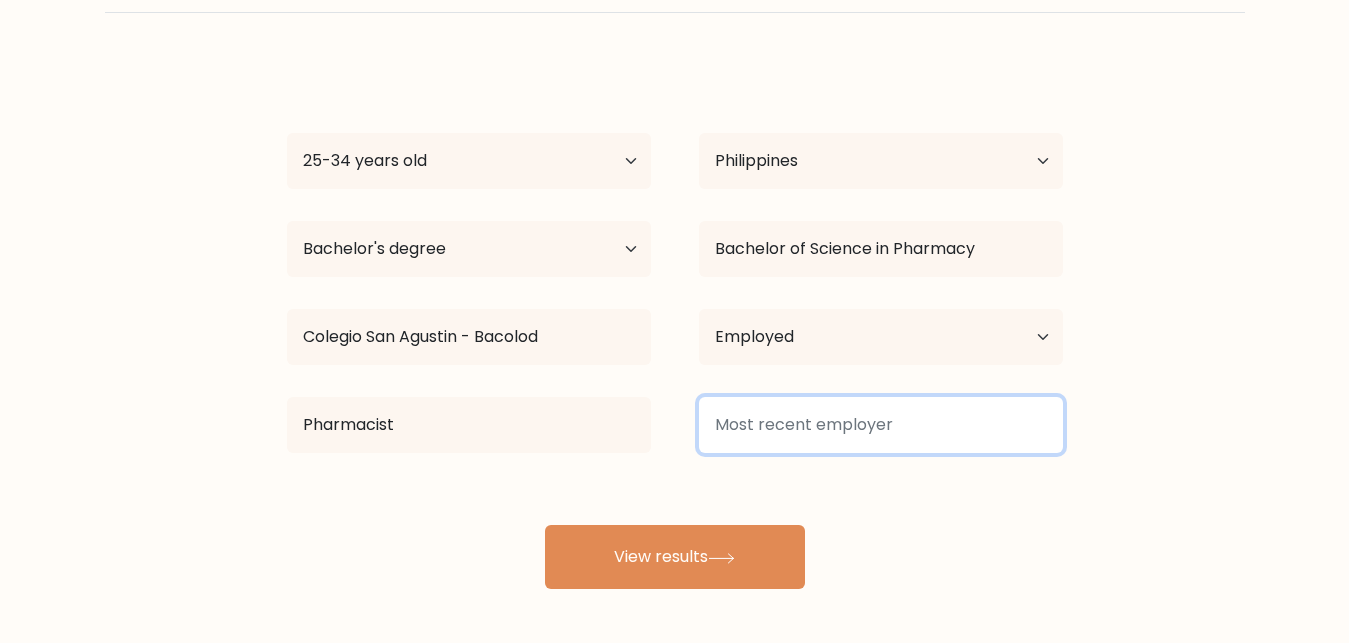 click at bounding box center [881, 425] 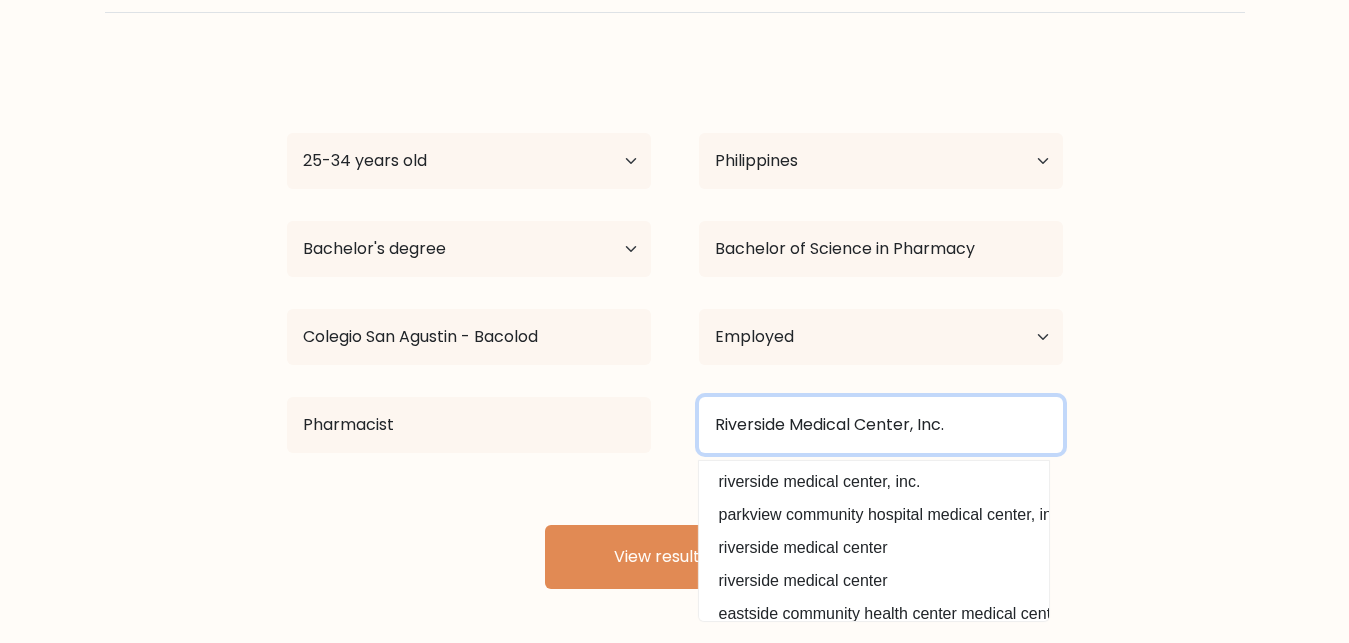 type on "Riverside Medical Center, Inc." 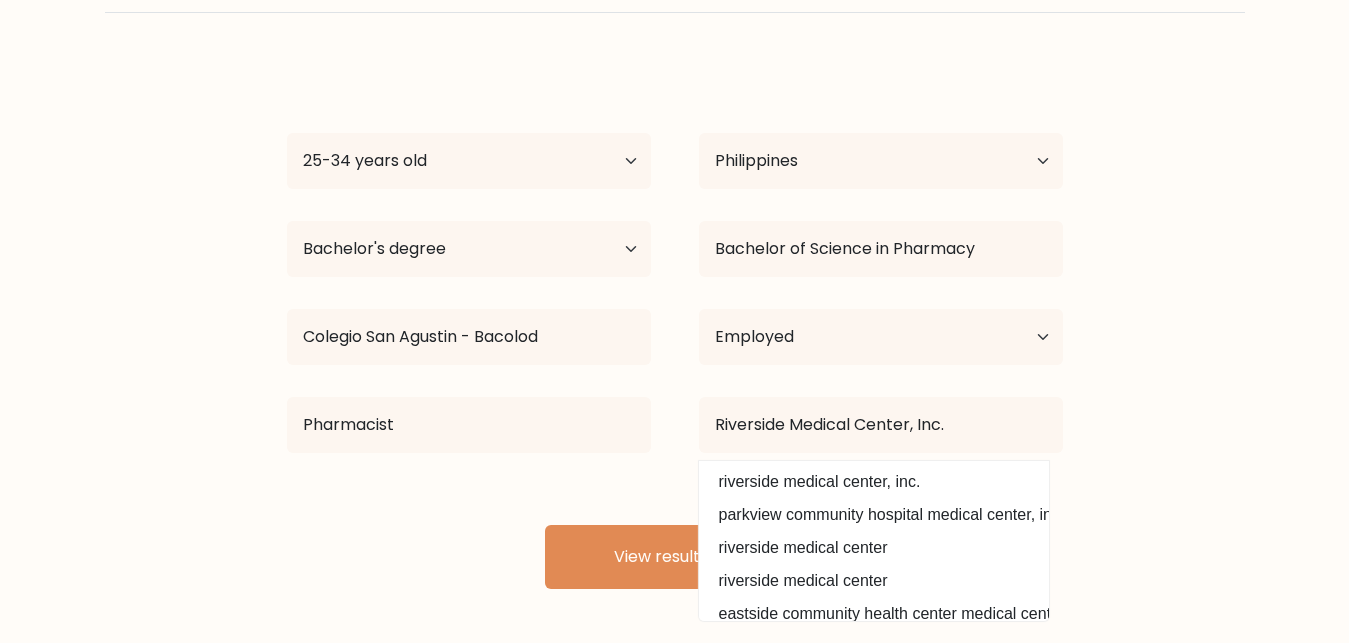 drag, startPoint x: 608, startPoint y: 492, endPoint x: 620, endPoint y: 498, distance: 13.416408 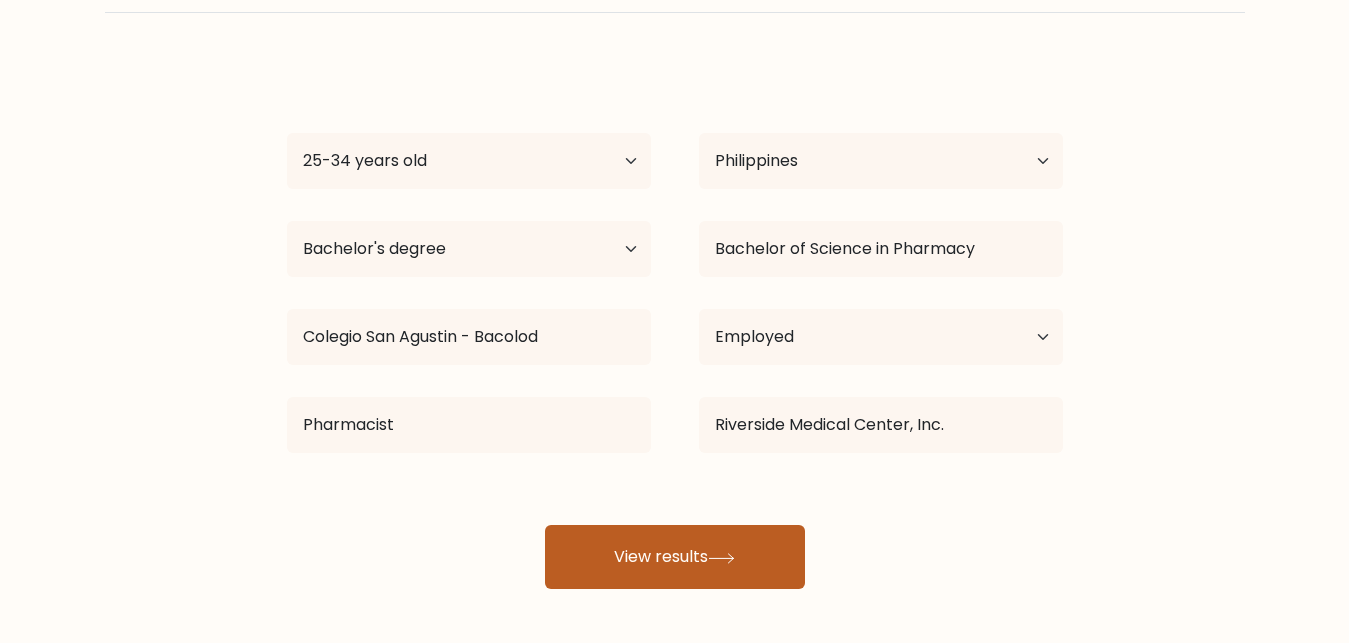 click on "View results" at bounding box center [675, 557] 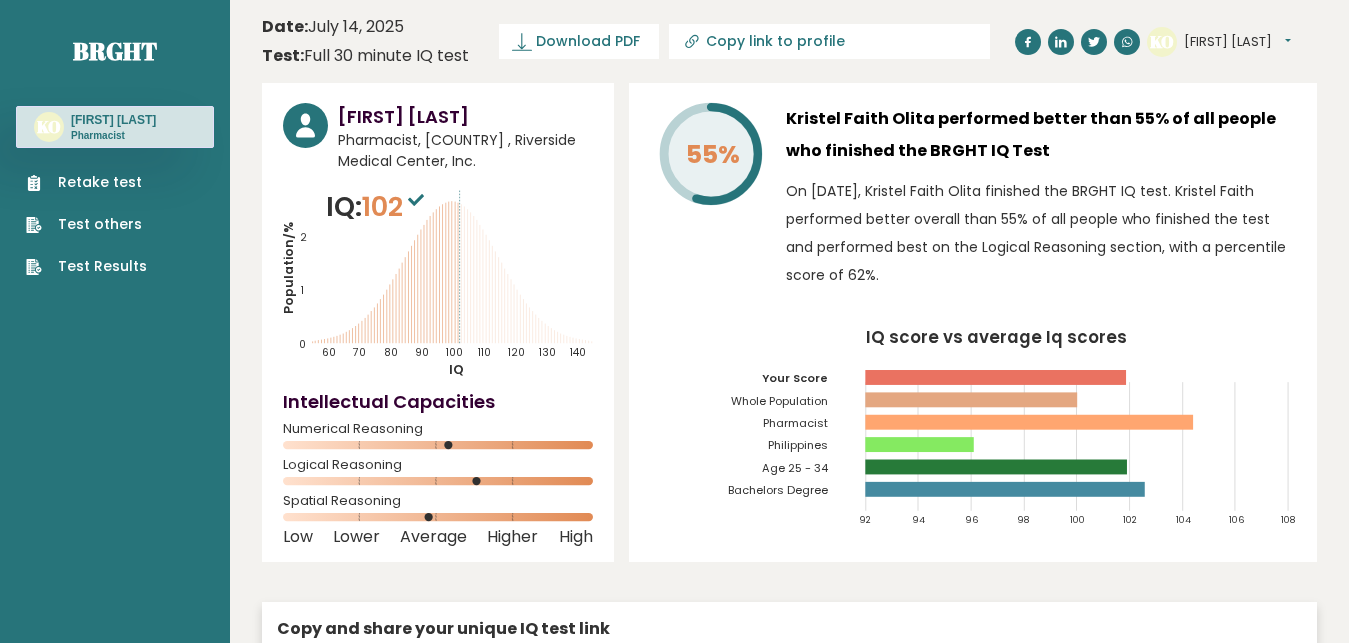 scroll, scrollTop: 0, scrollLeft: 0, axis: both 